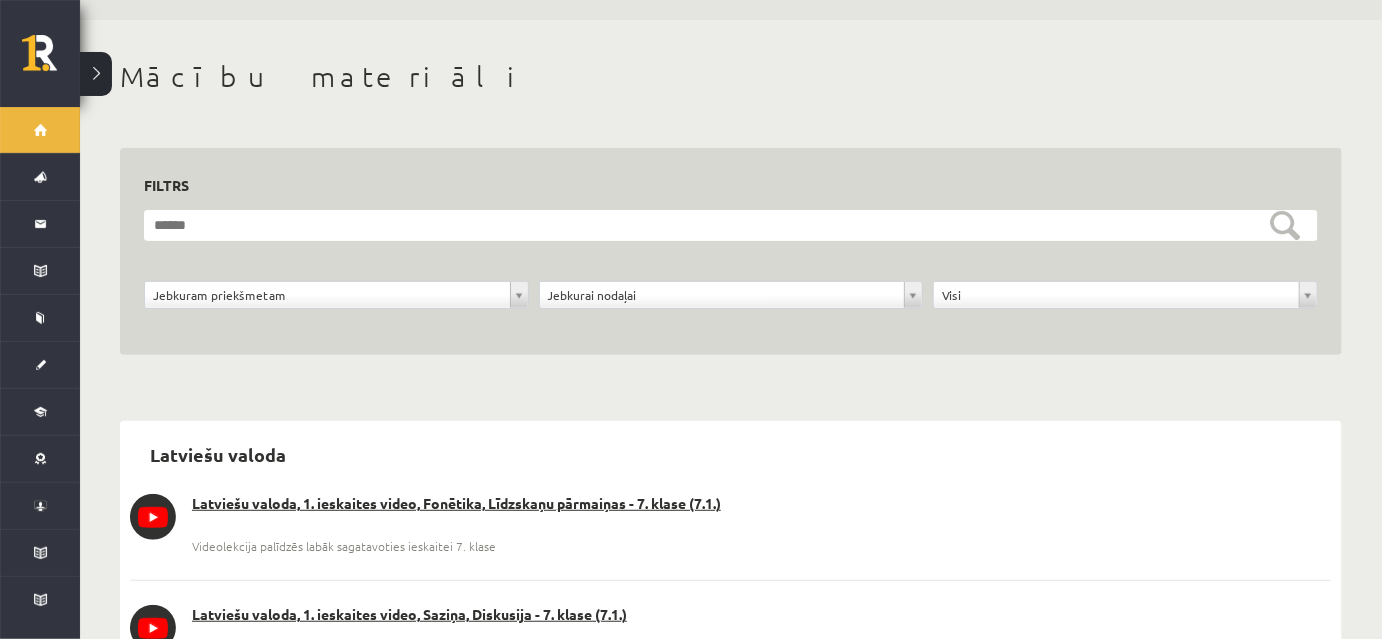 scroll, scrollTop: 272, scrollLeft: 0, axis: vertical 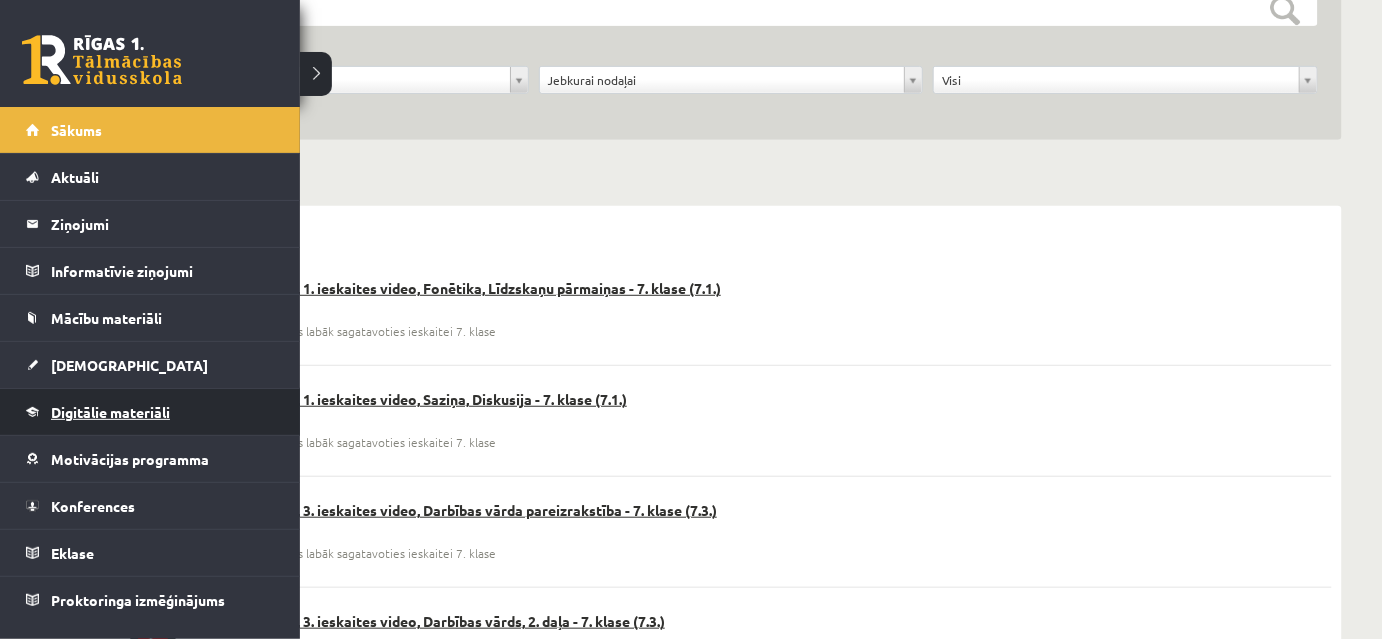 click on "Digitālie materiāli" at bounding box center [110, 412] 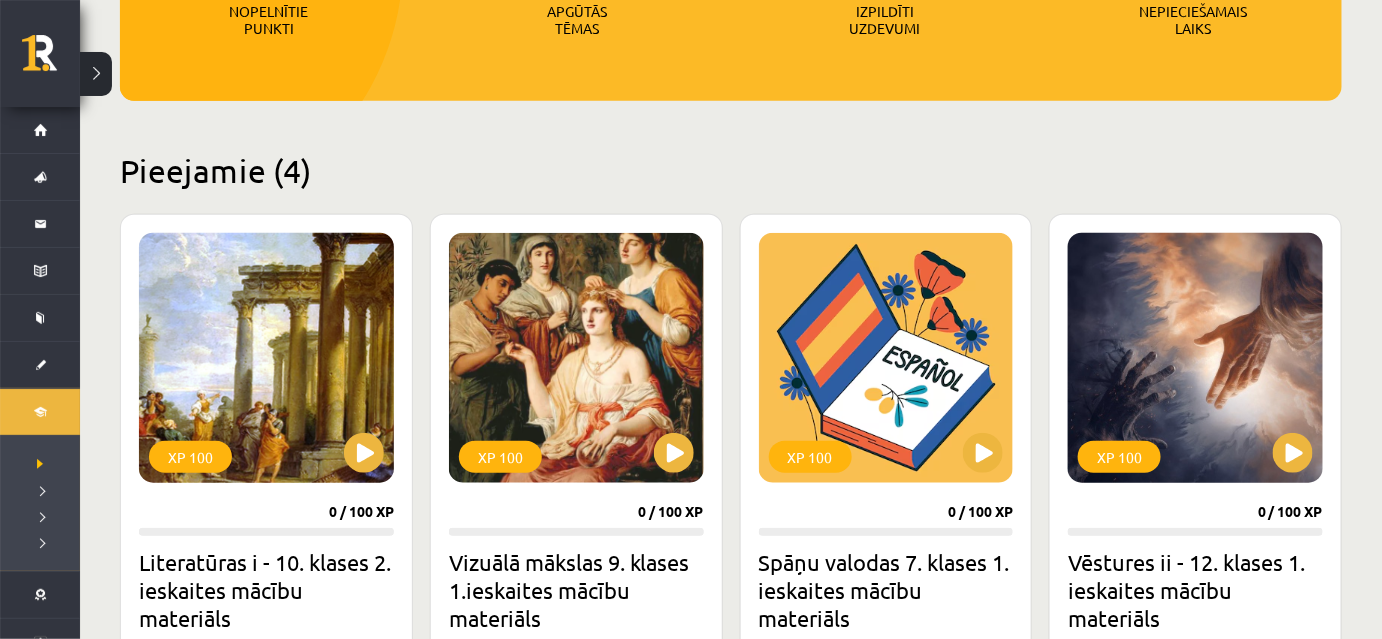 scroll, scrollTop: 454, scrollLeft: 0, axis: vertical 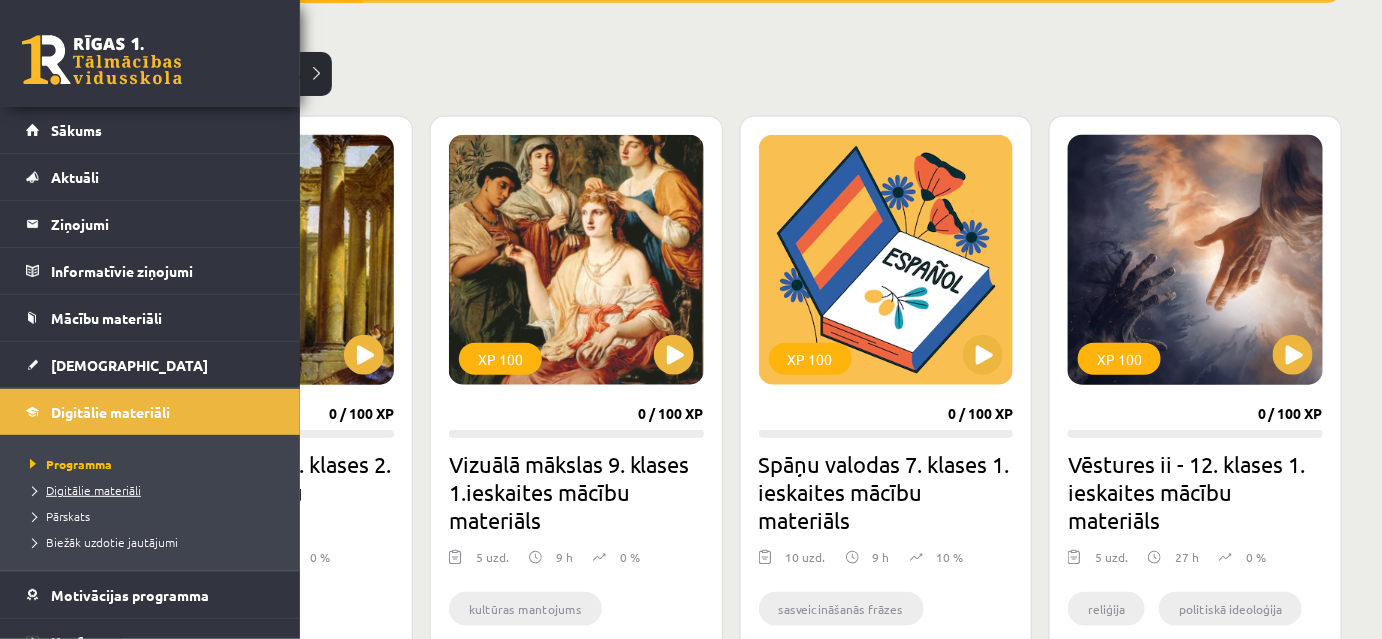 click on "Digitālie materiāli" at bounding box center [83, 490] 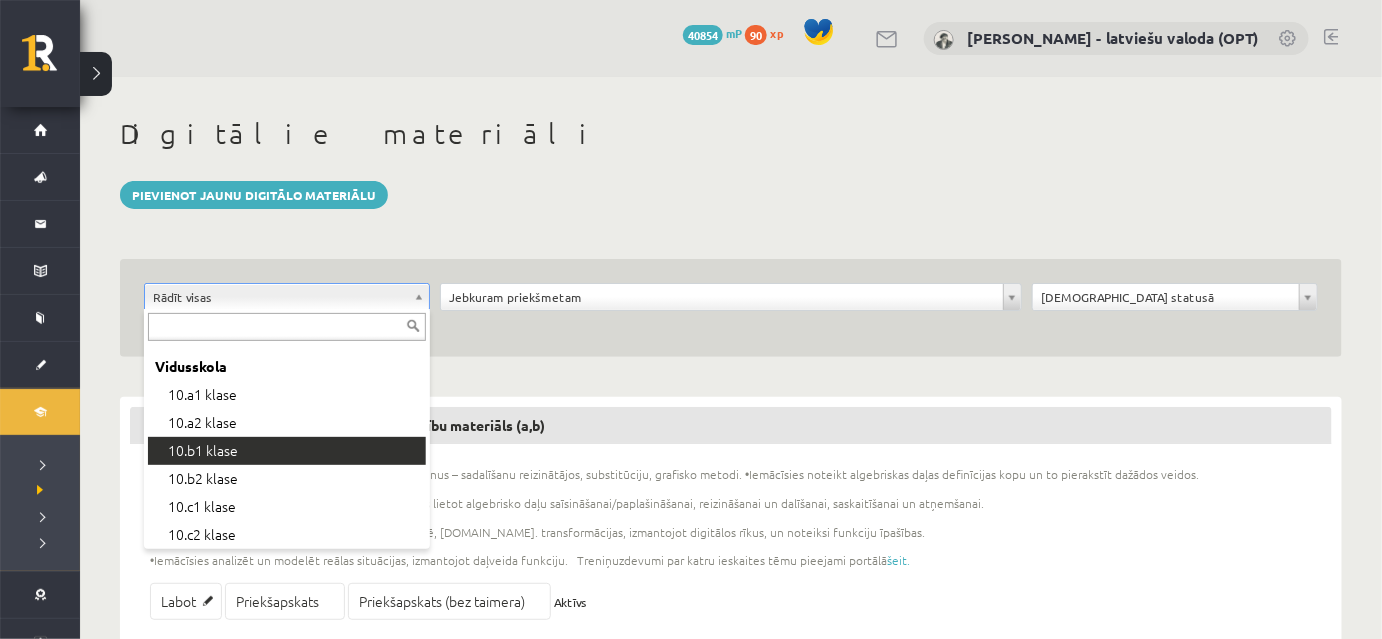 scroll, scrollTop: 272, scrollLeft: 0, axis: vertical 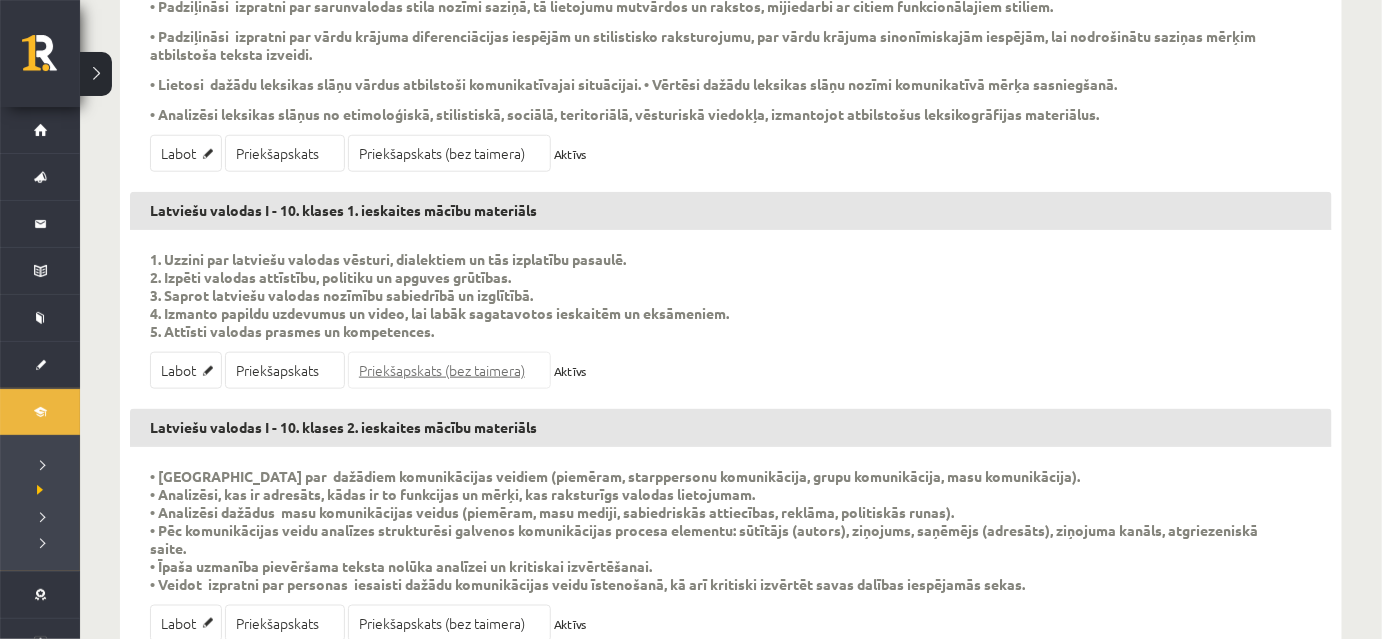 click on "Priekšapskats (bez taimera)" at bounding box center [449, 370] 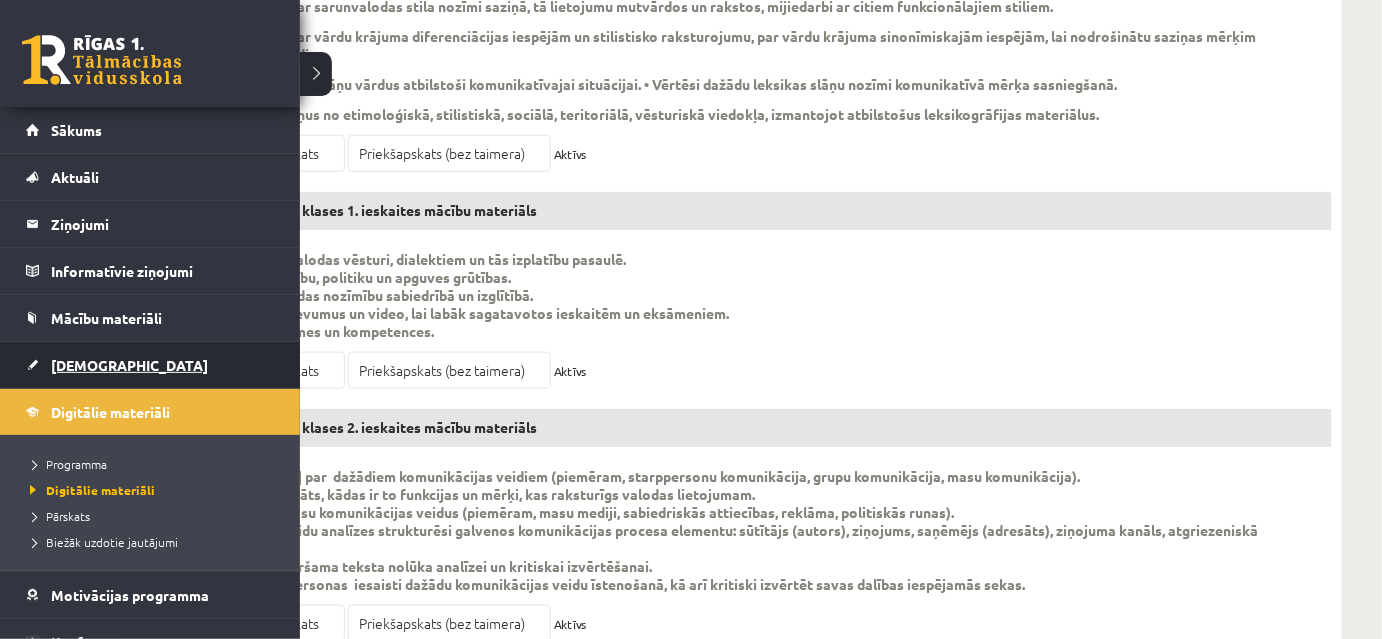 click on "[DEMOGRAPHIC_DATA]" at bounding box center (129, 365) 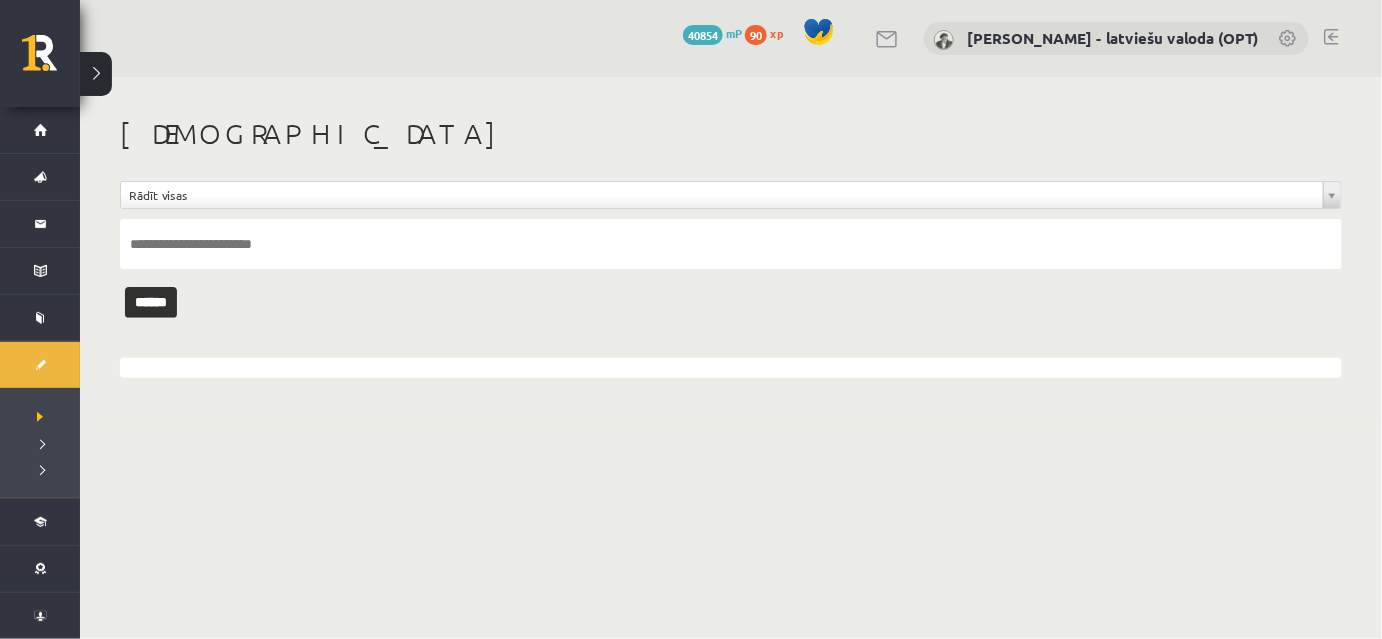 scroll, scrollTop: 0, scrollLeft: 0, axis: both 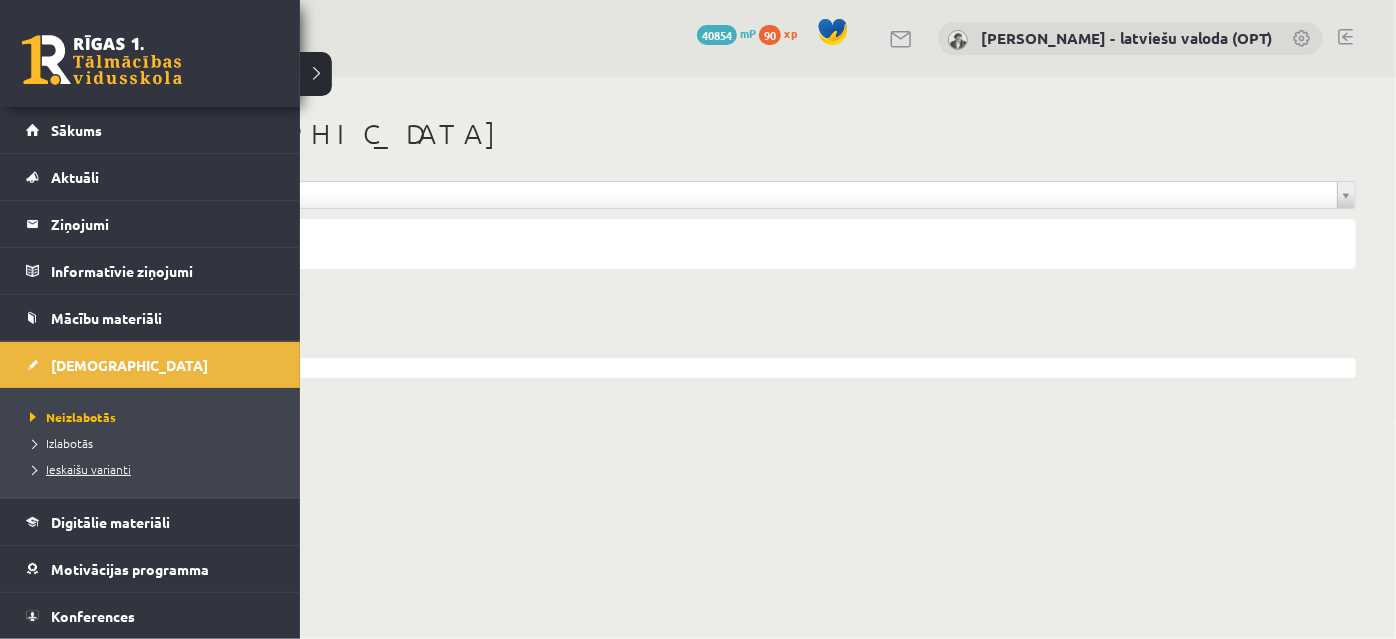 click on "Ieskaišu varianti" at bounding box center (78, 469) 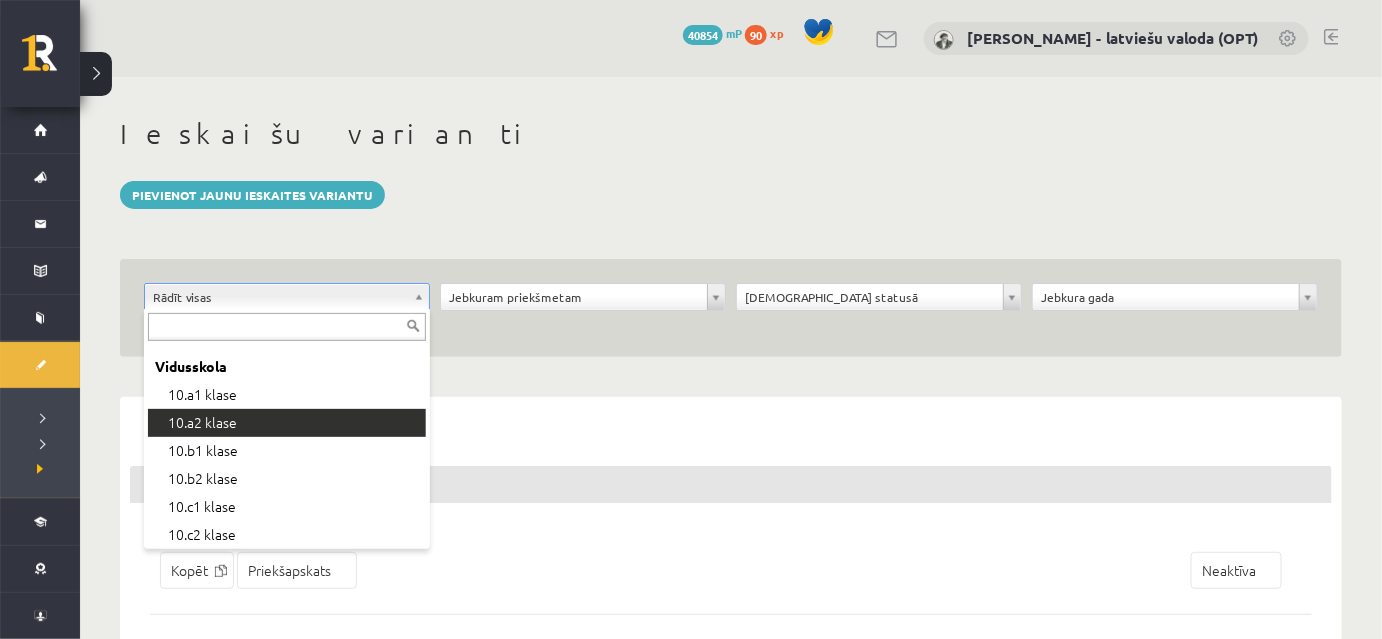 scroll, scrollTop: 363, scrollLeft: 0, axis: vertical 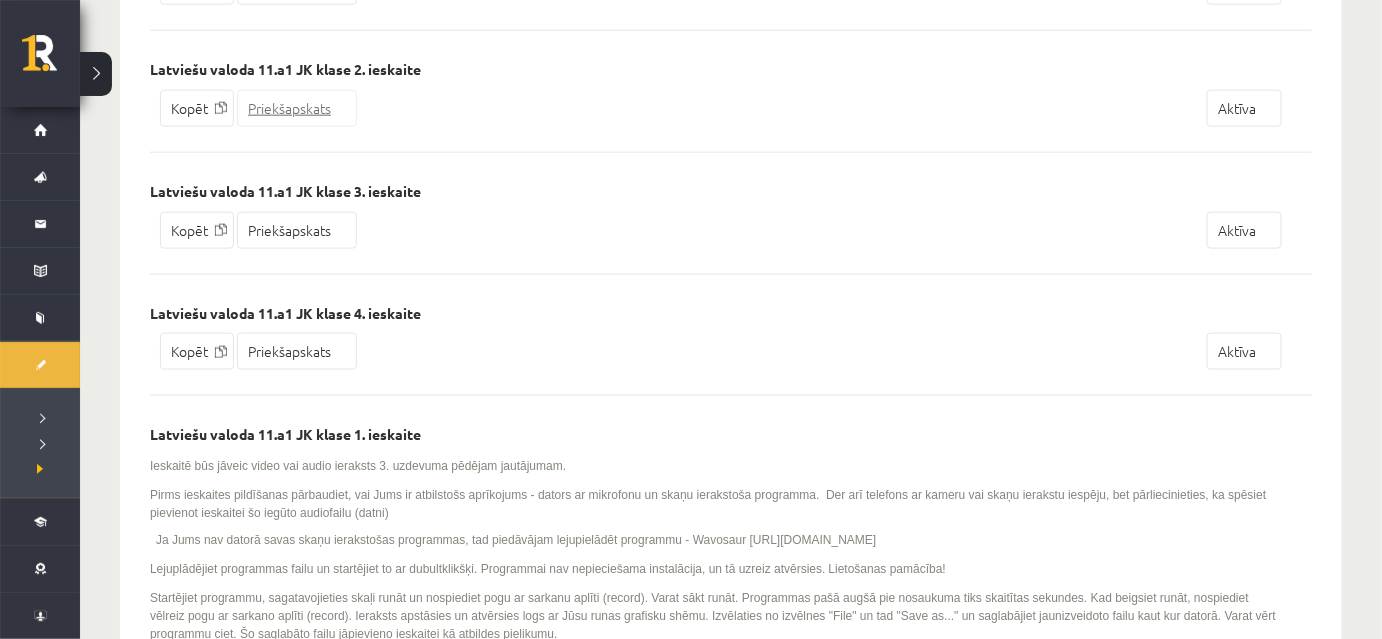 click on "Priekšapskats" at bounding box center (297, 108) 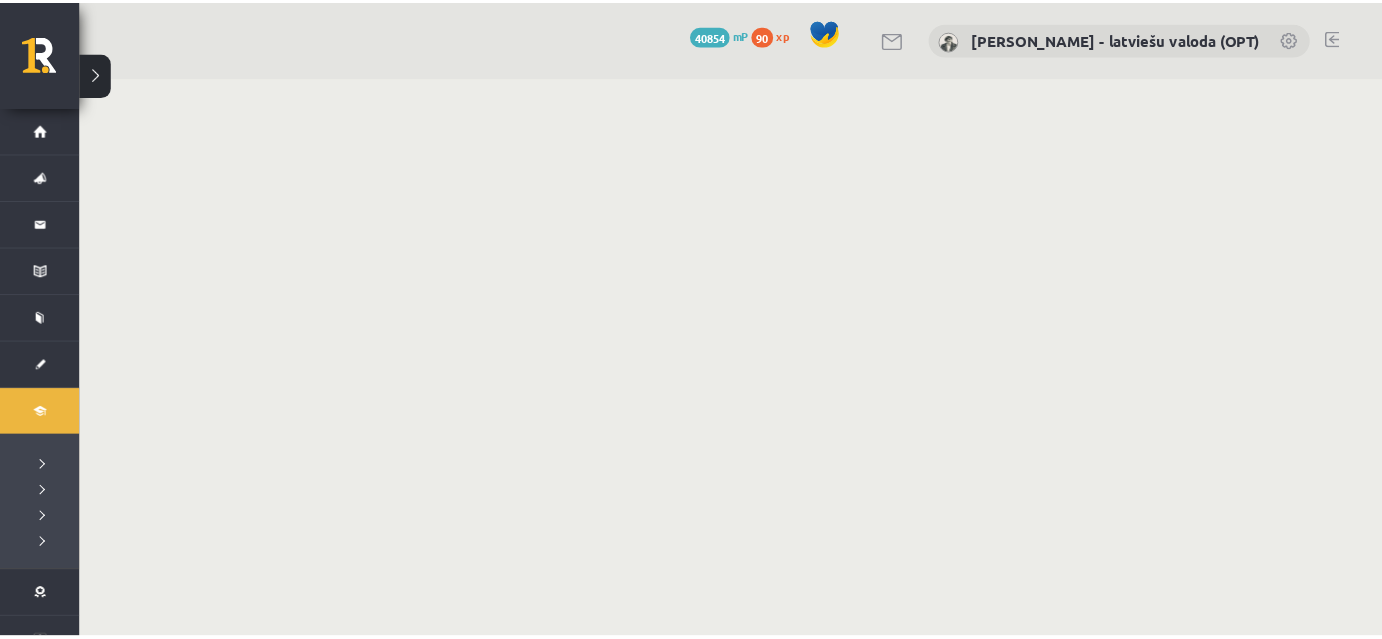 scroll, scrollTop: 0, scrollLeft: 0, axis: both 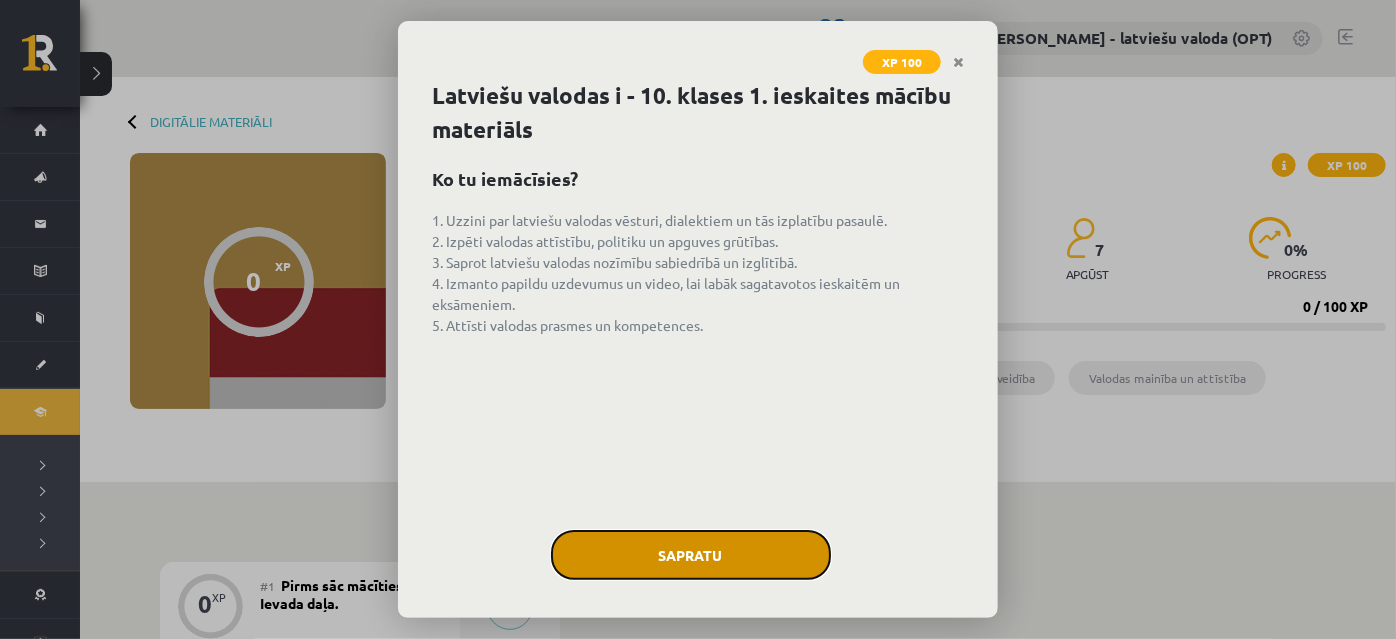click on "Sapratu" 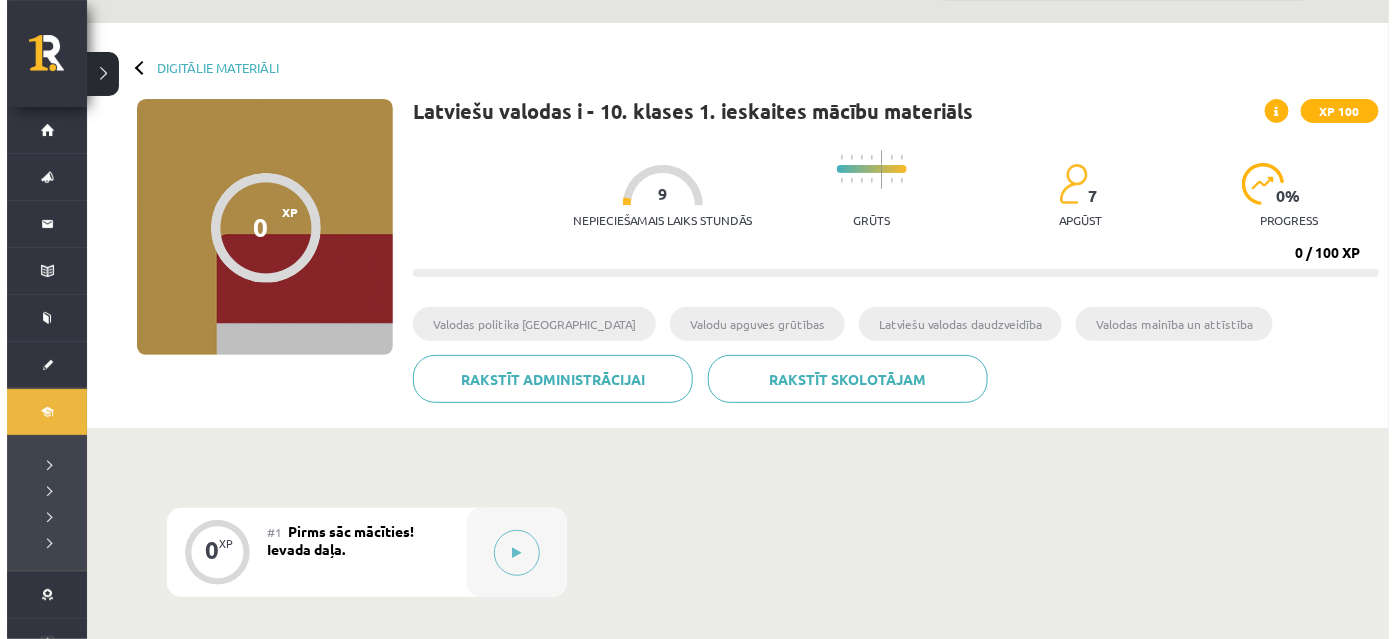 scroll, scrollTop: 363, scrollLeft: 0, axis: vertical 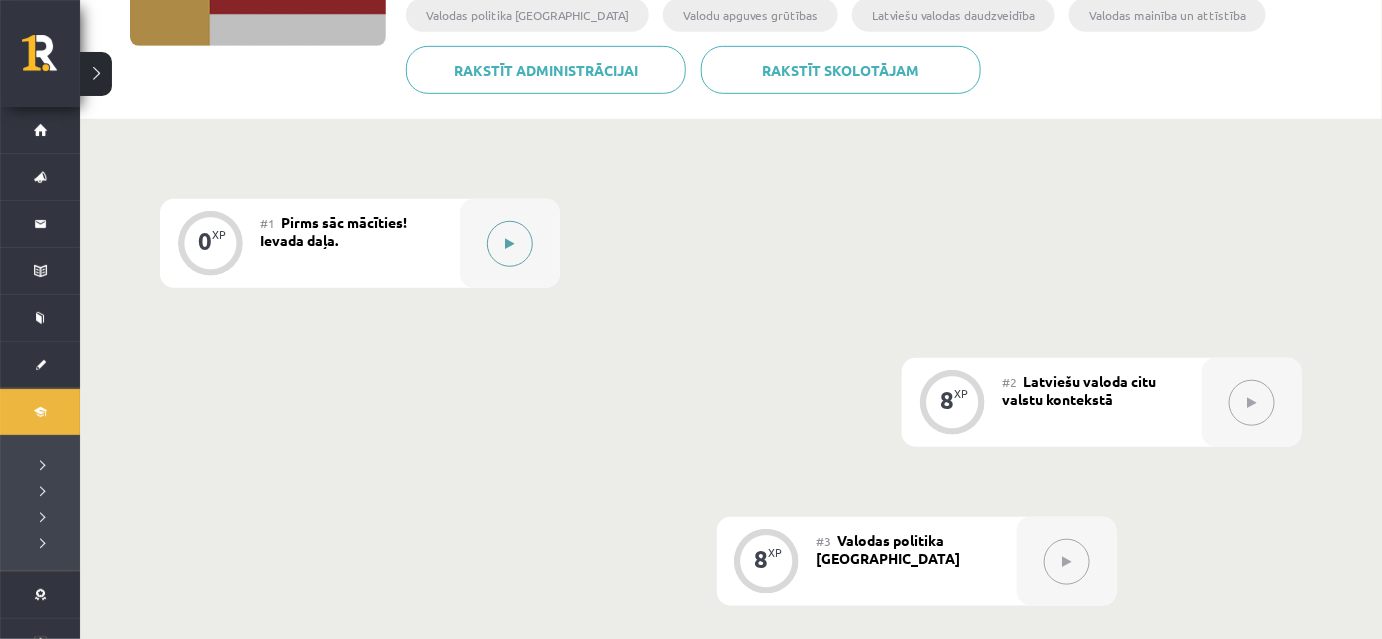 click 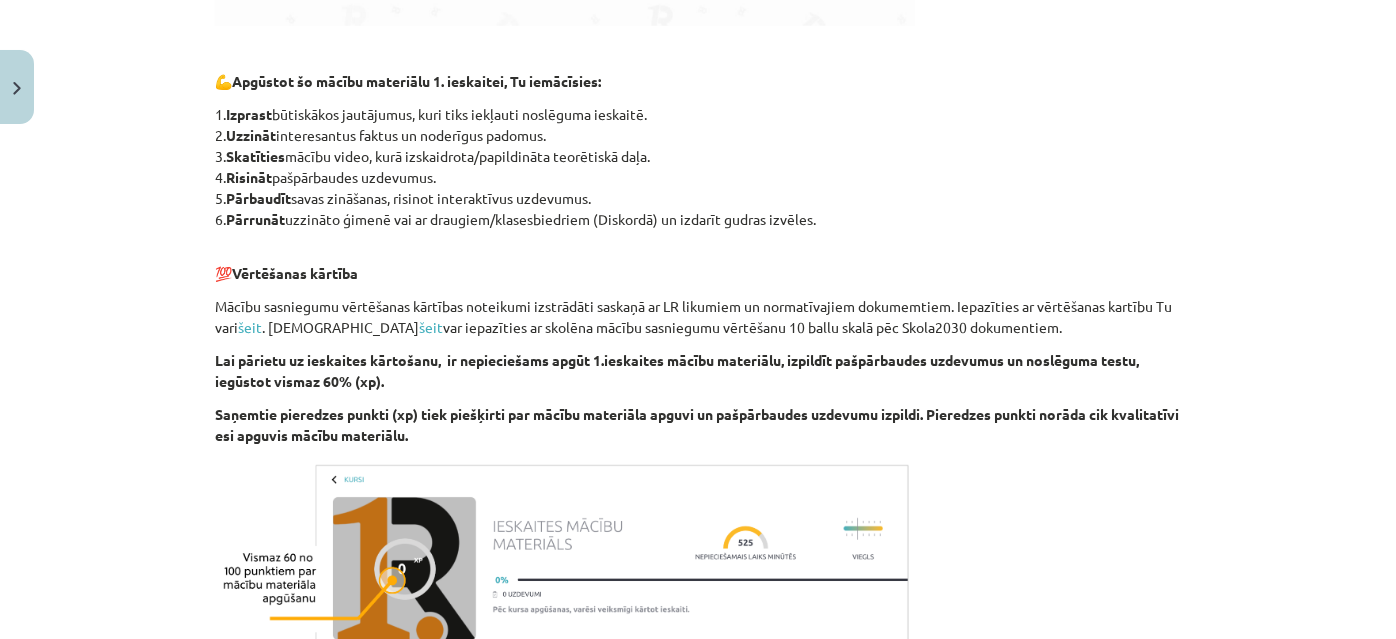 scroll, scrollTop: 1269, scrollLeft: 0, axis: vertical 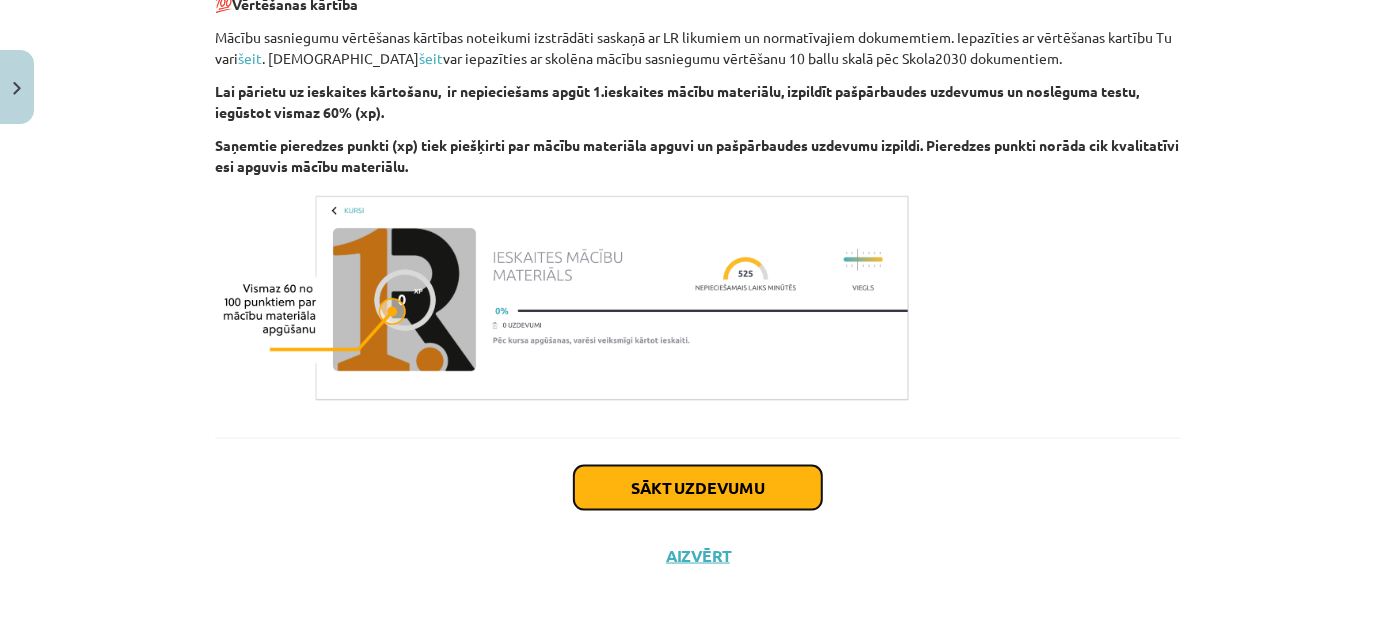 click on "Sākt uzdevumu" 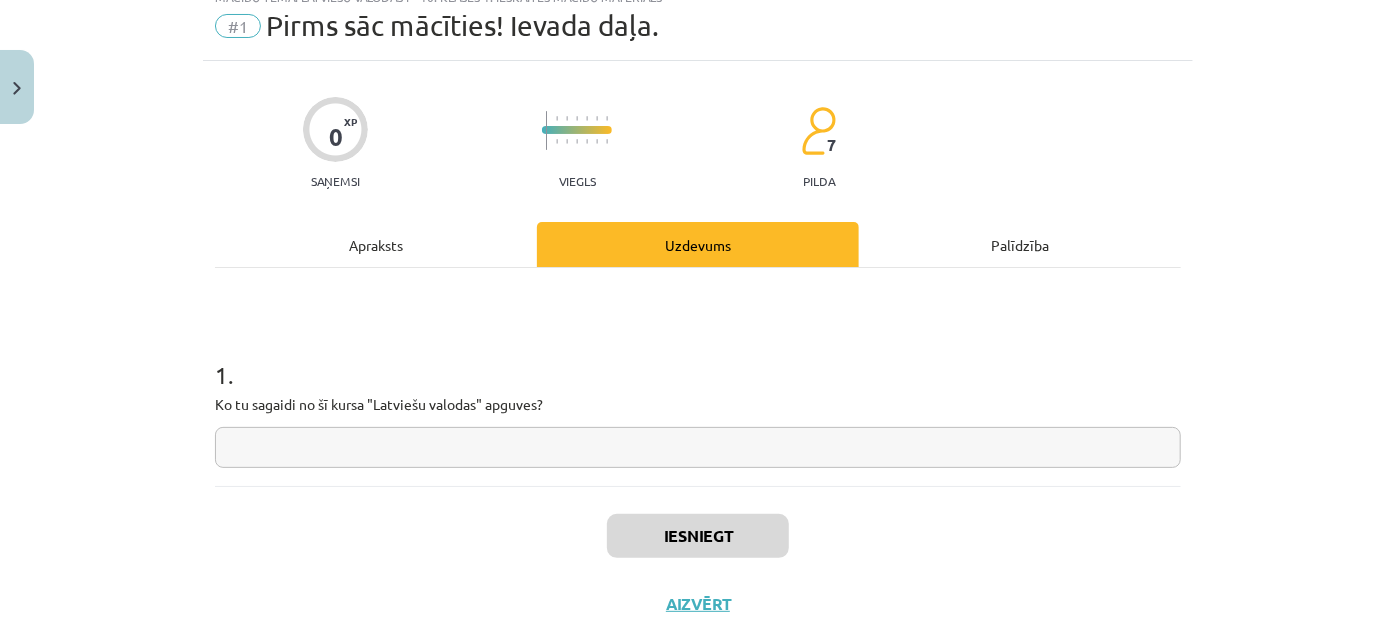 scroll, scrollTop: 50, scrollLeft: 0, axis: vertical 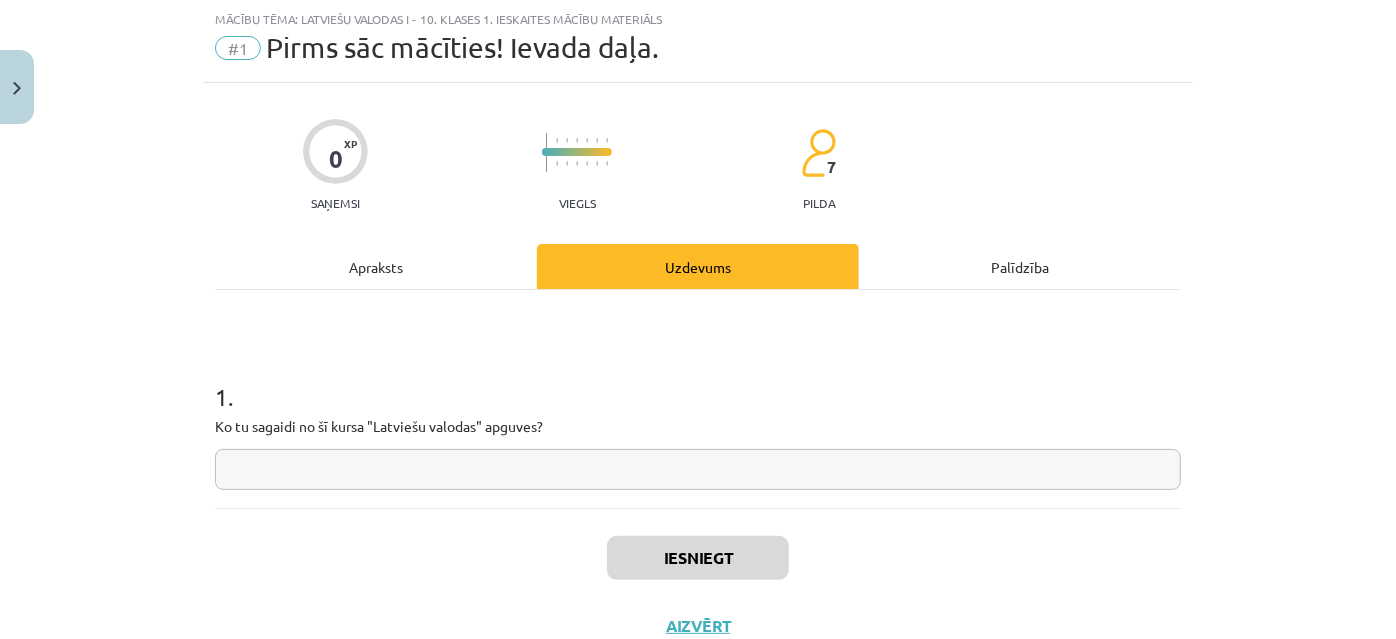 click 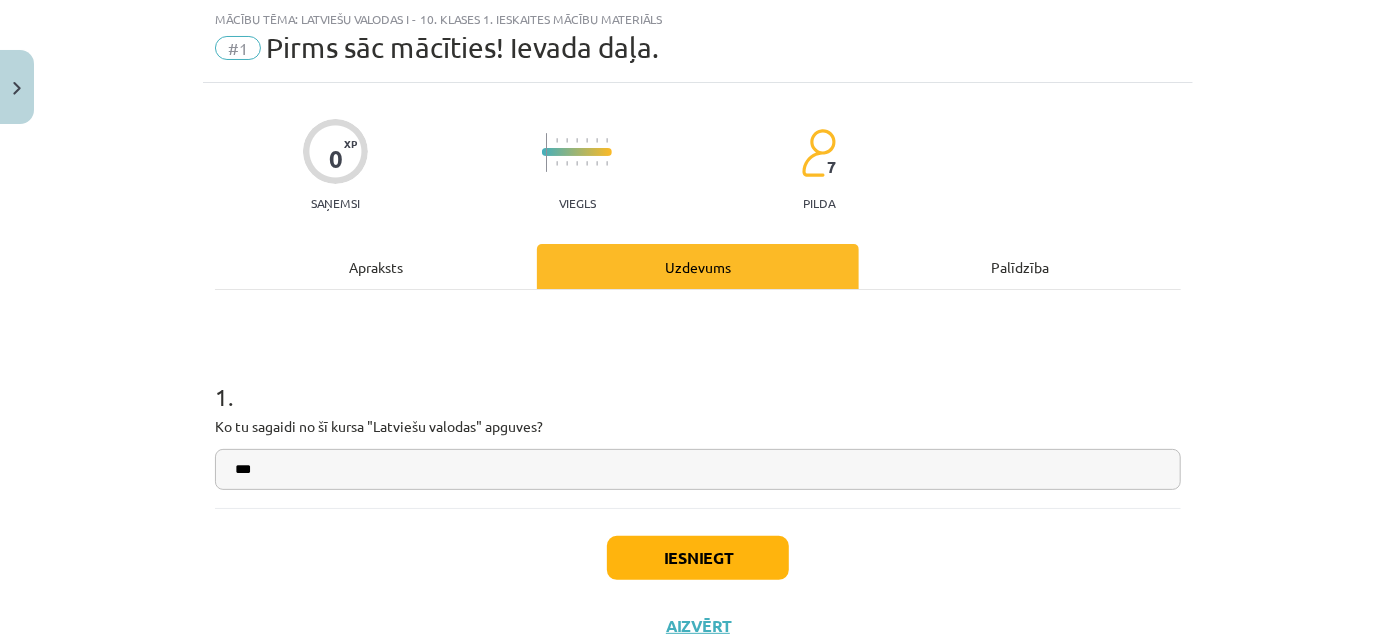 type on "***" 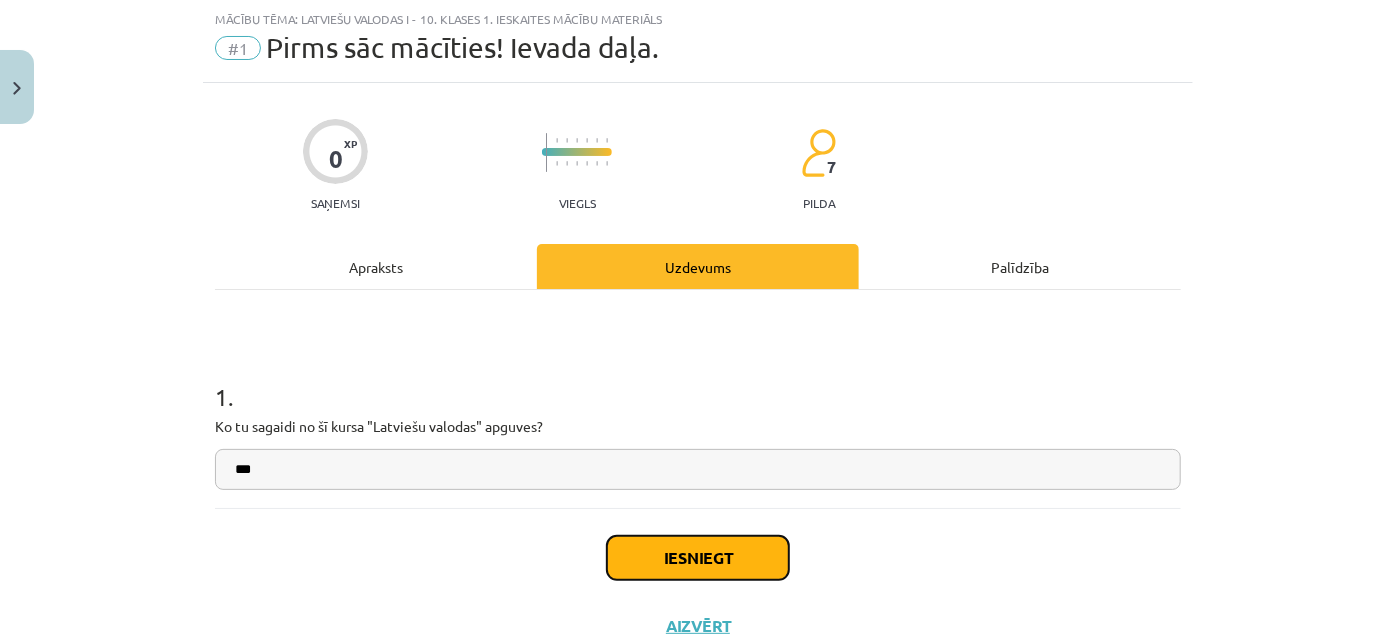 click on "Iesniegt" 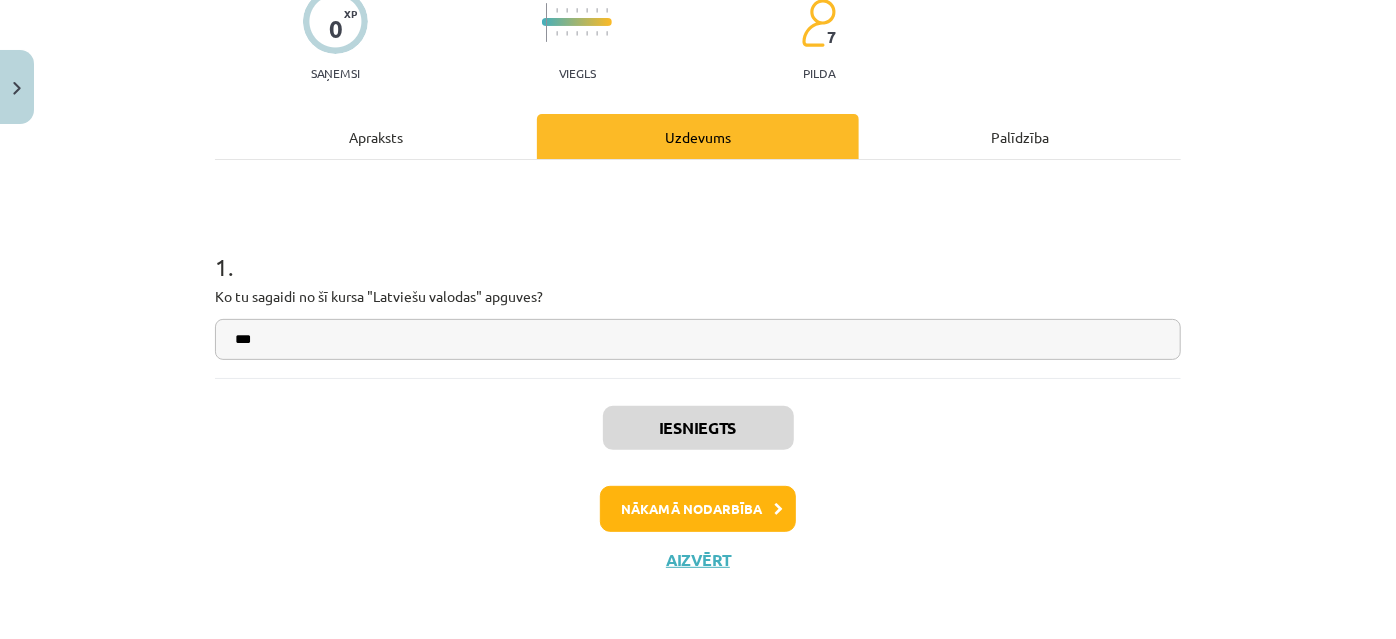 scroll, scrollTop: 182, scrollLeft: 0, axis: vertical 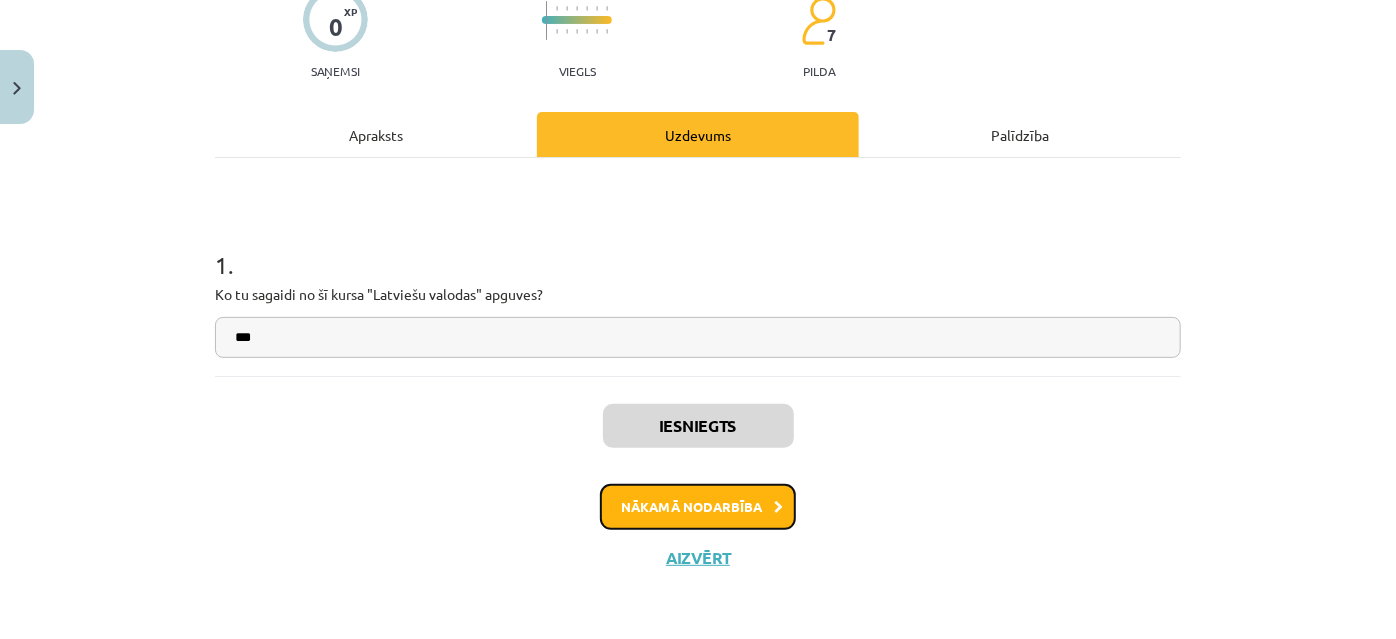 click on "Nākamā nodarbība" 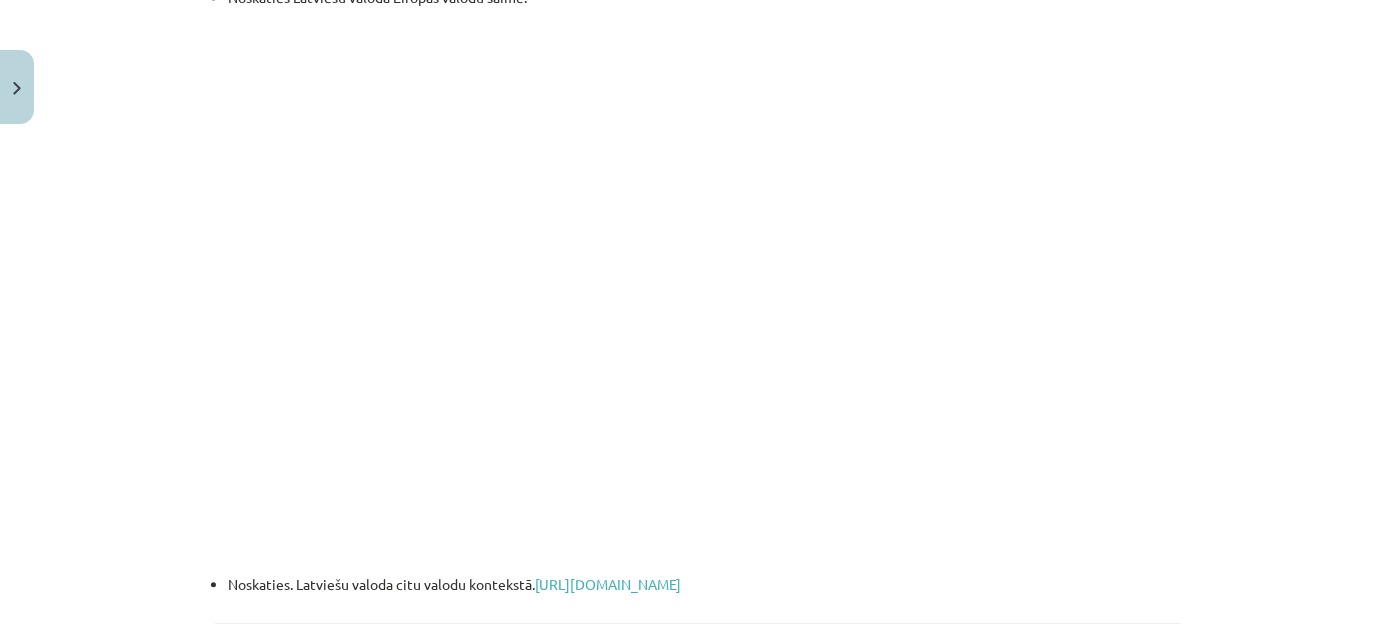 scroll, scrollTop: 2546, scrollLeft: 0, axis: vertical 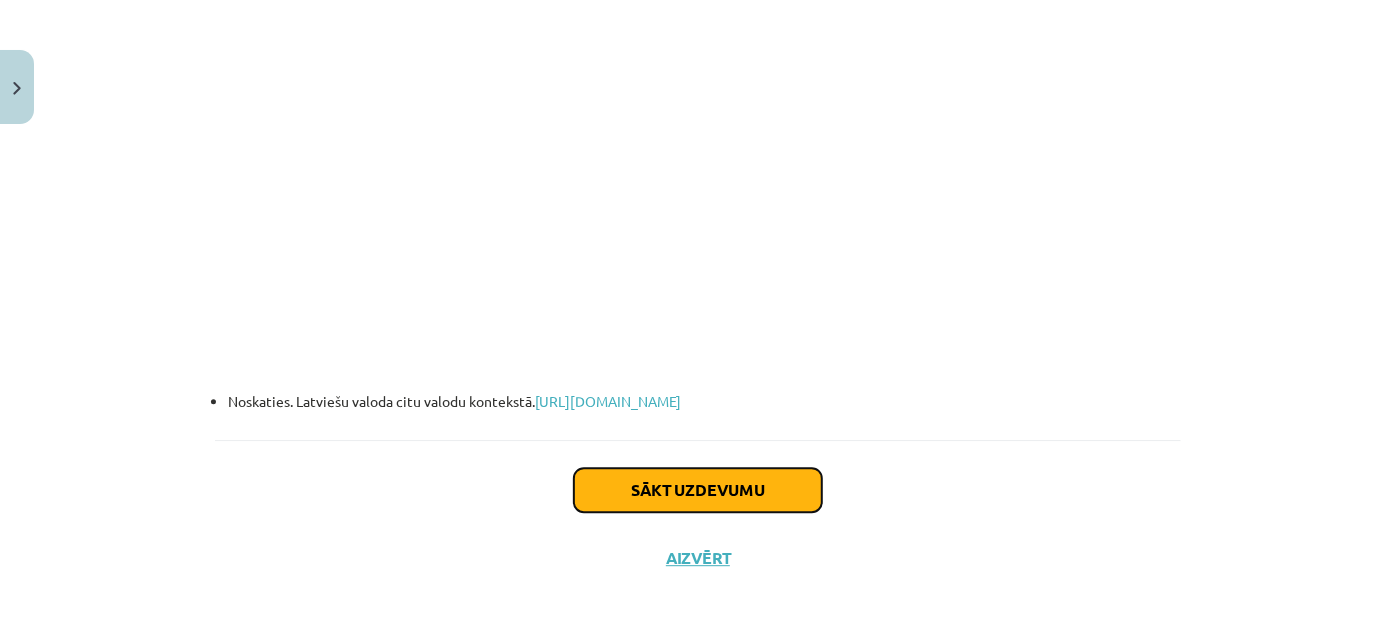 click on "Sākt uzdevumu" 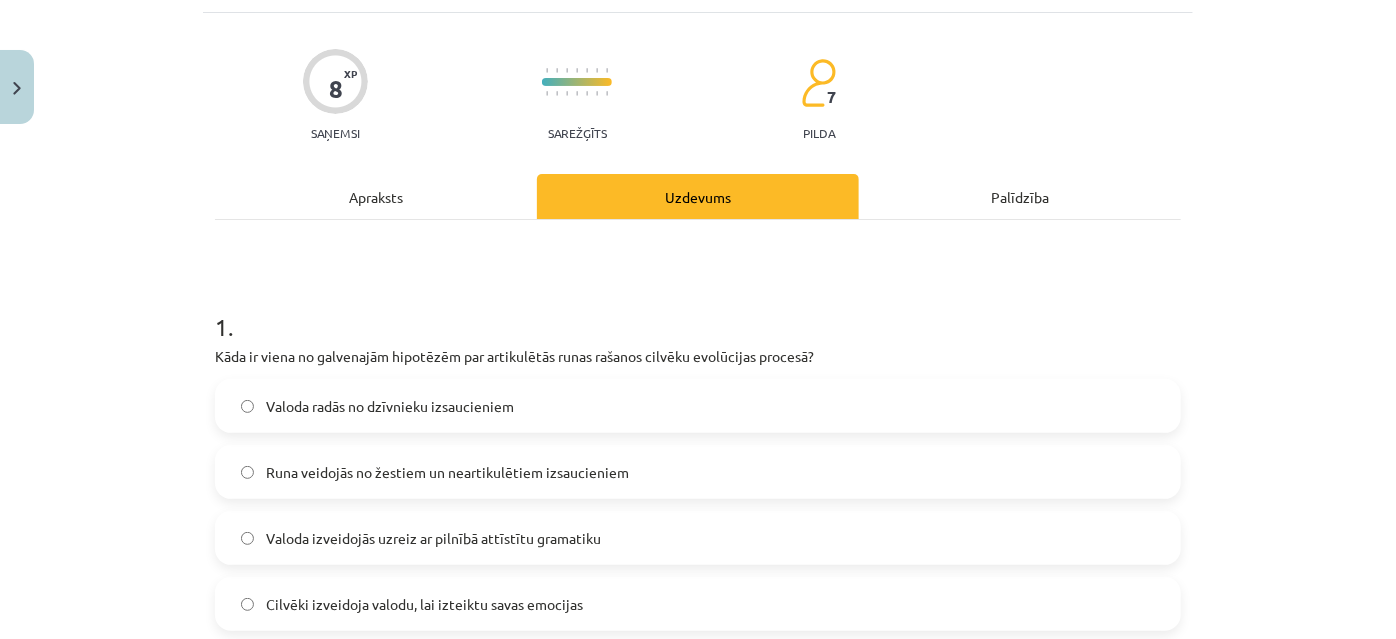 scroll, scrollTop: 232, scrollLeft: 0, axis: vertical 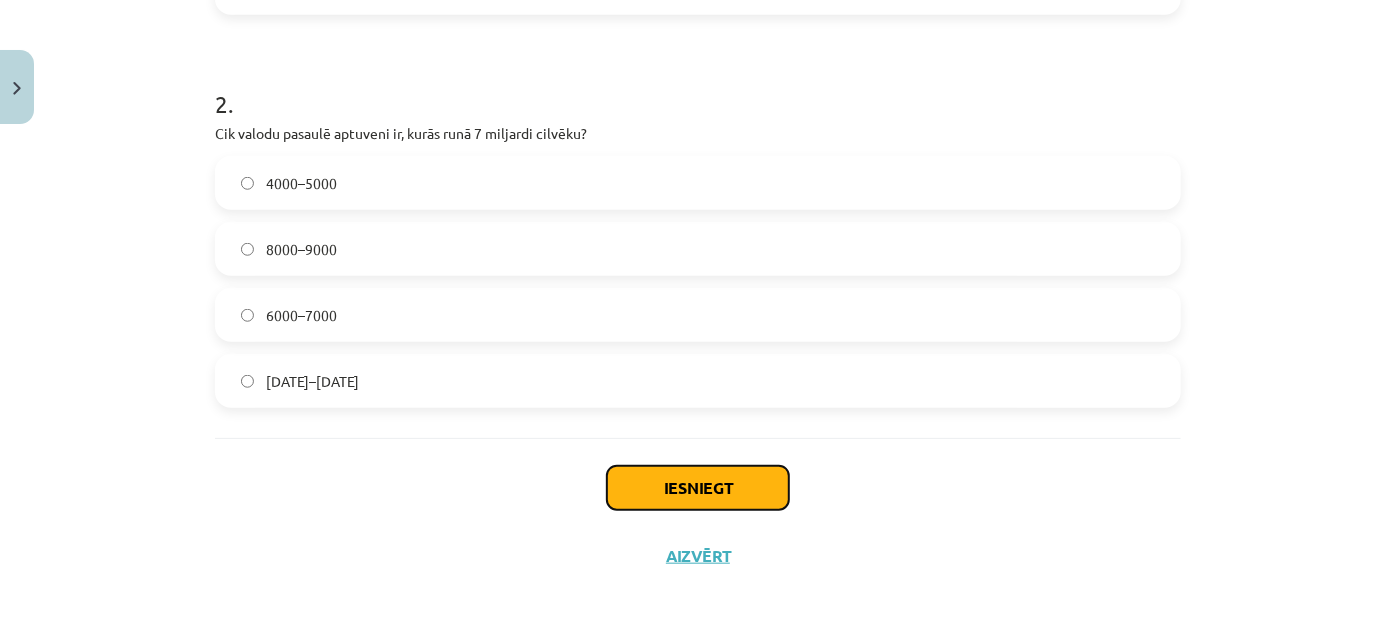 click on "Iesniegt" 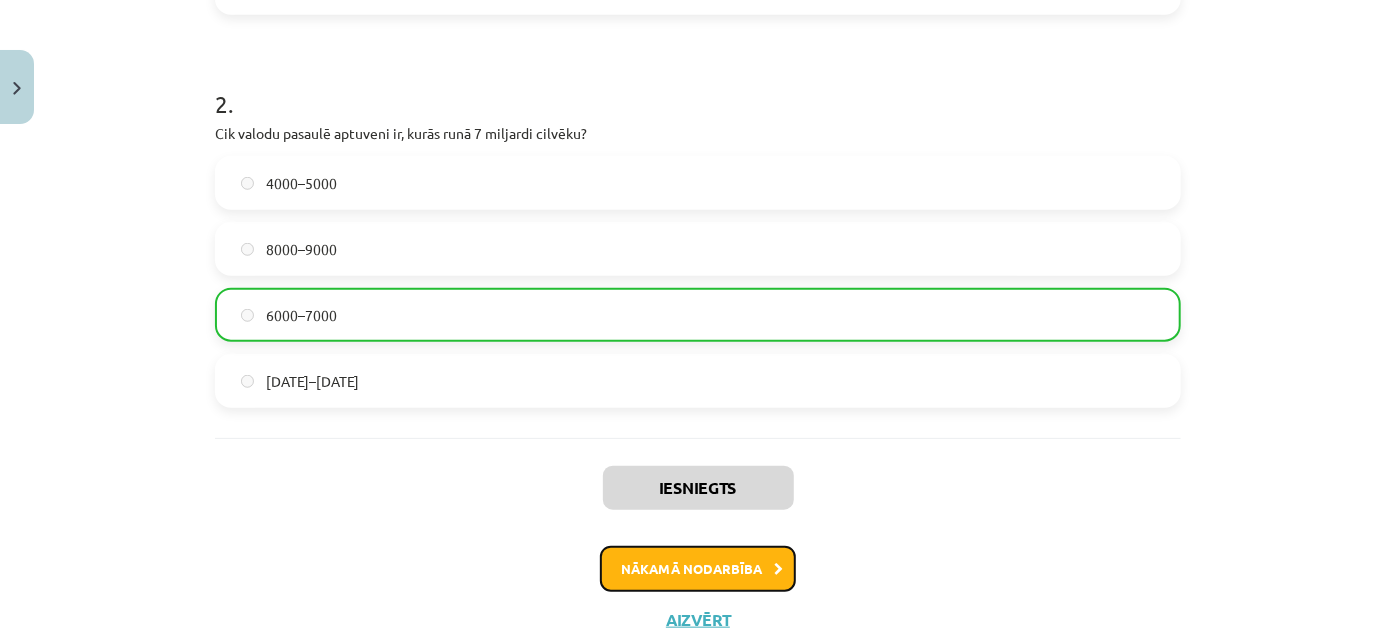 click on "Nākamā nodarbība" 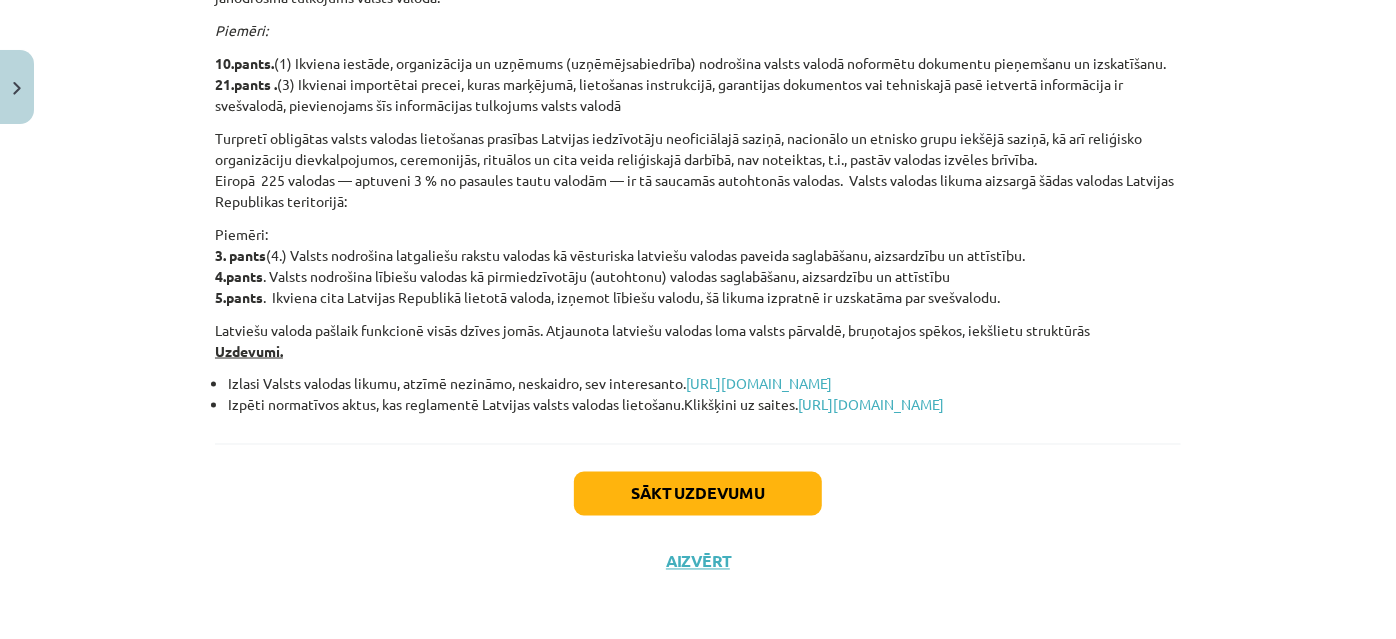 scroll, scrollTop: 1571, scrollLeft: 0, axis: vertical 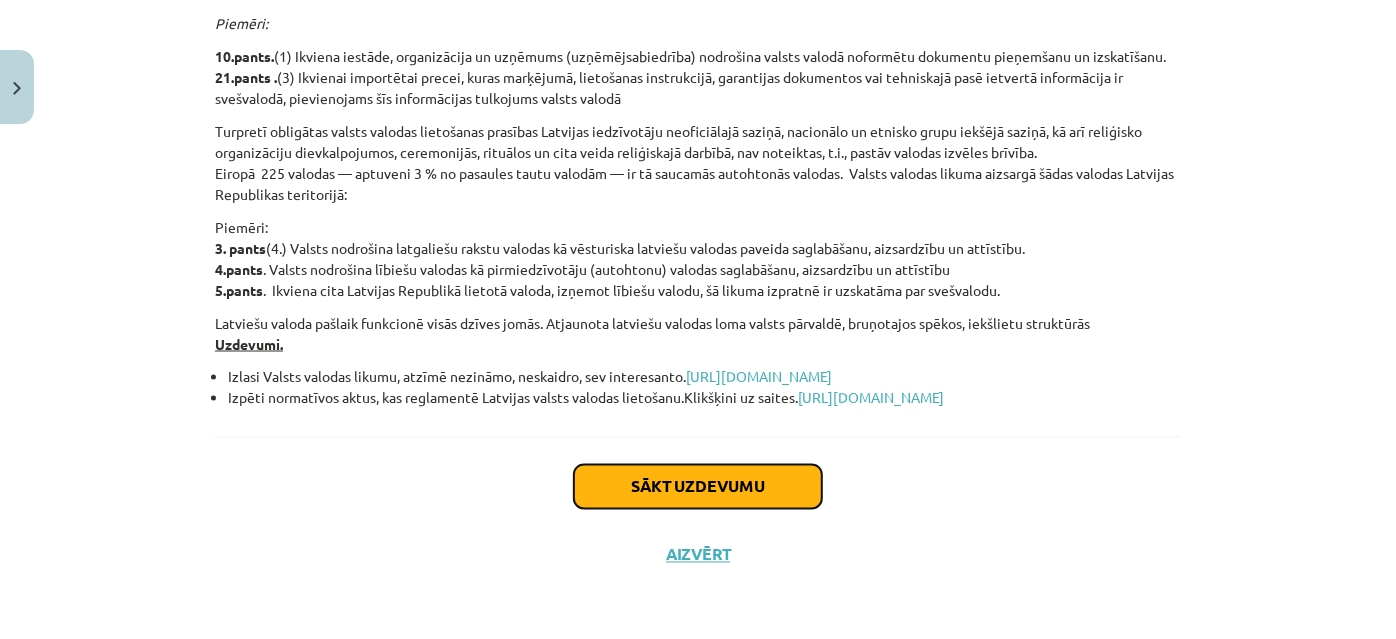 click on "Sākt uzdevumu" 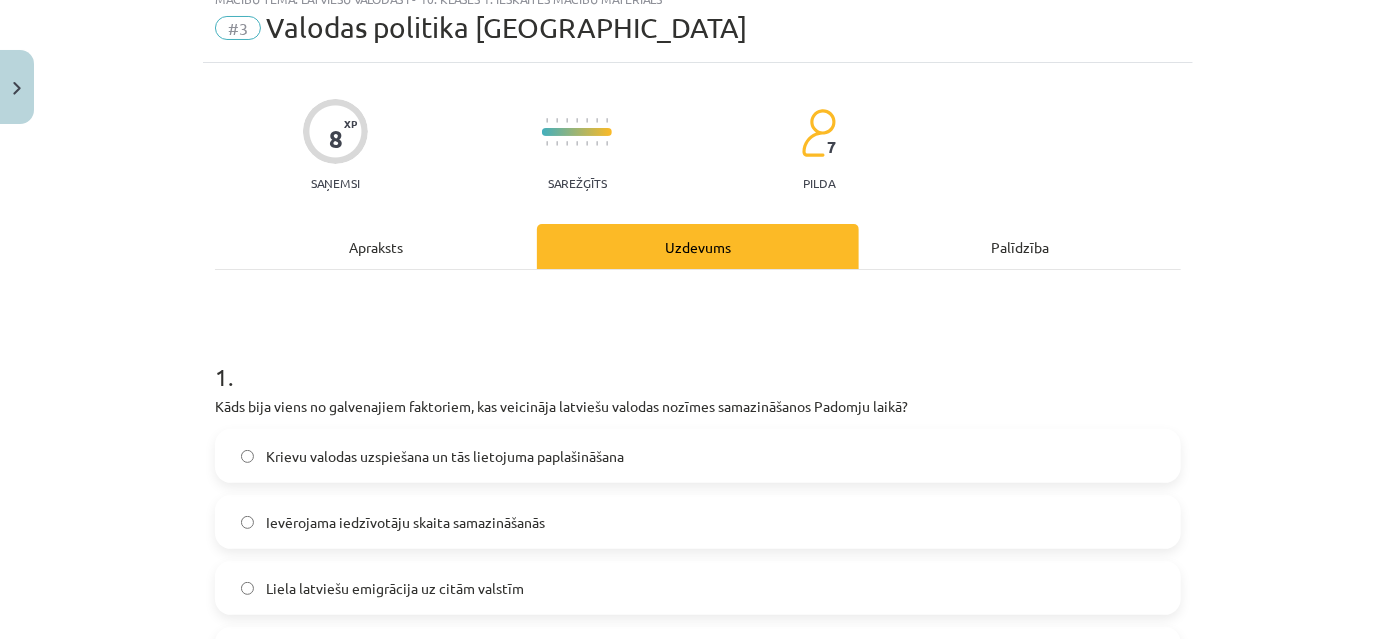 scroll, scrollTop: 50, scrollLeft: 0, axis: vertical 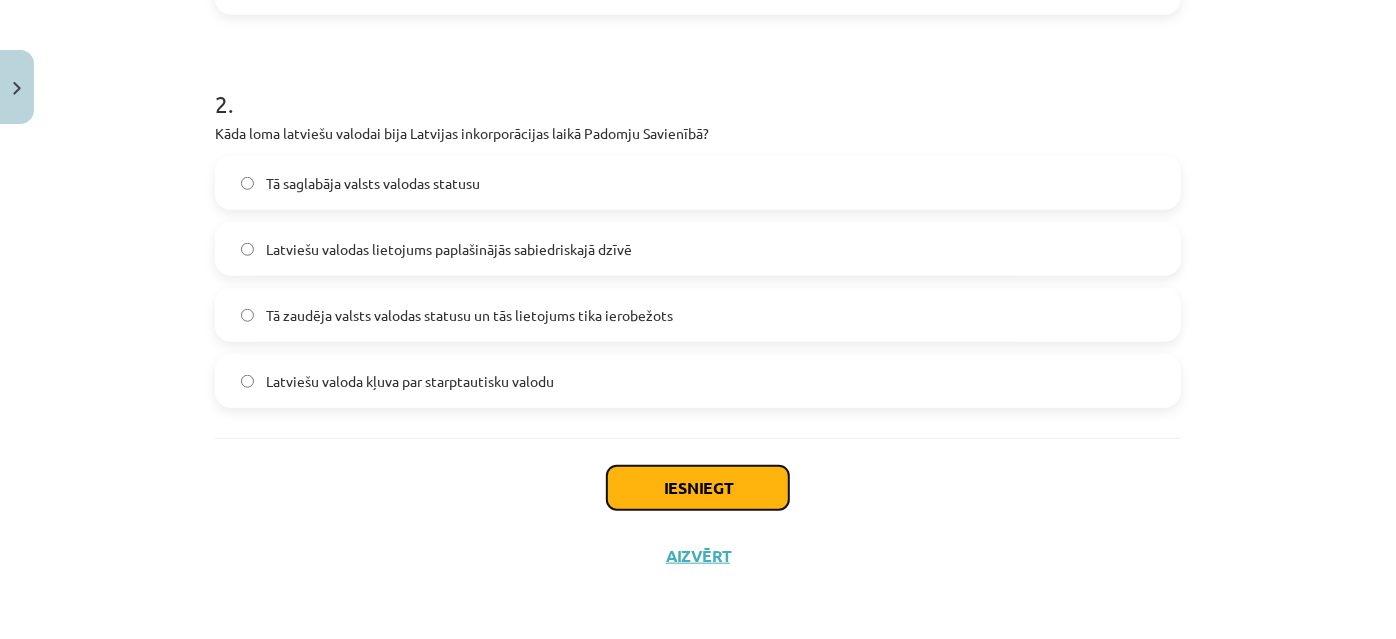 click on "Iesniegt" 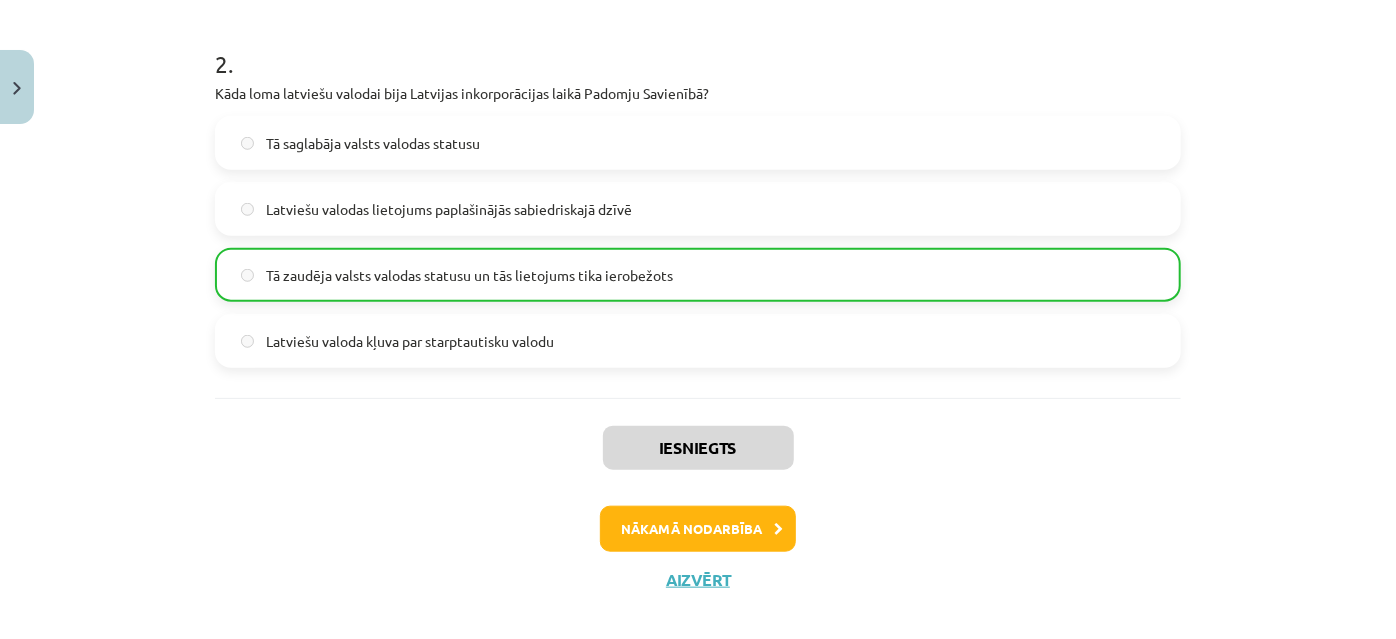 scroll, scrollTop: 798, scrollLeft: 0, axis: vertical 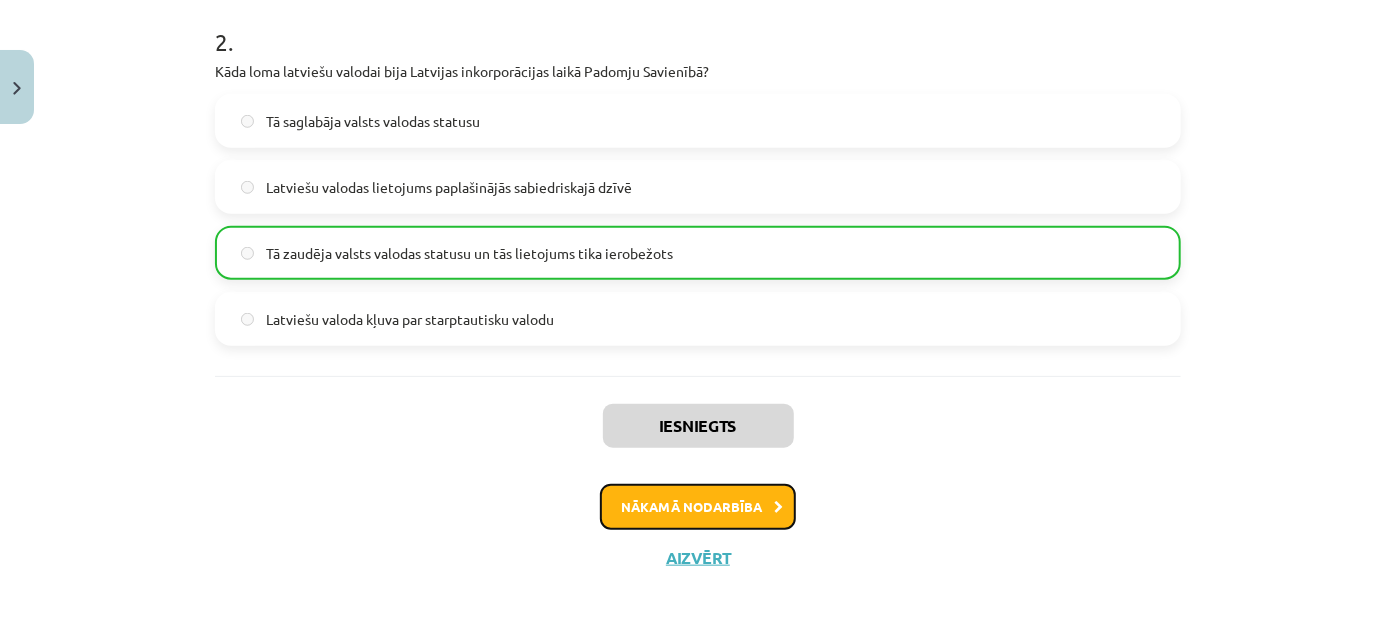click on "Nākamā nodarbība" 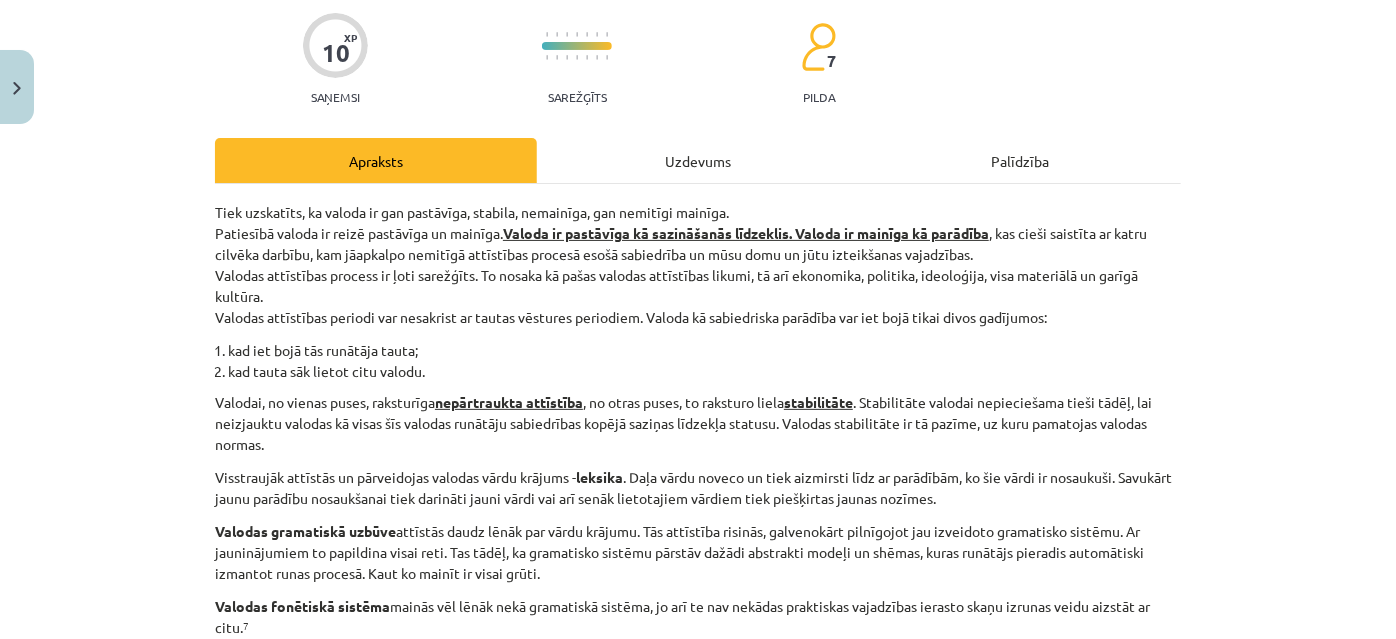 scroll, scrollTop: 232, scrollLeft: 0, axis: vertical 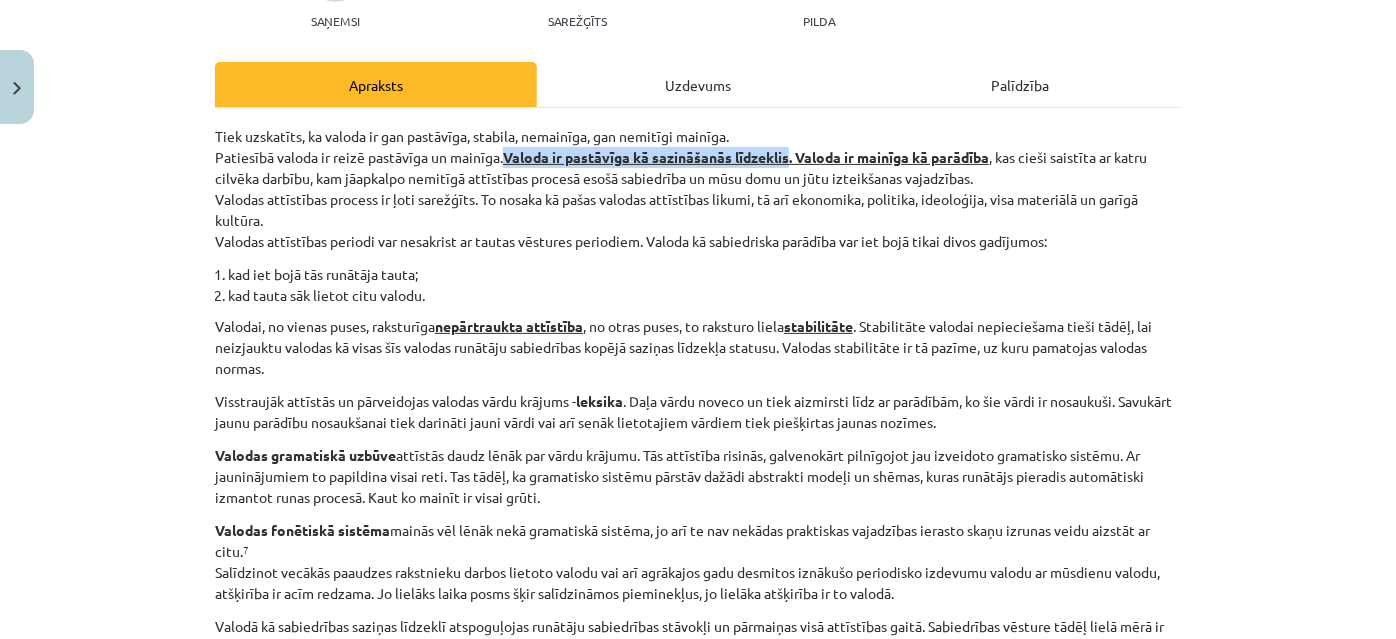 drag, startPoint x: 504, startPoint y: 156, endPoint x: 790, endPoint y: 154, distance: 286.007 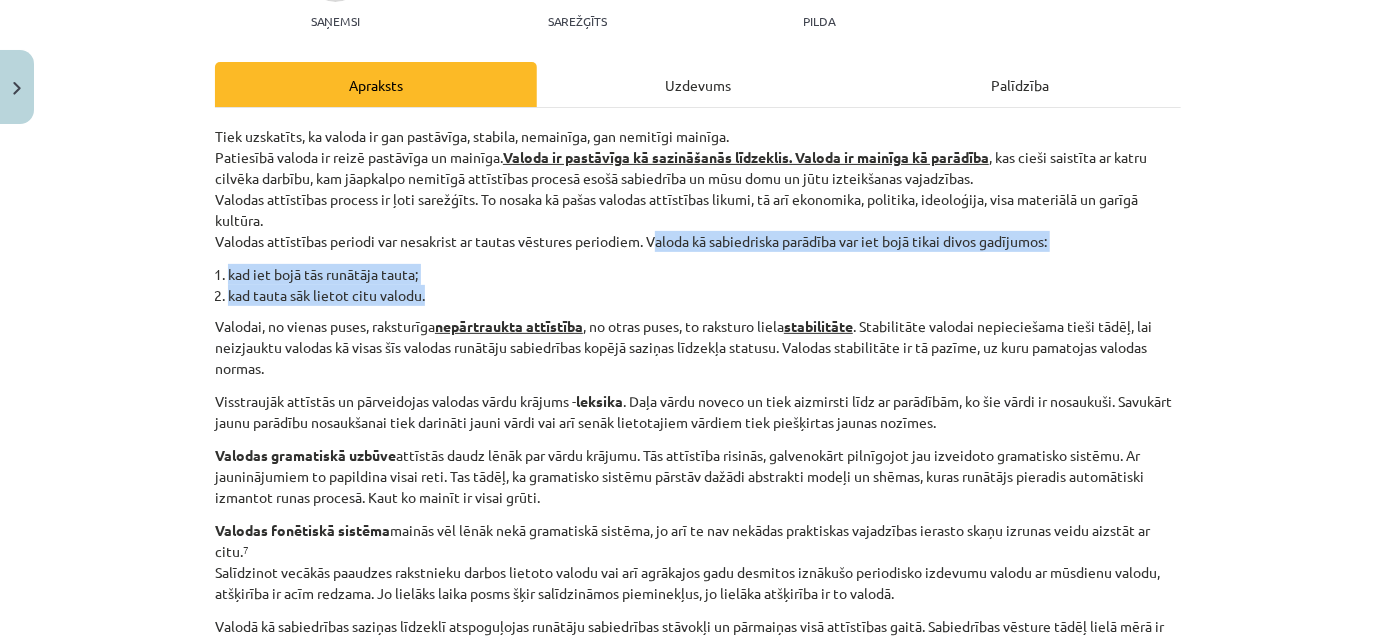 drag, startPoint x: 645, startPoint y: 238, endPoint x: 493, endPoint y: 287, distance: 159.70285 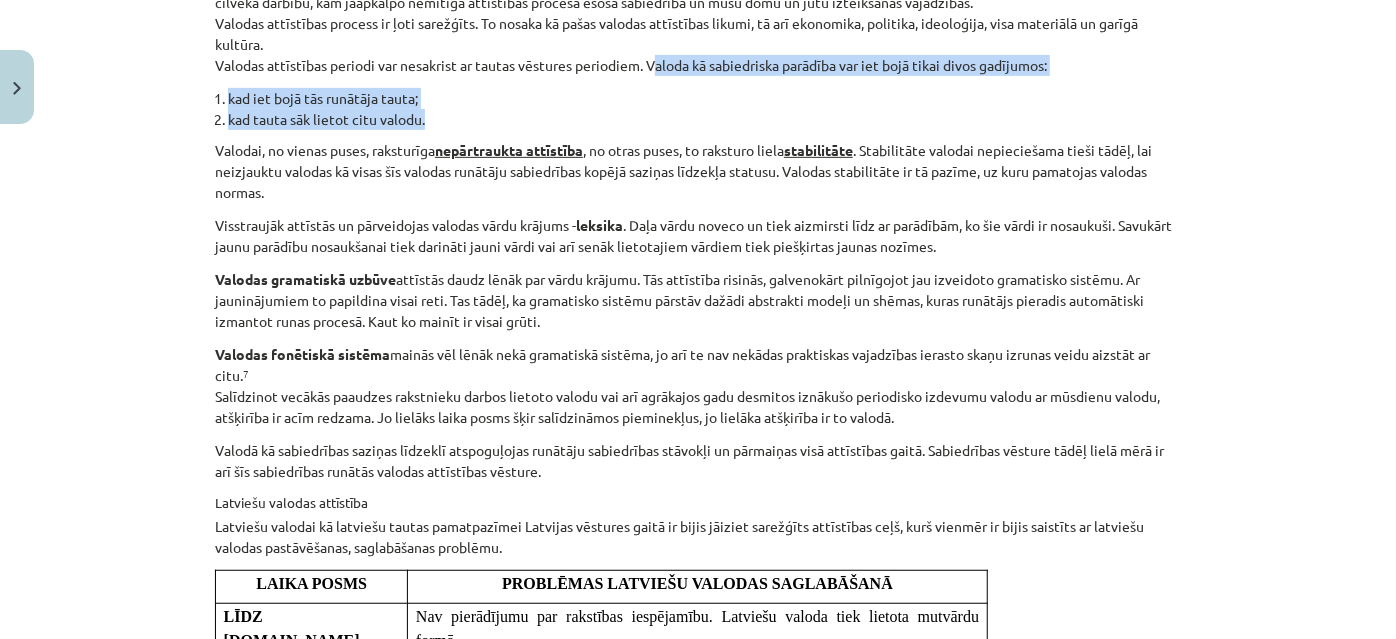scroll, scrollTop: 504, scrollLeft: 0, axis: vertical 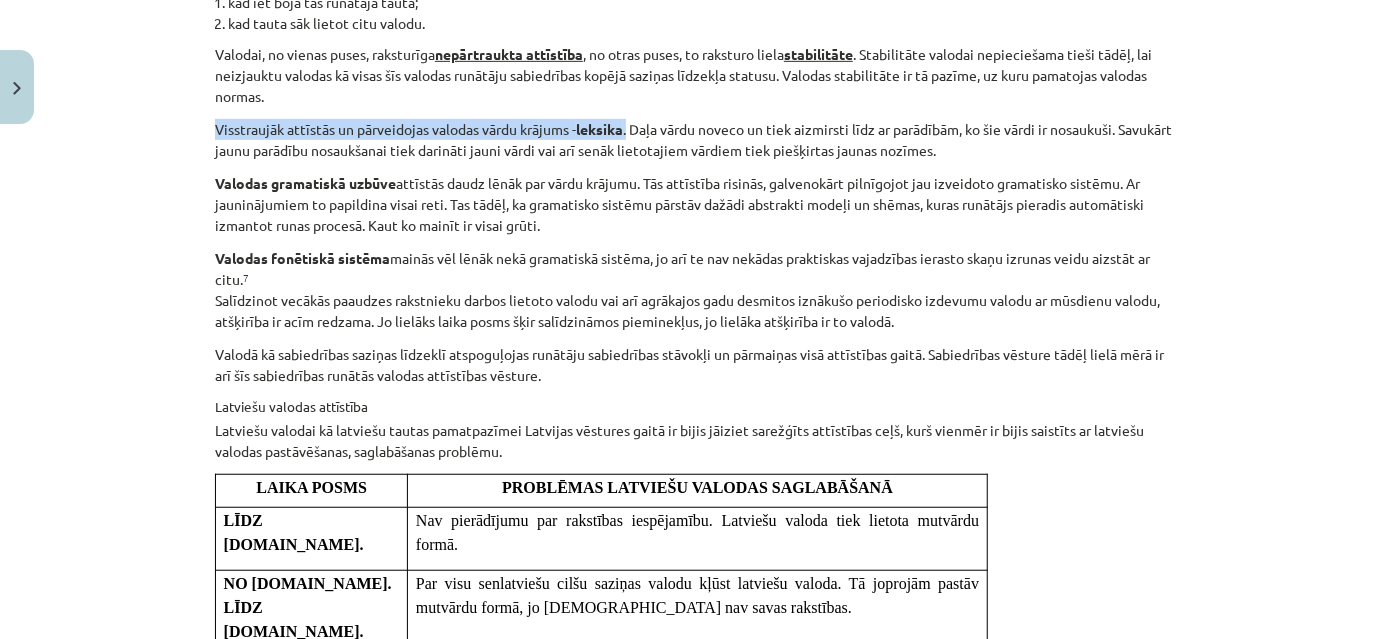drag, startPoint x: 206, startPoint y: 121, endPoint x: 628, endPoint y: 114, distance: 422.05804 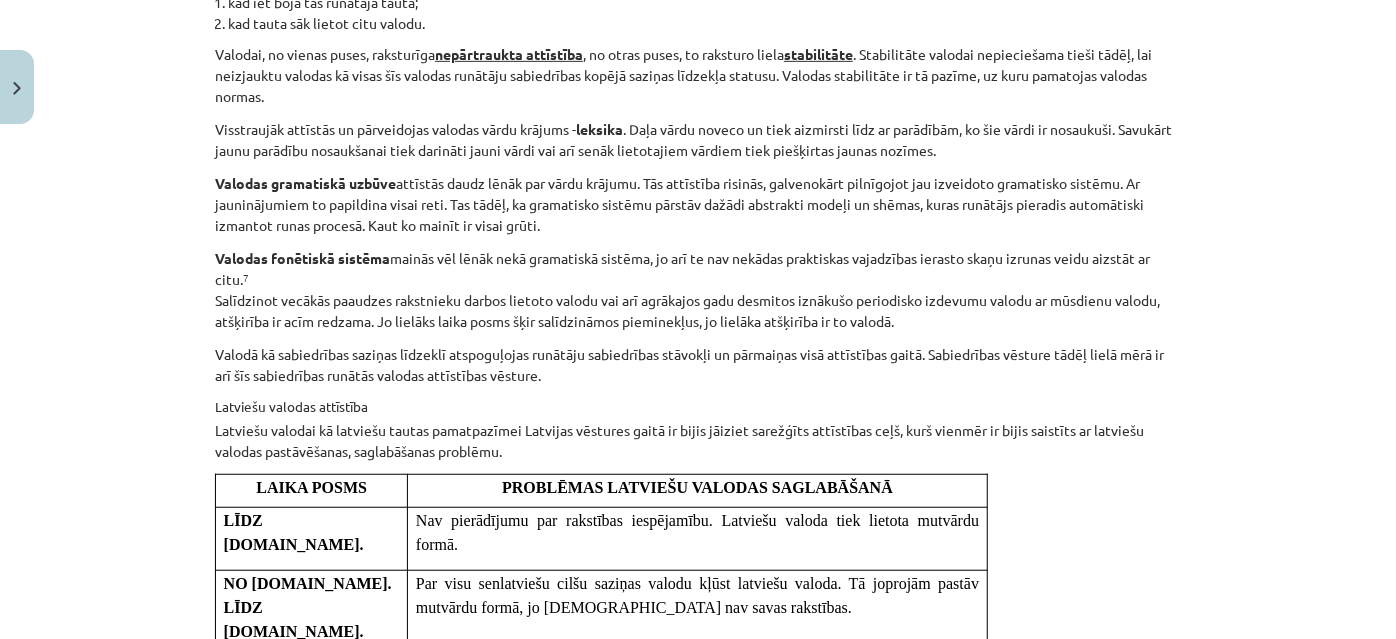 click on "Mācību tēma: Latviešu valodas i - 10. klases 1. ieskaites mācību materiāls #4 Valodas mainība un attīstība 10 XP Saņemsi Sarežģīts 7 pilda Apraksts Uzdevums Palīdzība Tiek uzskatīts, ka valoda ir gan pastāvīga, stabila, nemainīga, gan nemitīgi mainīga.
Patiesībā valoda ir reizē pastāvīga un mainīga.  Valoda ir pastāvīga kā sazināšanās līdzeklis. Valoda ir mainīga kā parādība , kas cieši saistīta ar katru cilvēka darbību, kam jāapkalpo nemitīgā attīstības procesā esošā sabiedrība un mūsu domu un jūtu izteikšanas vajadzības.
Valodas attīstības process ir ļoti sarežģīts. To nosaka kā pašas valodas attīstības likumi, tā arī ekonomika, politika, ideoloģija, visa materiālā un garīgā kultūra.
Valodas attīstības periodi var nesakrist ar tautas vēstures periodiem. Valoda kā sabiedriska parādība var iet bojā tikai divos gadījumos:
kad iet bojā tās runātāja tauta;
kad tauta sāk lietot citu valodu.
stabilitāte
7" 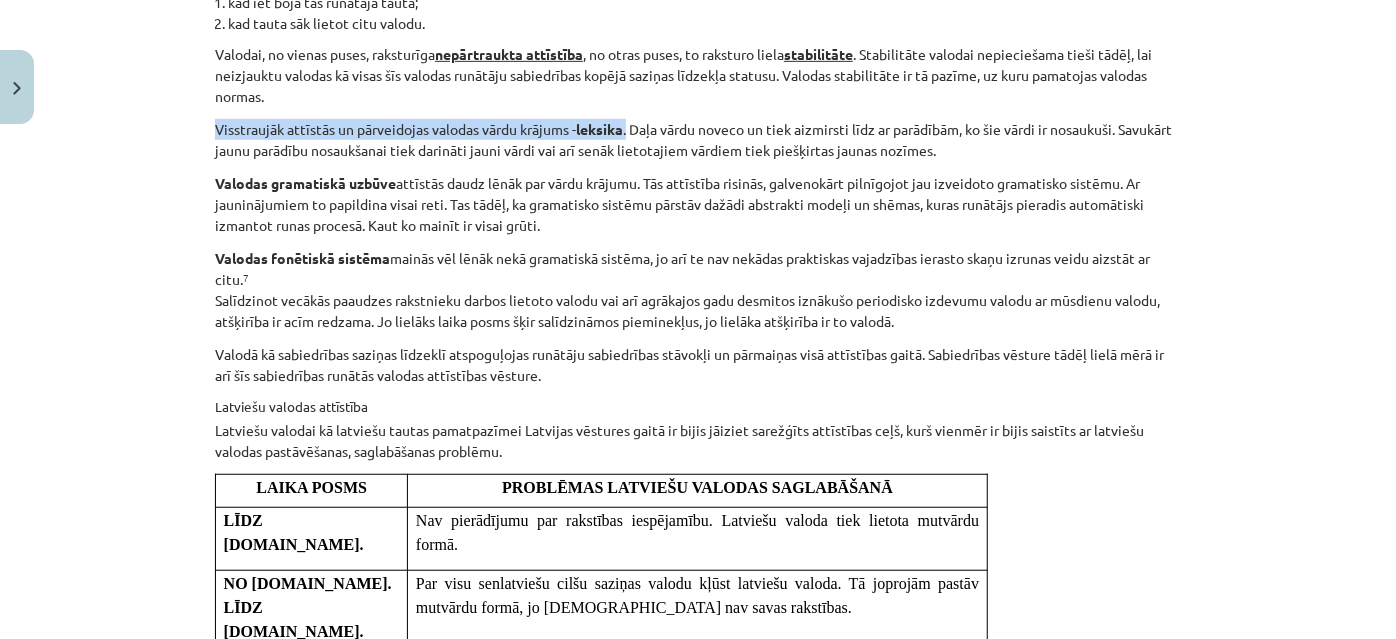 drag, startPoint x: 209, startPoint y: 125, endPoint x: 630, endPoint y: 120, distance: 421.0297 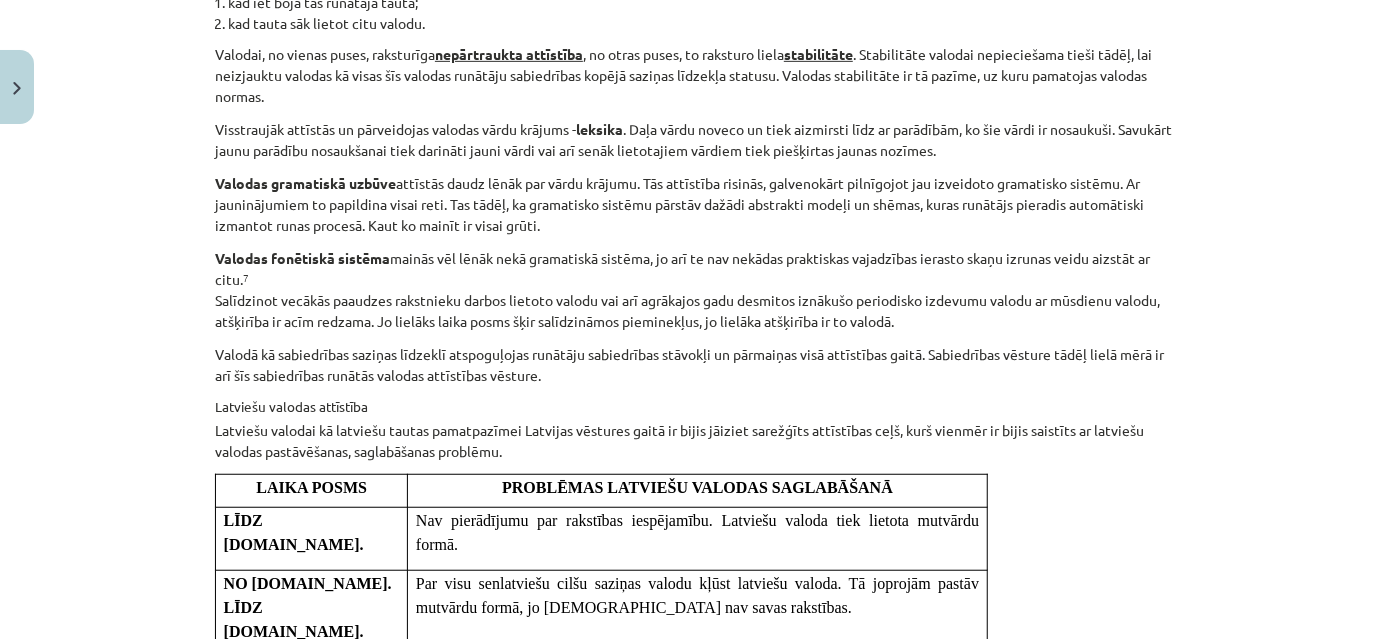 click on "Tiek uzskatīts, ka valoda ir gan pastāvīga, stabila, nemainīga, gan nemitīgi mainīga.
Patiesībā valoda ir reizē pastāvīga un mainīga.  Valoda ir pastāvīga kā sazināšanās līdzeklis. Valoda ir mainīga kā parādība , kas cieši saistīta ar katru cilvēka darbību, kam jāapkalpo nemitīgā attīstības procesā esošā sabiedrība un mūsu domu un jūtu izteikšanas vajadzības.
Valodas attīstības process ir ļoti sarežģīts. To nosaka kā pašas valodas attīstības likumi, tā arī ekonomika, politika, ideoloģija, visa materiālā un garīgā kultūra.
Valodas attīstības periodi var nesakrist ar tautas vēstures periodiem. Valoda kā sabiedriska parādība var iet bojā tikai divos gadījumos:
kad iet bojā tās runātāja tauta;
kad tauta sāk lietot citu valodu.
Valodai, no vienas puses, raksturīga  nepārtraukta attīstība , no otras puses, to raksturo liela  stabilitāte
Visstraujāk attīstās un pārveidojas valodas vārdu krājums -  leksika
7" 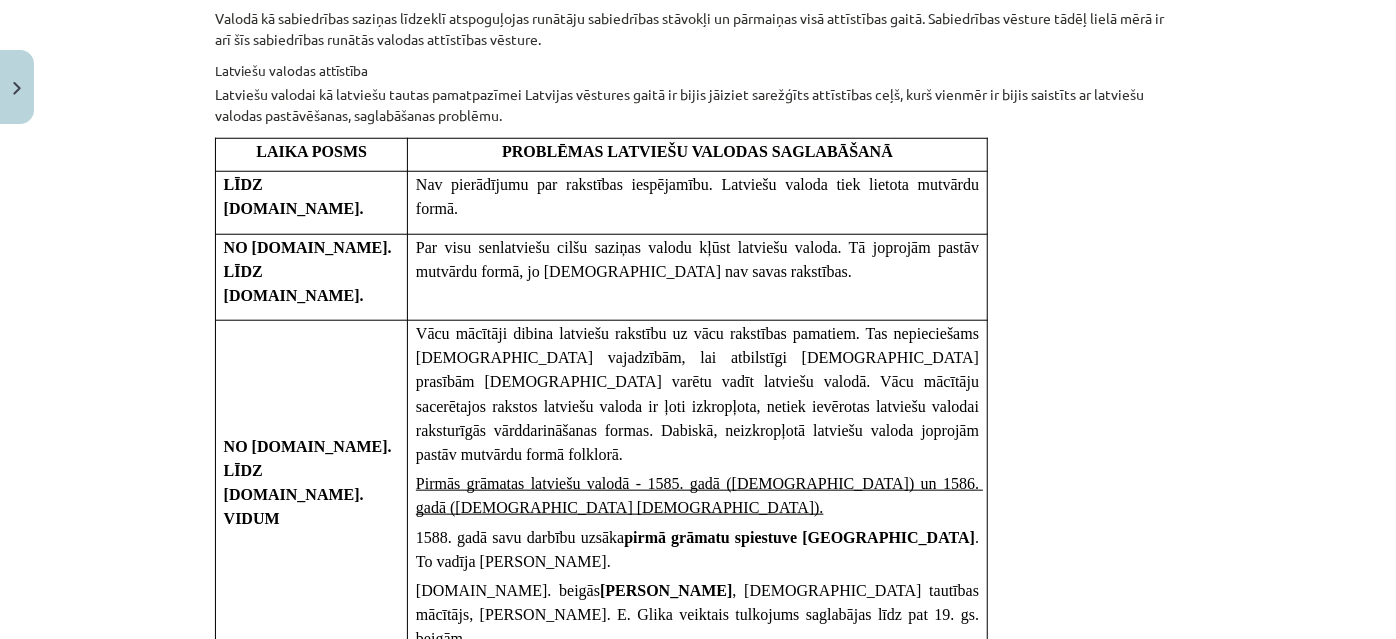 scroll, scrollTop: 868, scrollLeft: 0, axis: vertical 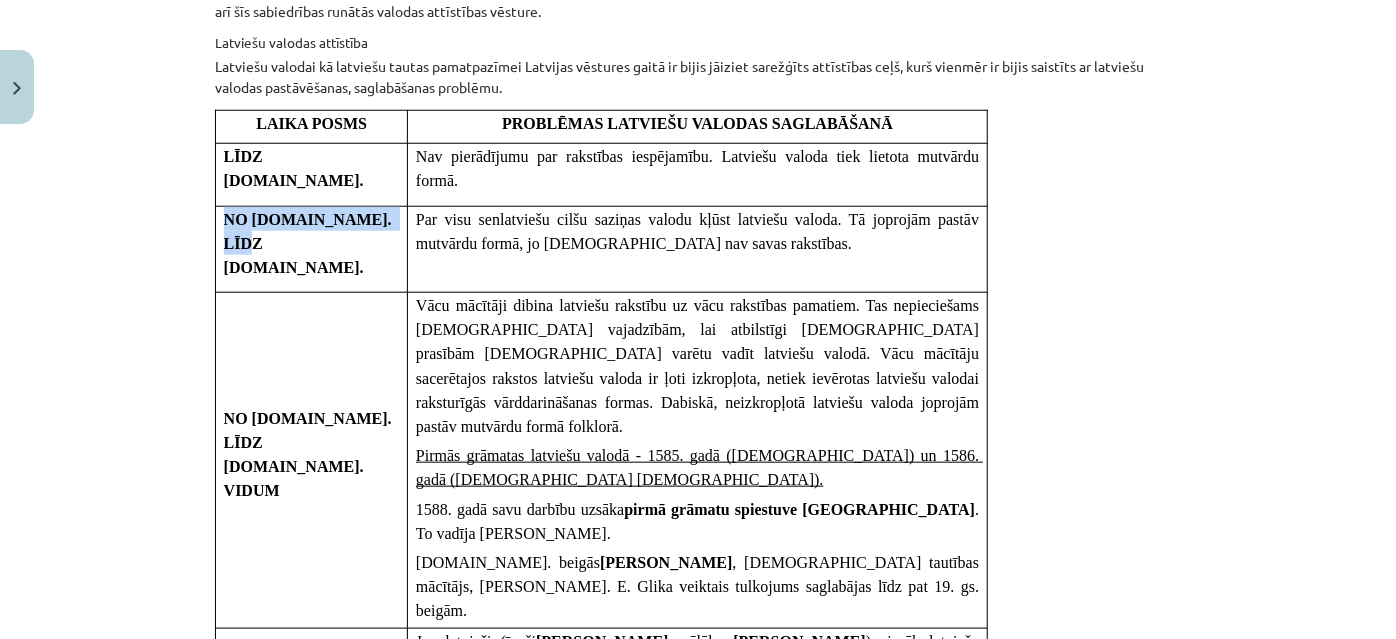 drag, startPoint x: 213, startPoint y: 200, endPoint x: 275, endPoint y: 227, distance: 67.62396 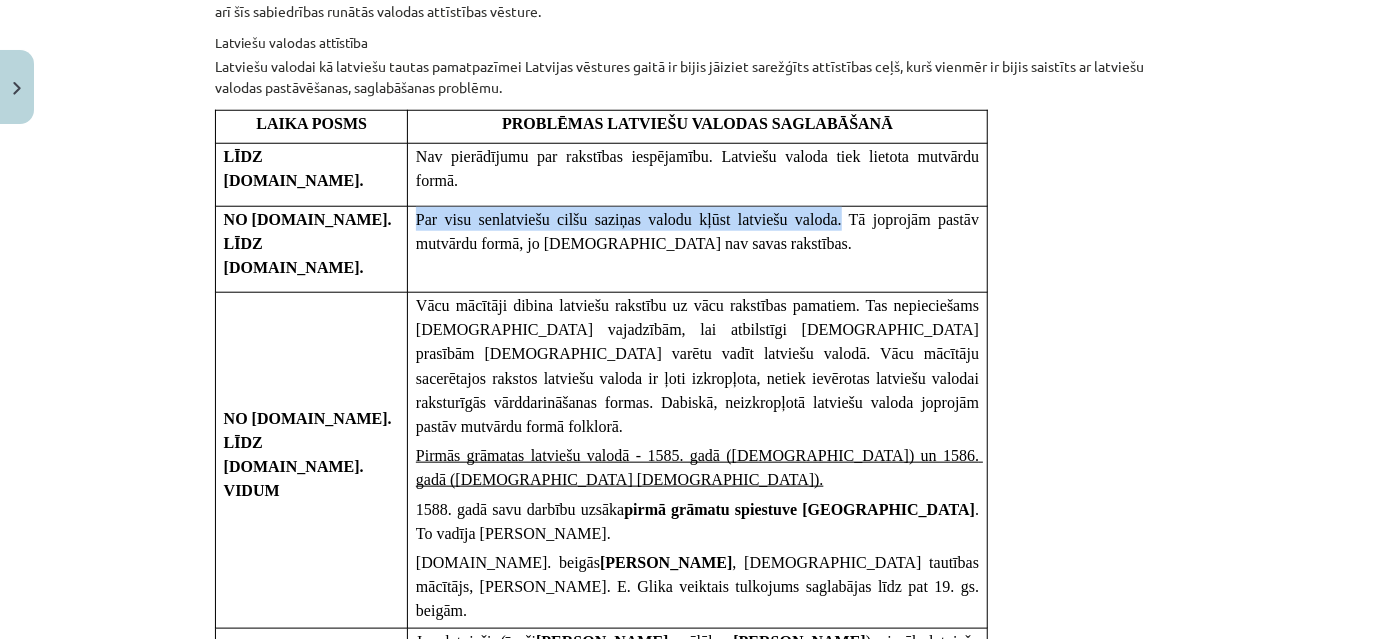 drag, startPoint x: 396, startPoint y: 196, endPoint x: 941, endPoint y: 199, distance: 545.00824 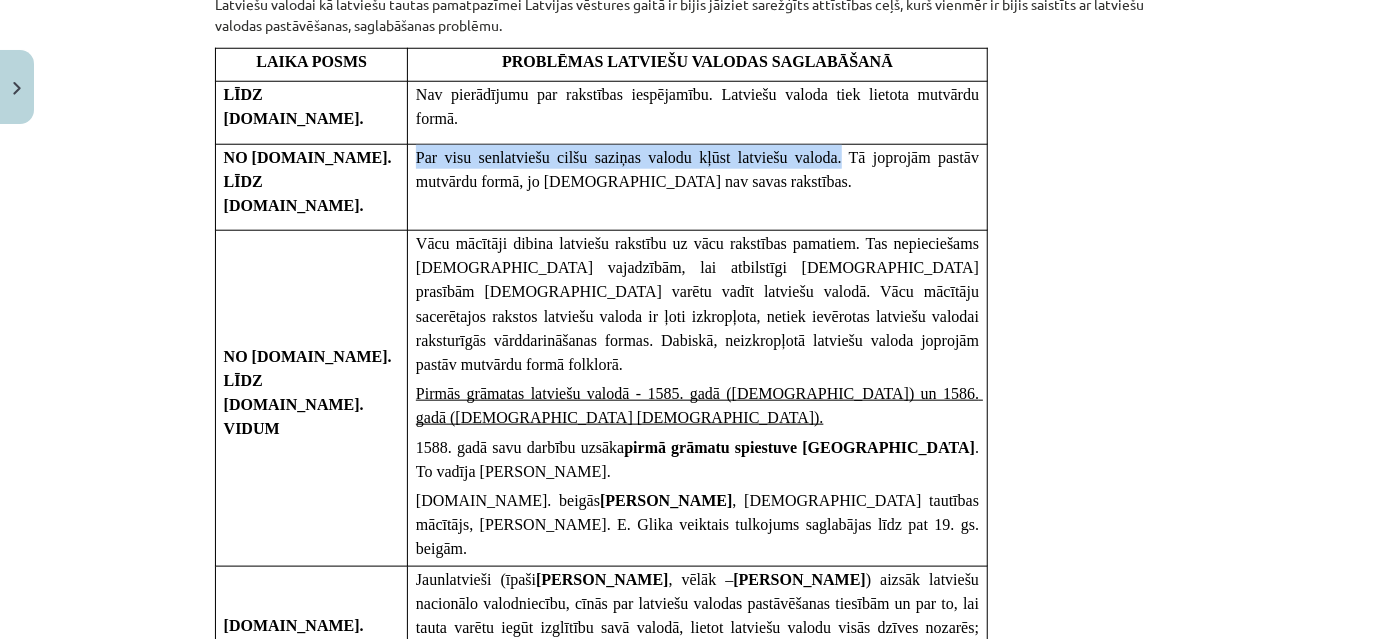 scroll, scrollTop: 959, scrollLeft: 0, axis: vertical 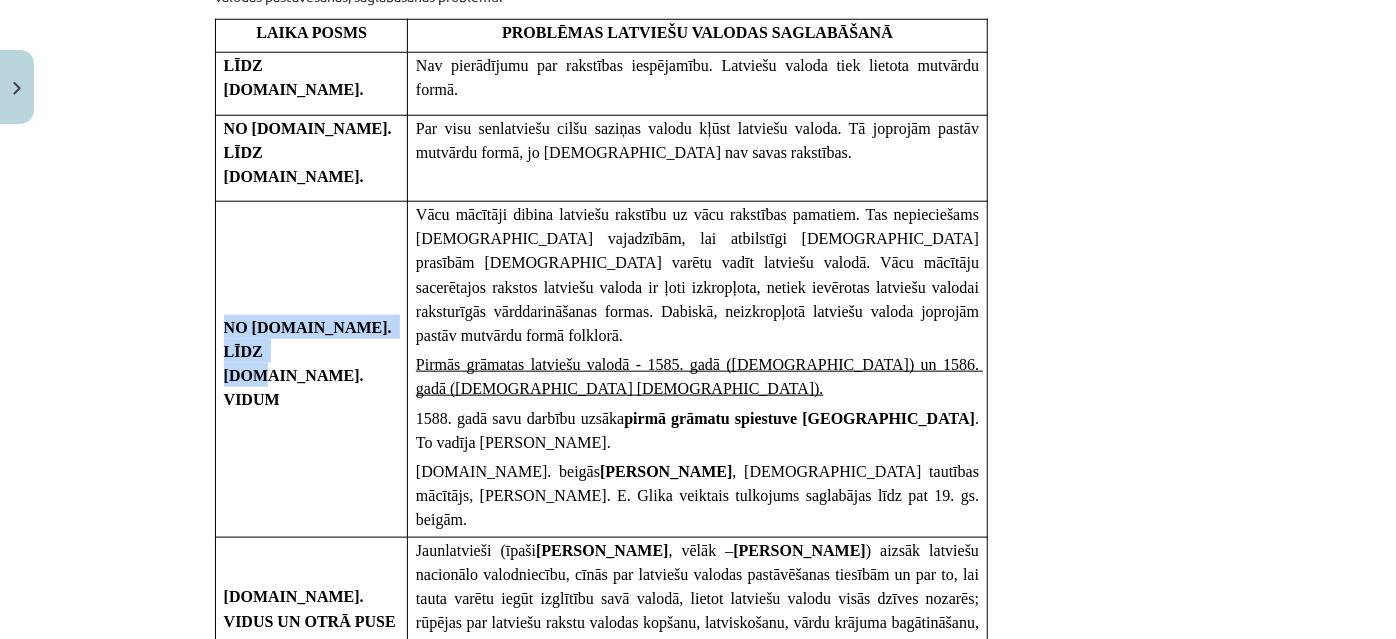 drag, startPoint x: 214, startPoint y: 289, endPoint x: 354, endPoint y: 316, distance: 142.5798 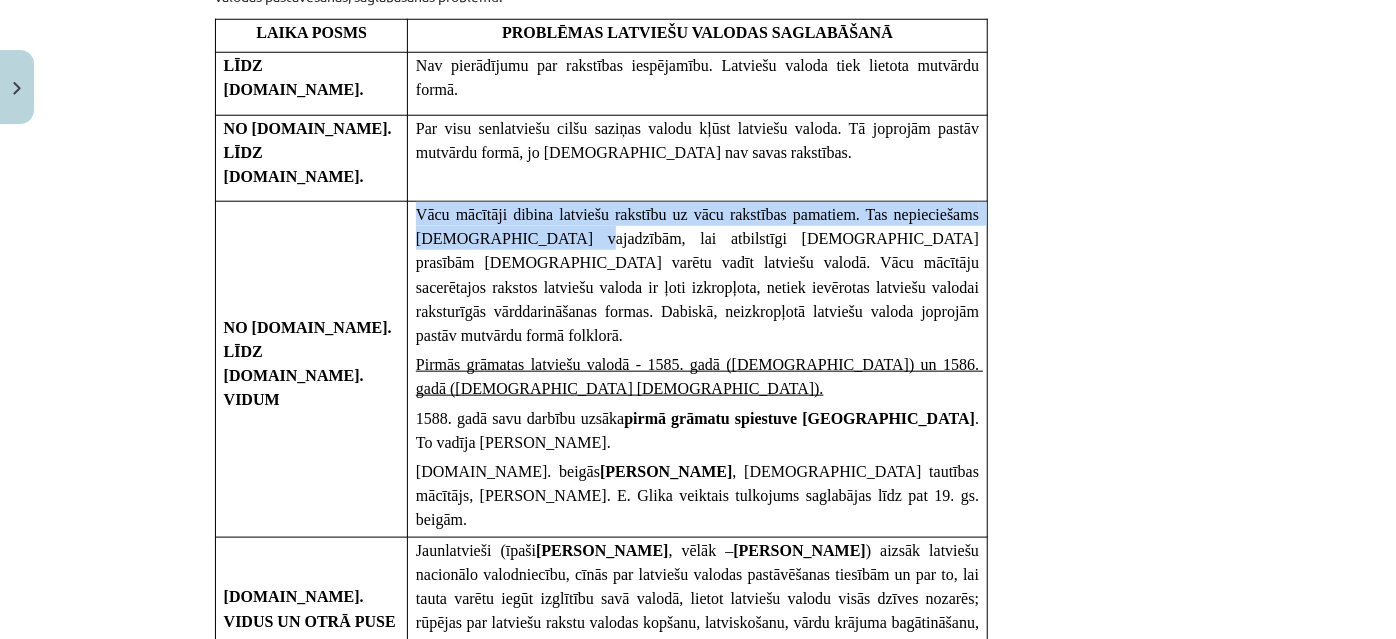 drag, startPoint x: 394, startPoint y: 169, endPoint x: 682, endPoint y: 195, distance: 289.17123 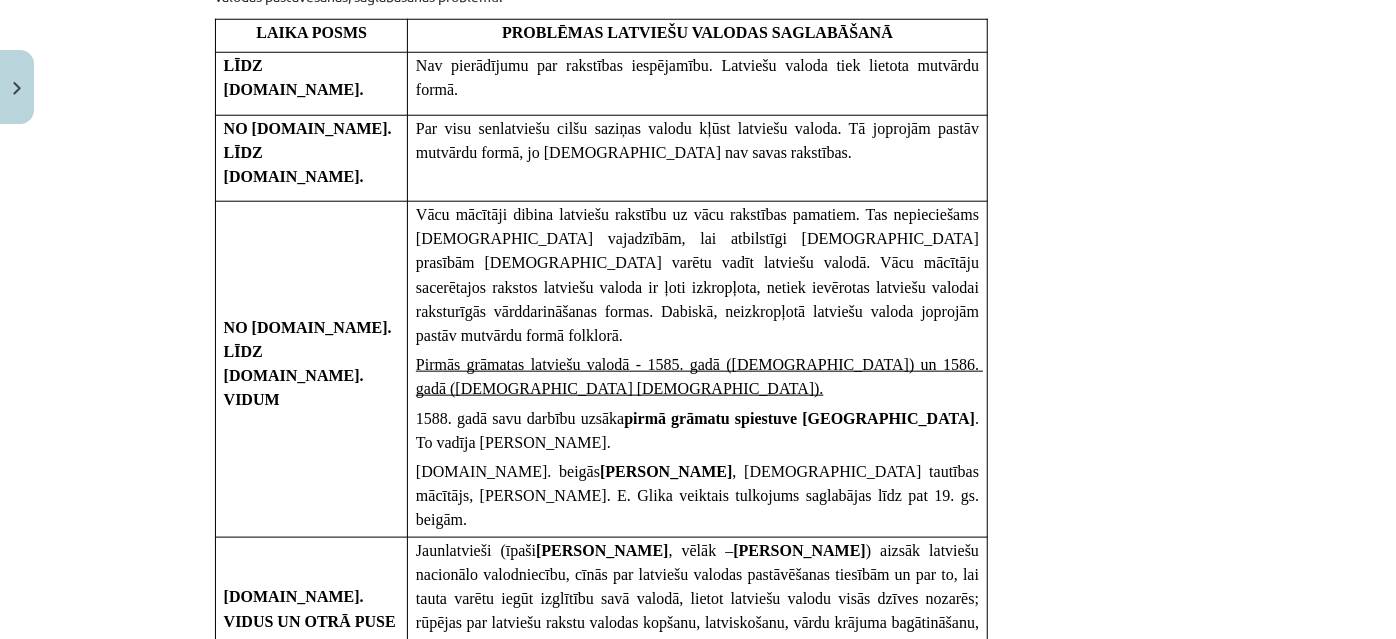 click on "Vācu mācītāji dibina latviešu rakstību uz vācu rakstības pamatiem. Tas nepieciešams baznīcas vajadzībām, lai atbilstīgi luterānisma prasībām dievkalpojumus varētu vadīt latviešu valodā. Vācu mācītāju sacerētajos rakstos latviešu valoda ir ļoti izkropļota, netiek ievērotas latviešu valodai raksturīgās vārddarināšanas formas. Dabiskā, neizkropļotā latviešu valoda joprojām pastāv mutvārdu formā folklorā." 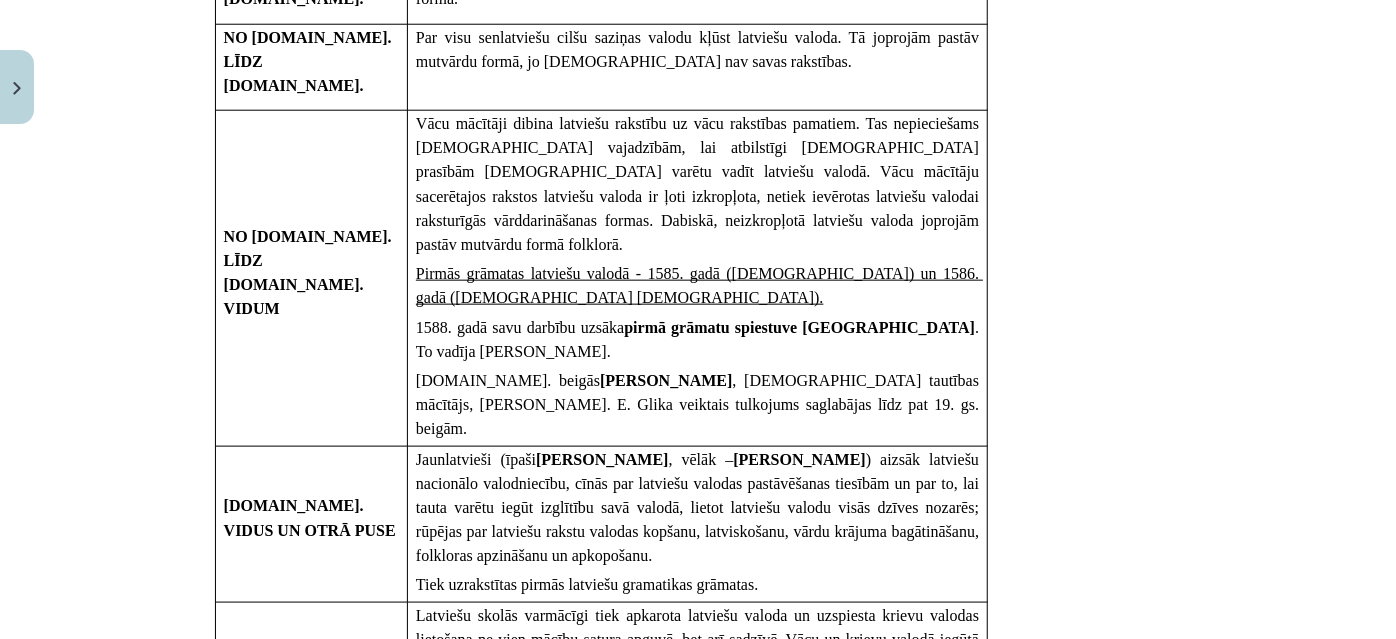 scroll, scrollTop: 1141, scrollLeft: 0, axis: vertical 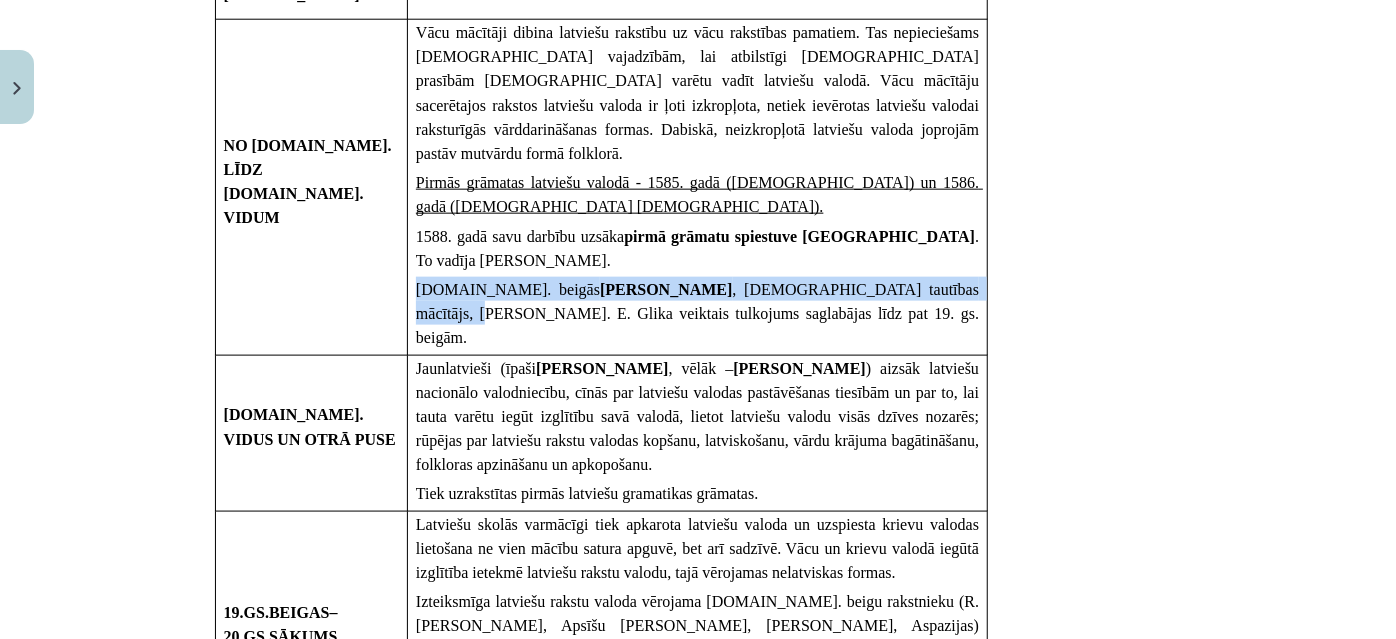 drag, startPoint x: 401, startPoint y: 238, endPoint x: 951, endPoint y: 223, distance: 550.2045 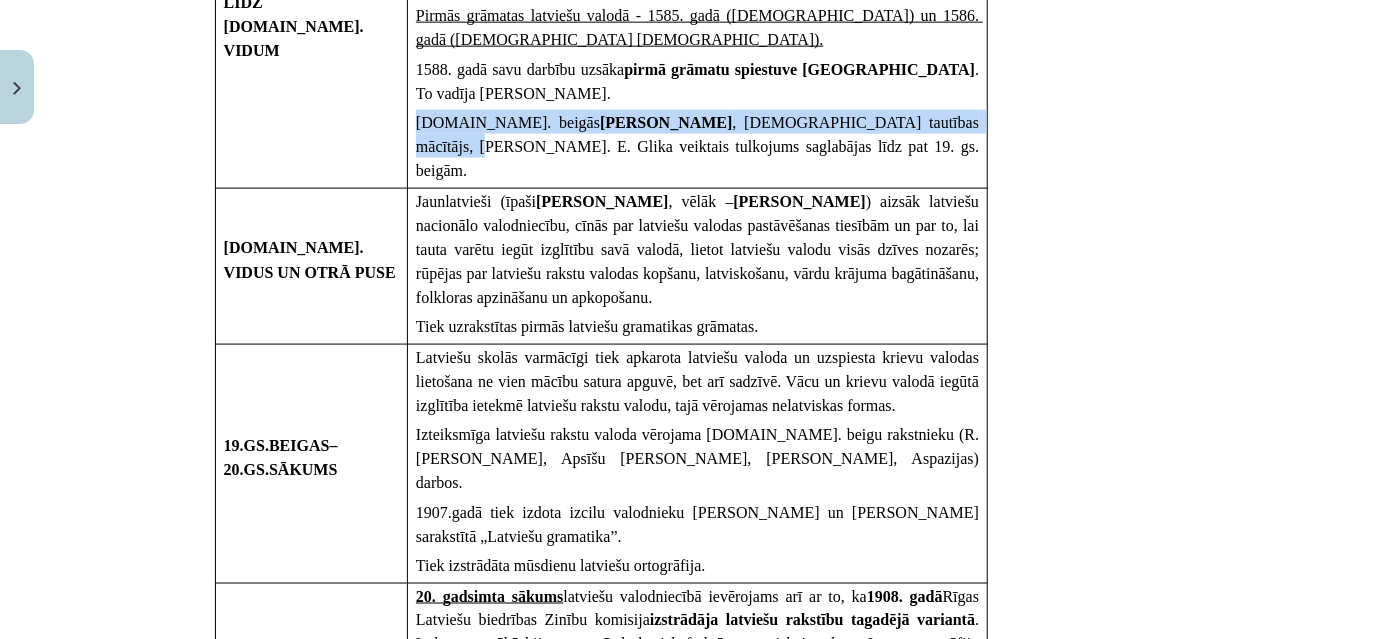 scroll, scrollTop: 1413, scrollLeft: 0, axis: vertical 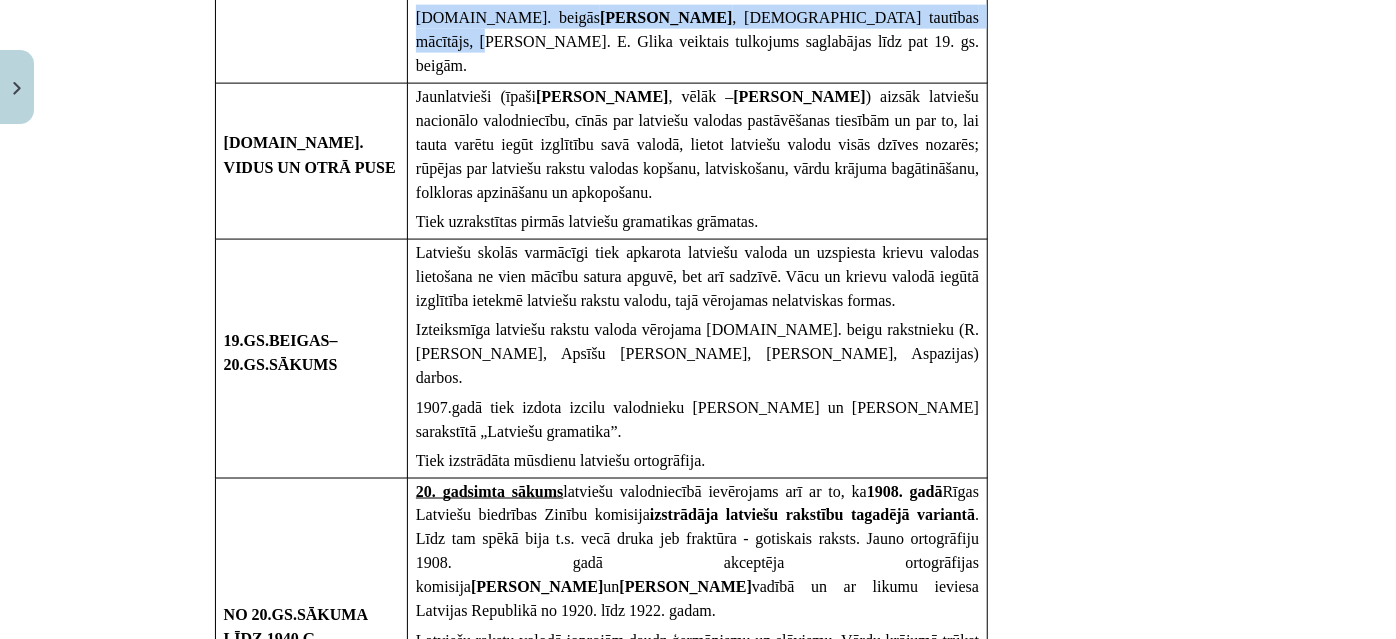 drag, startPoint x: 398, startPoint y: 332, endPoint x: 728, endPoint y: 356, distance: 330.87158 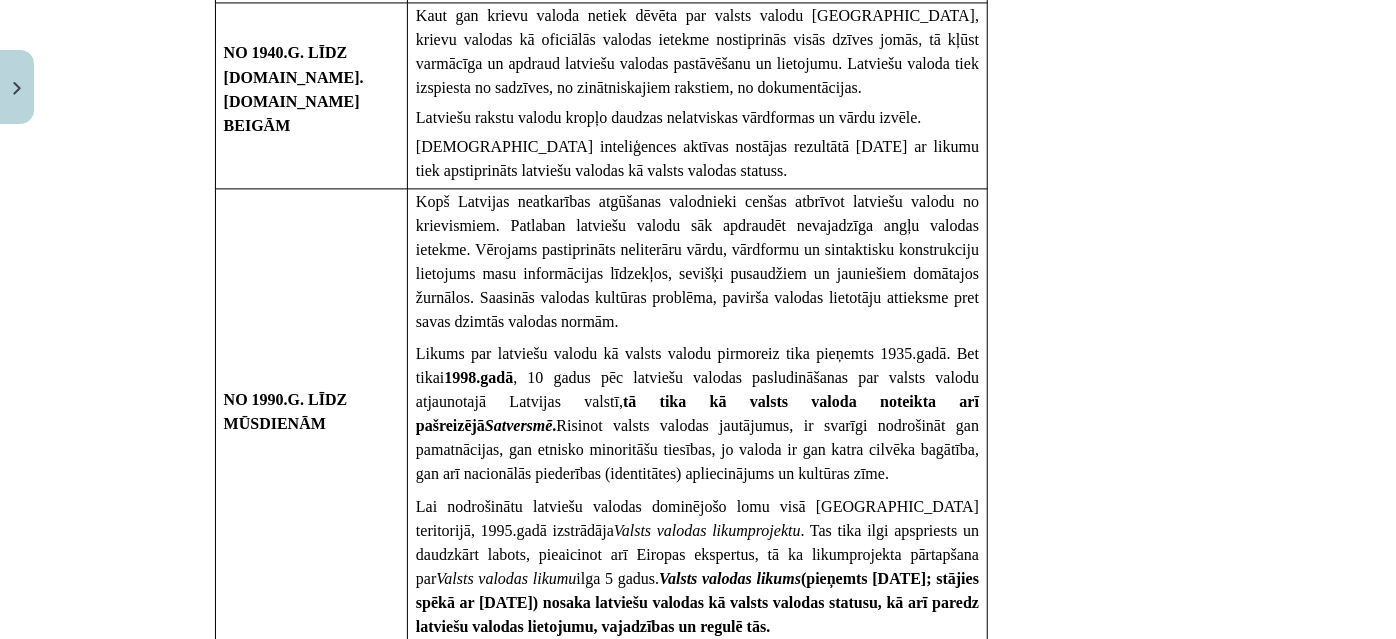 scroll, scrollTop: 2232, scrollLeft: 0, axis: vertical 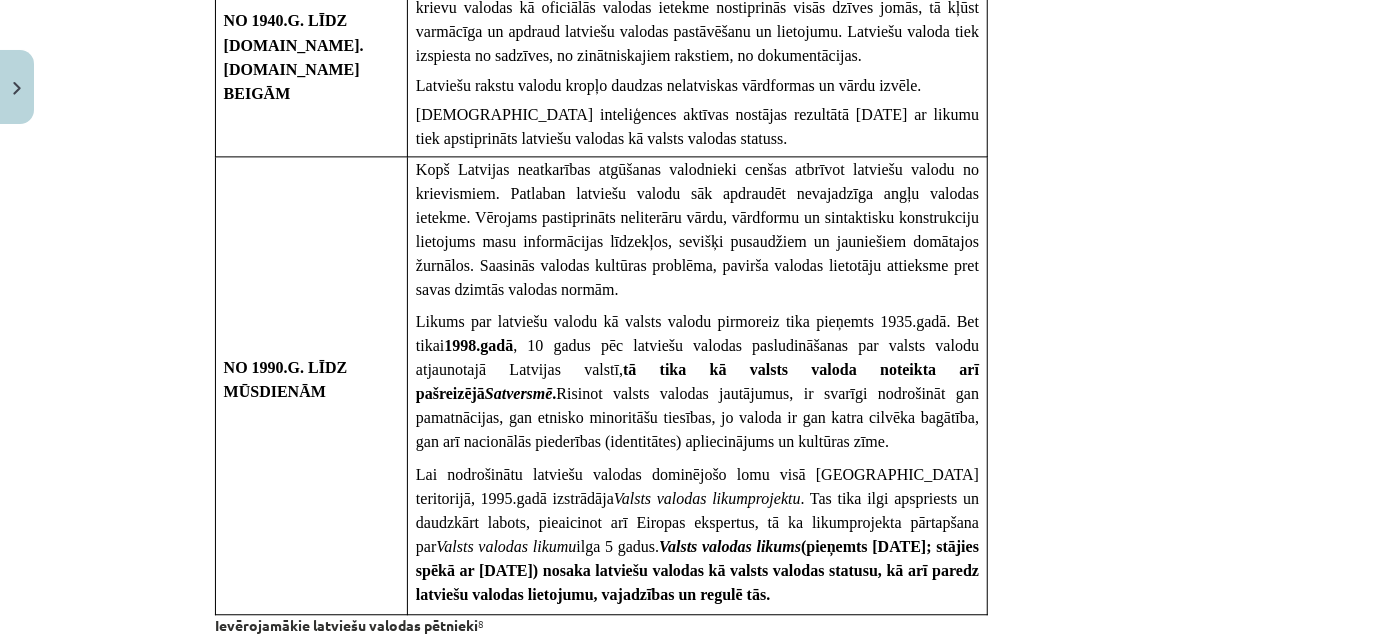 drag, startPoint x: 400, startPoint y: 324, endPoint x: 801, endPoint y: 394, distance: 407.06387 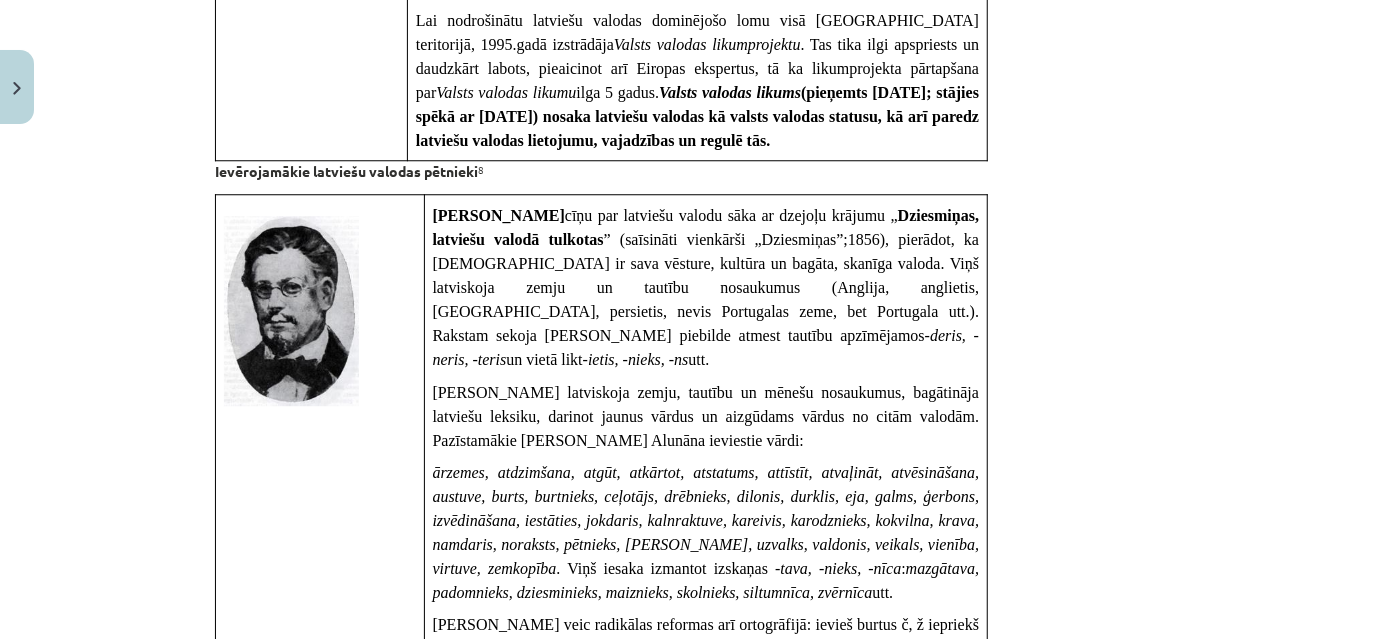 scroll, scrollTop: 2777, scrollLeft: 0, axis: vertical 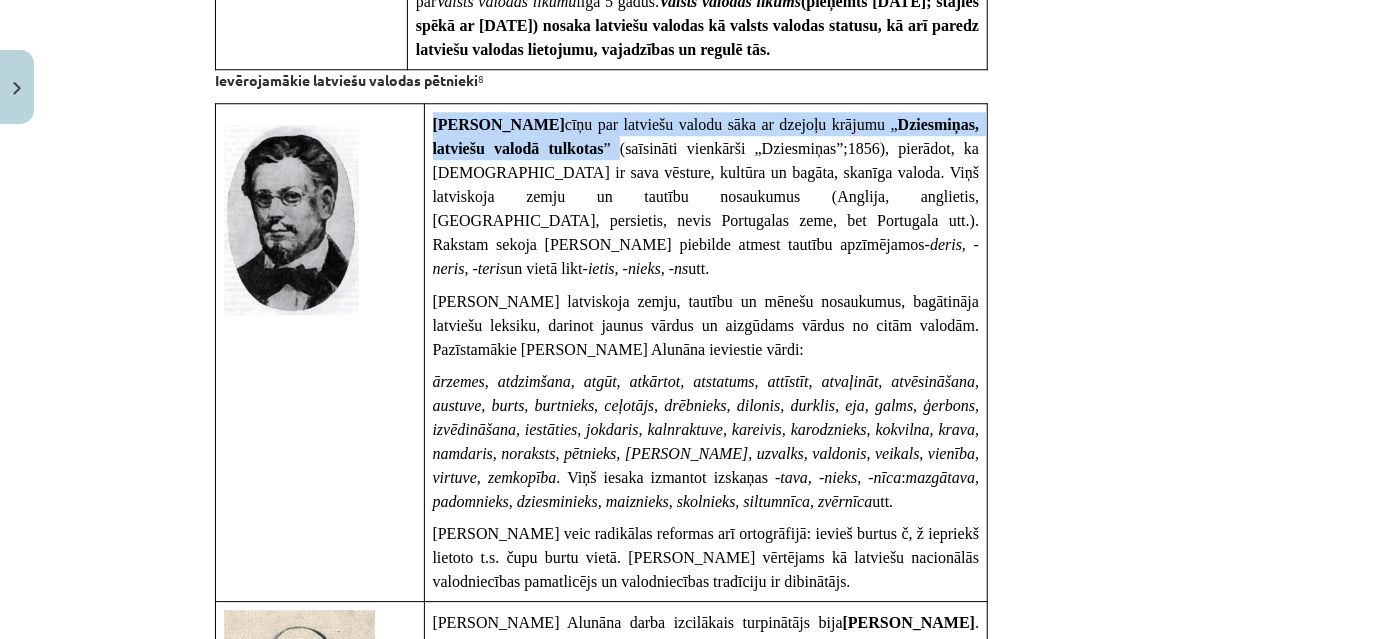 drag, startPoint x: 426, startPoint y: 178, endPoint x: 800, endPoint y: 196, distance: 374.4329 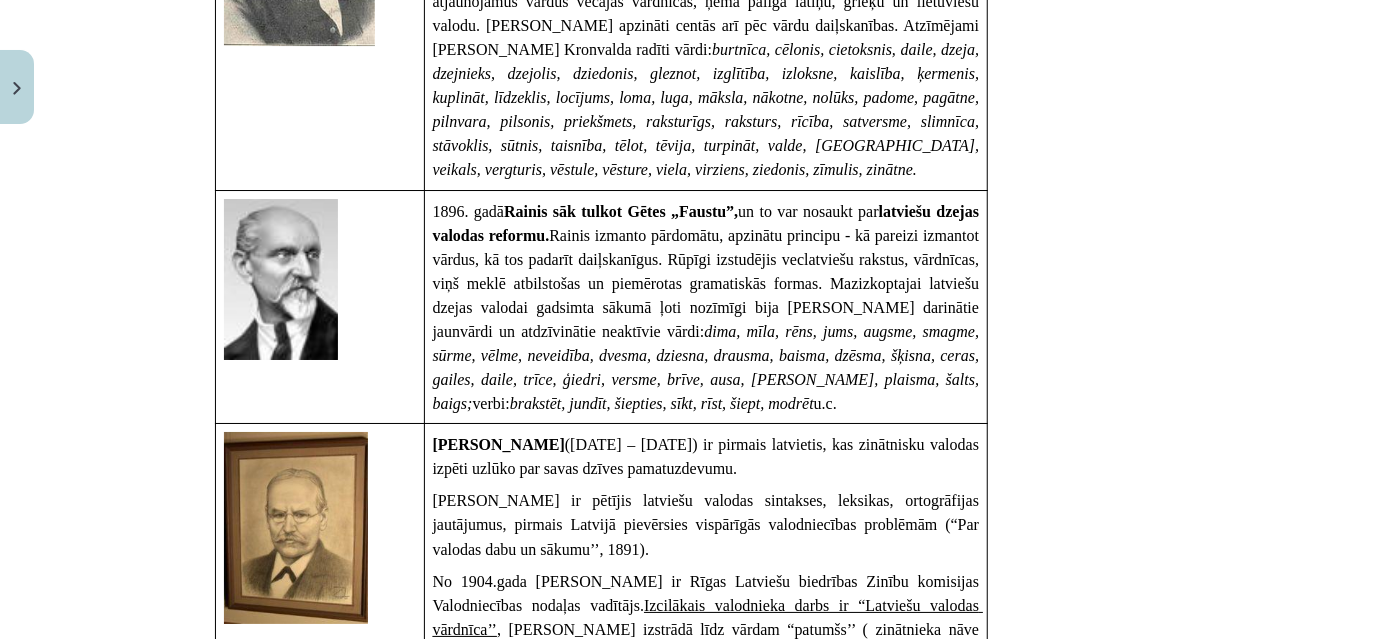 scroll, scrollTop: 3595, scrollLeft: 0, axis: vertical 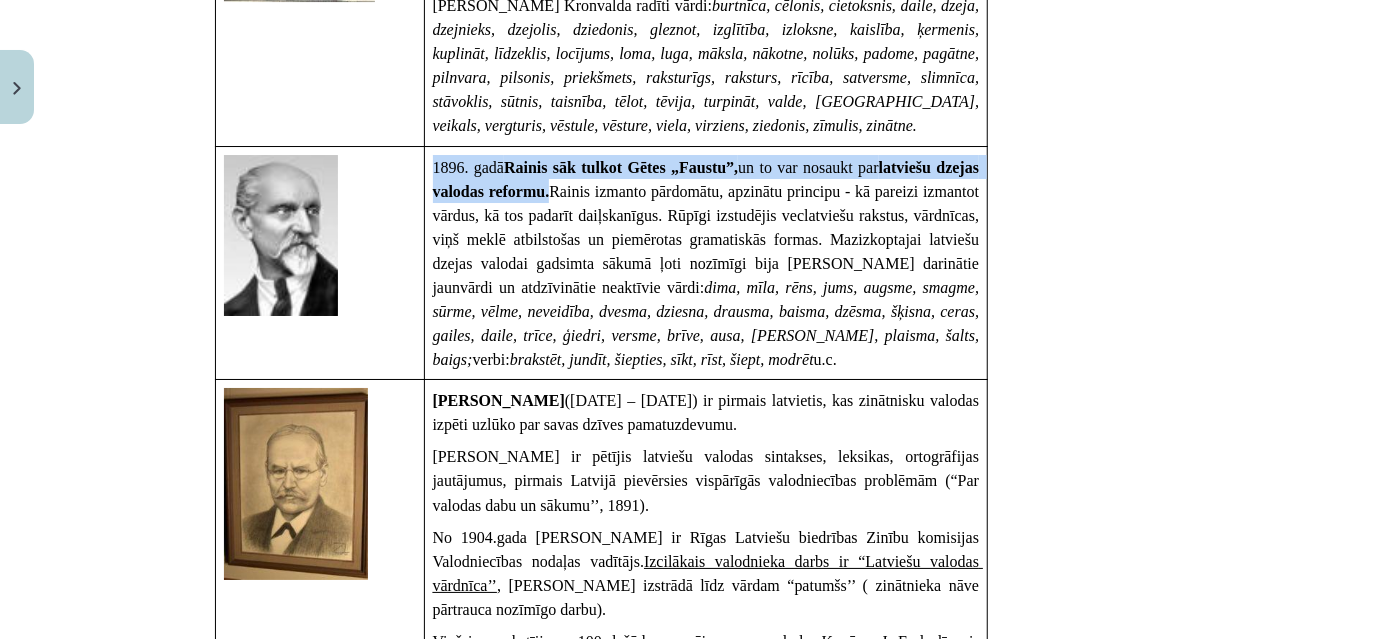 drag, startPoint x: 425, startPoint y: 316, endPoint x: 744, endPoint y: 348, distance: 320.601 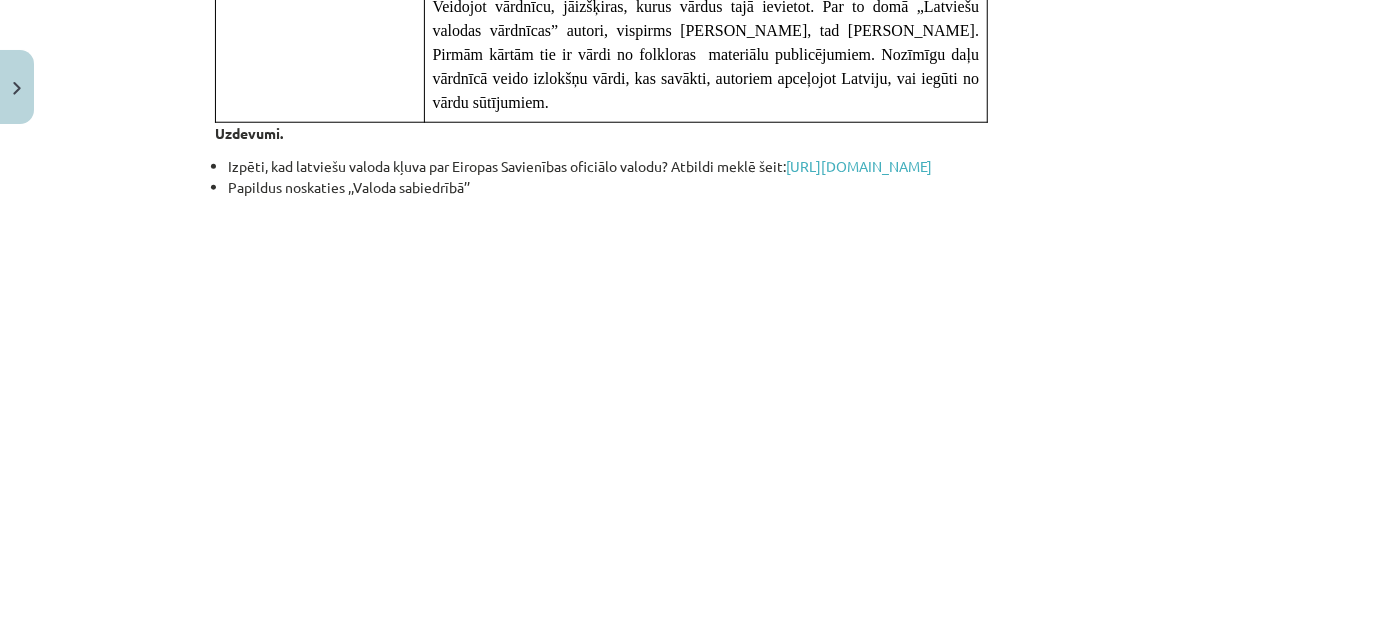 scroll, scrollTop: 4959, scrollLeft: 0, axis: vertical 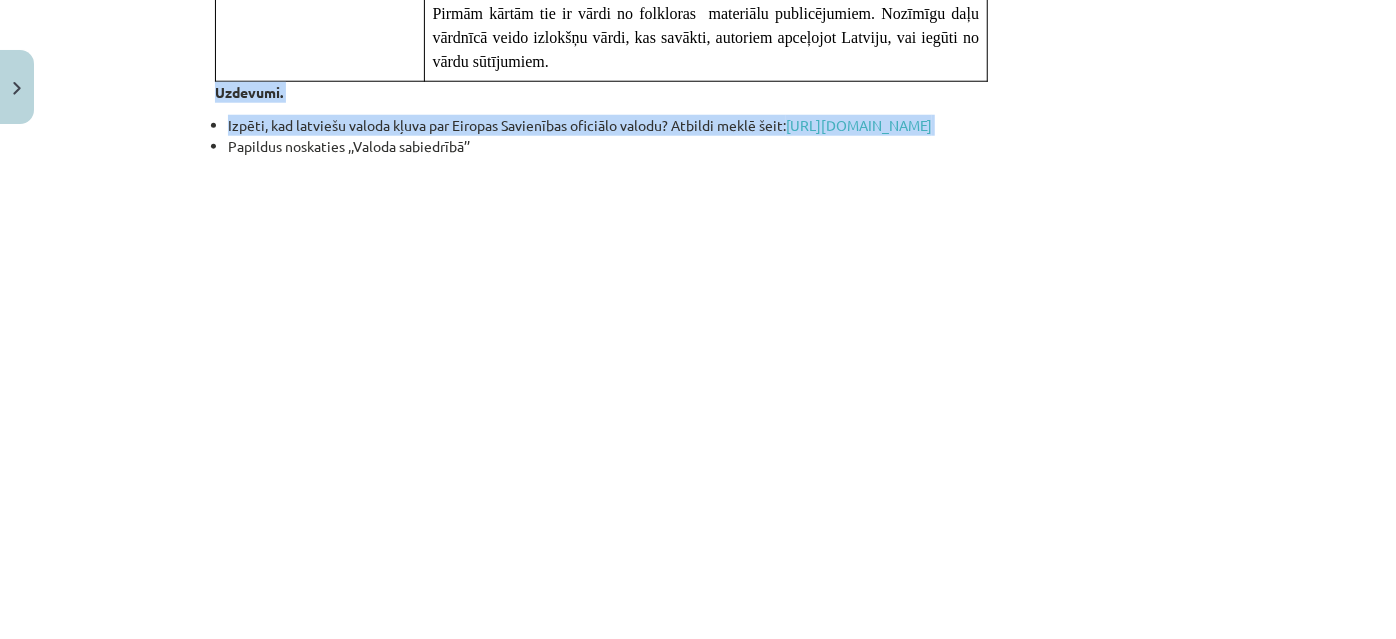 drag, startPoint x: 206, startPoint y: 295, endPoint x: 328, endPoint y: 352, distance: 134.65883 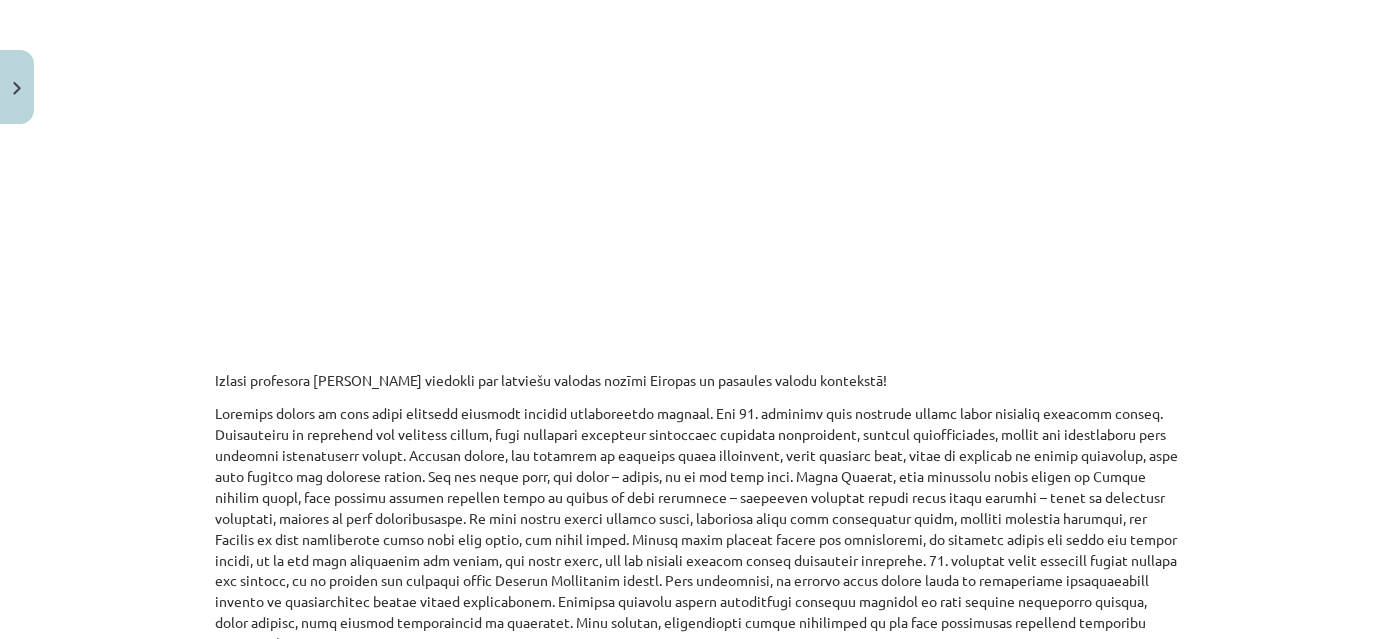 scroll, scrollTop: 4909, scrollLeft: 0, axis: vertical 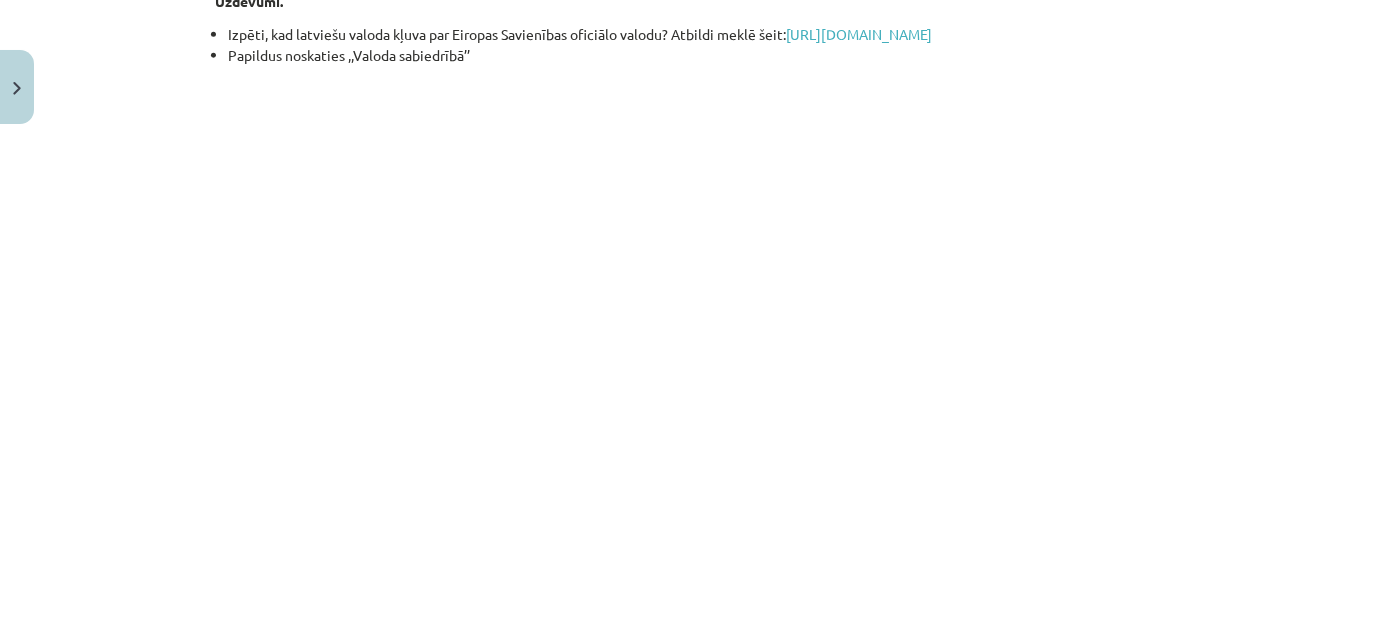 click on "Papildus noskaties ,,Valoda sabiedrībā’’" 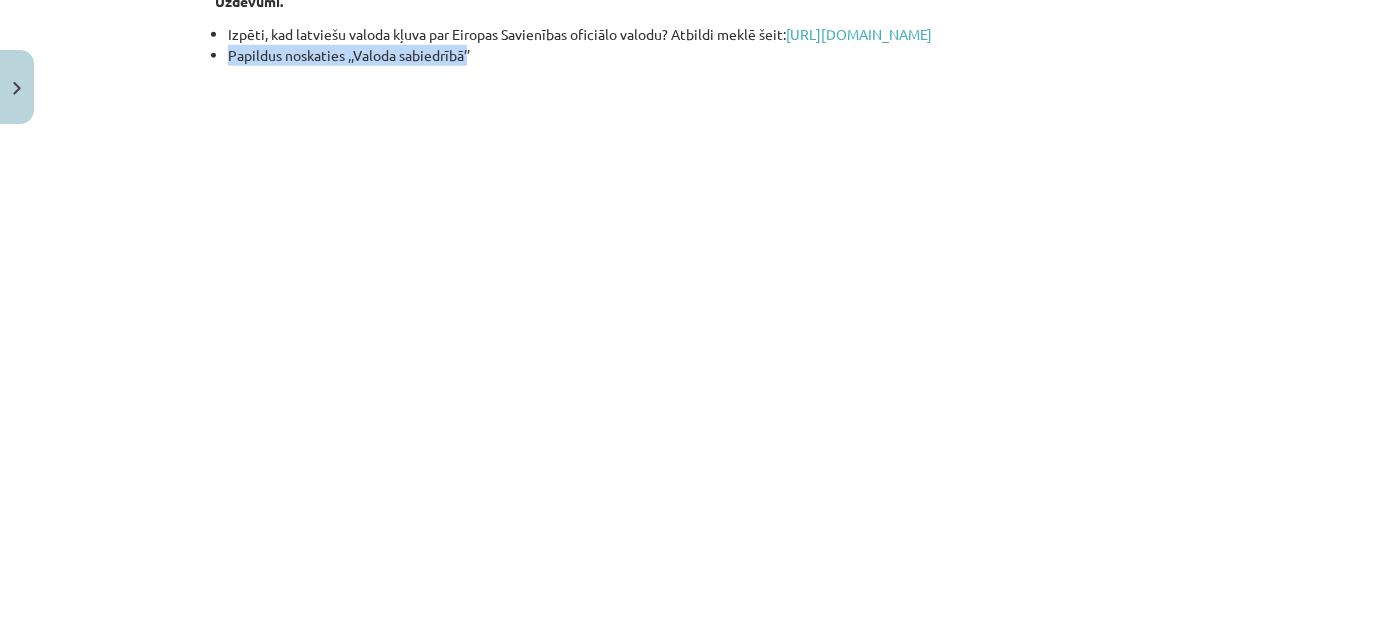drag, startPoint x: 493, startPoint y: 290, endPoint x: 464, endPoint y: 288, distance: 29.068884 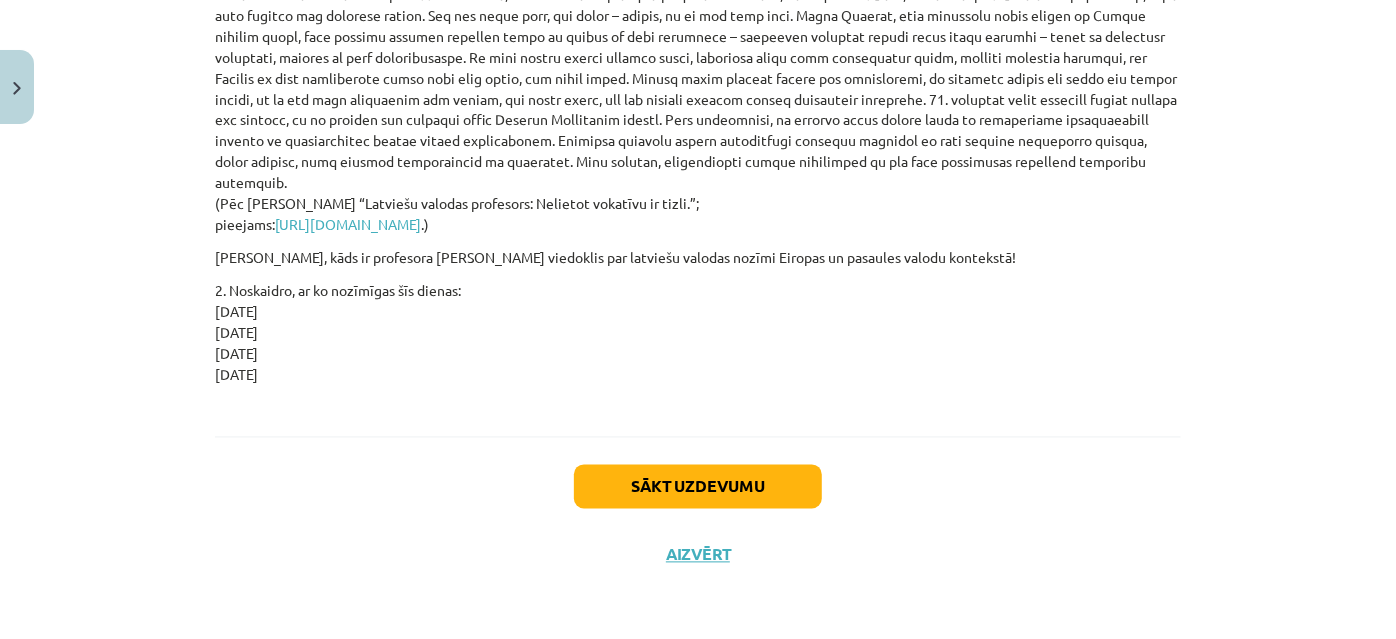scroll, scrollTop: 5852, scrollLeft: 0, axis: vertical 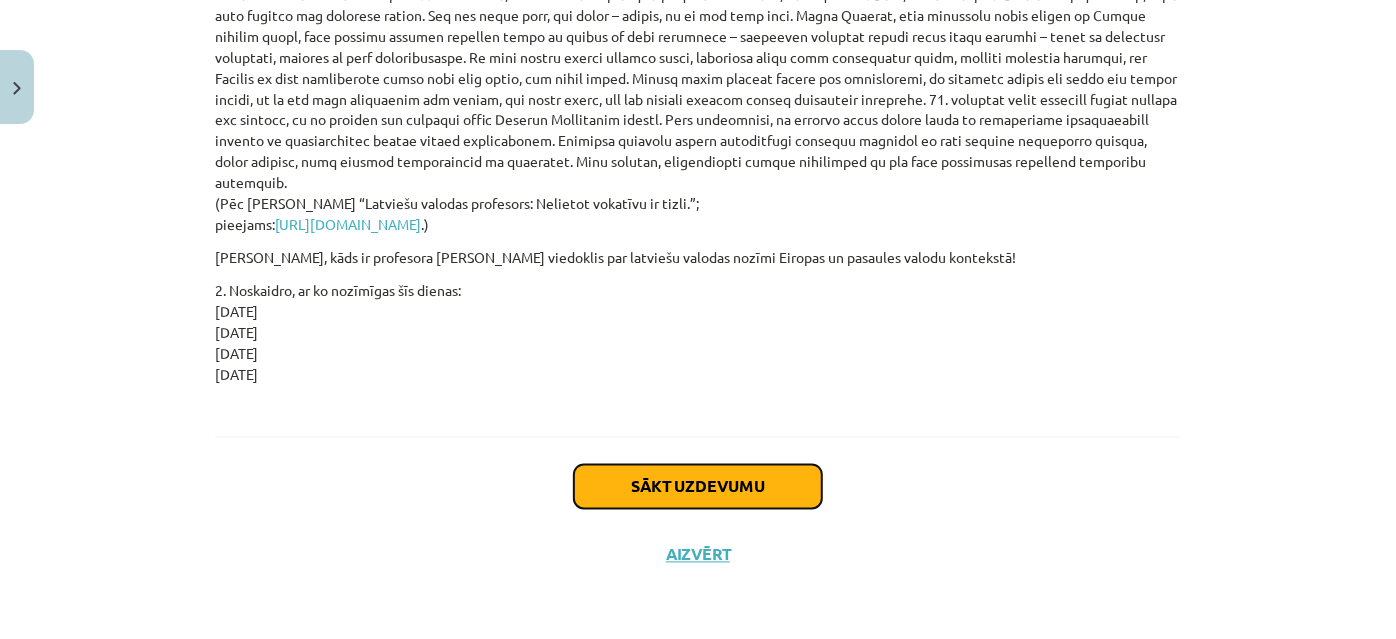 click on "Sākt uzdevumu" 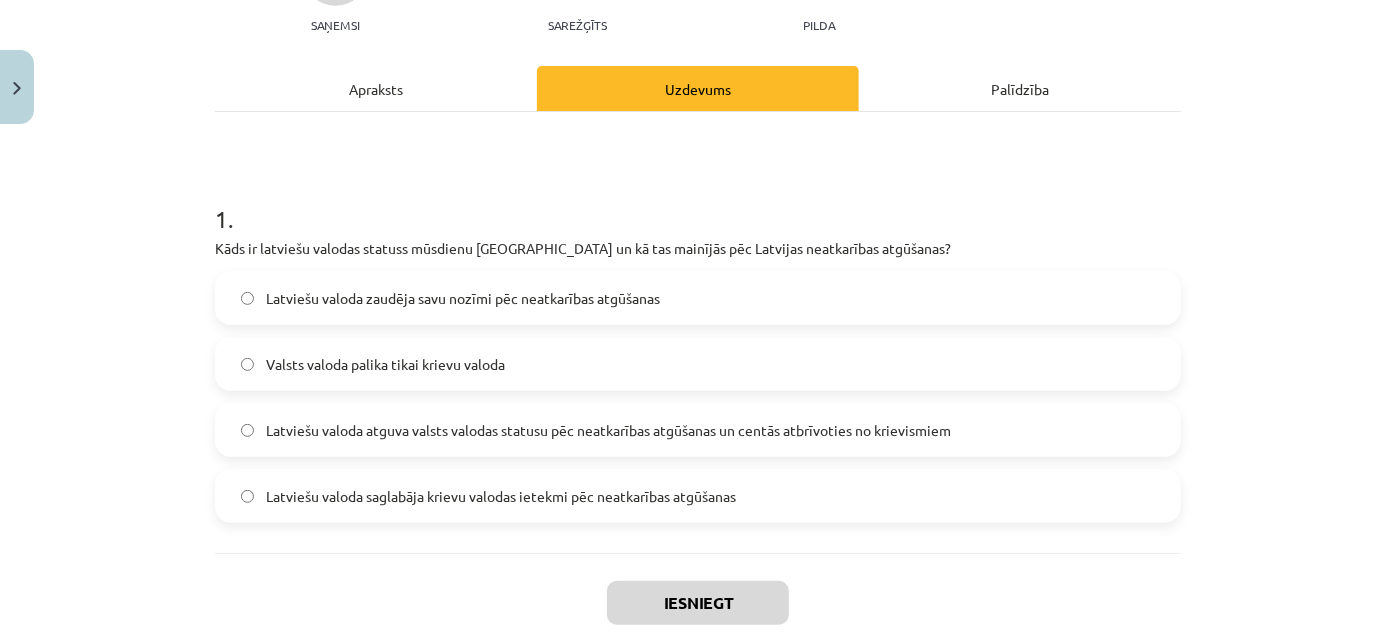 scroll, scrollTop: 343, scrollLeft: 0, axis: vertical 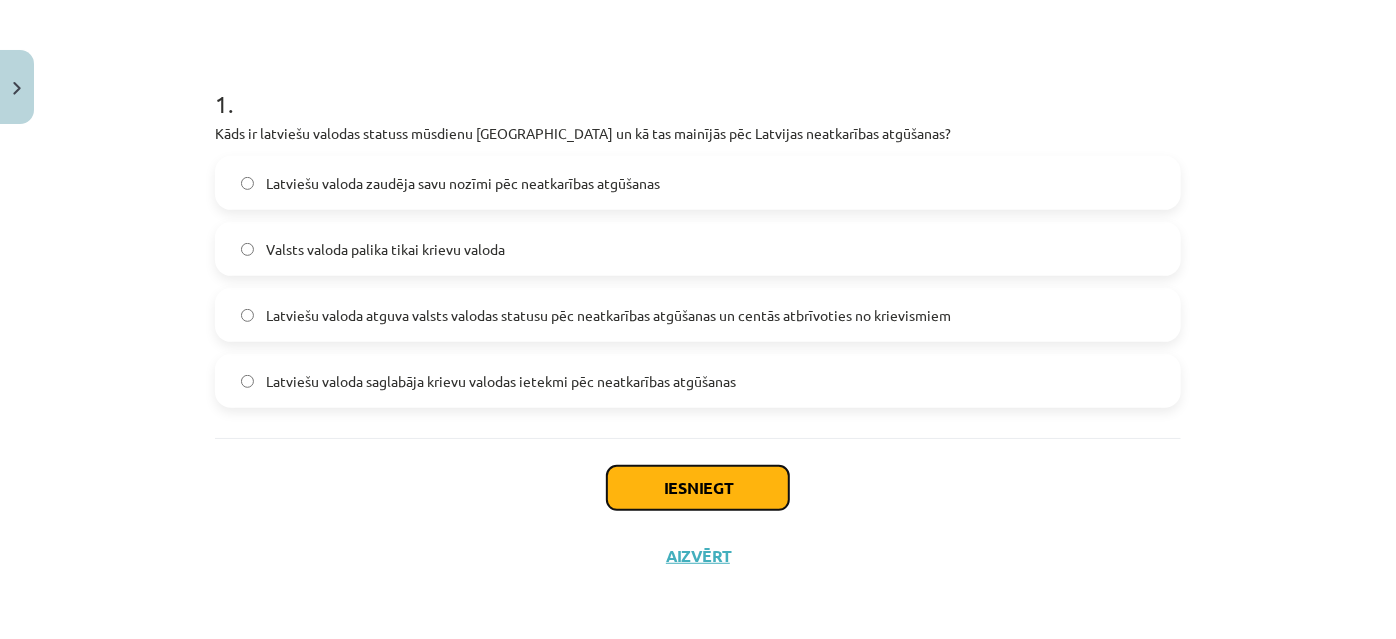 click on "Iesniegt" 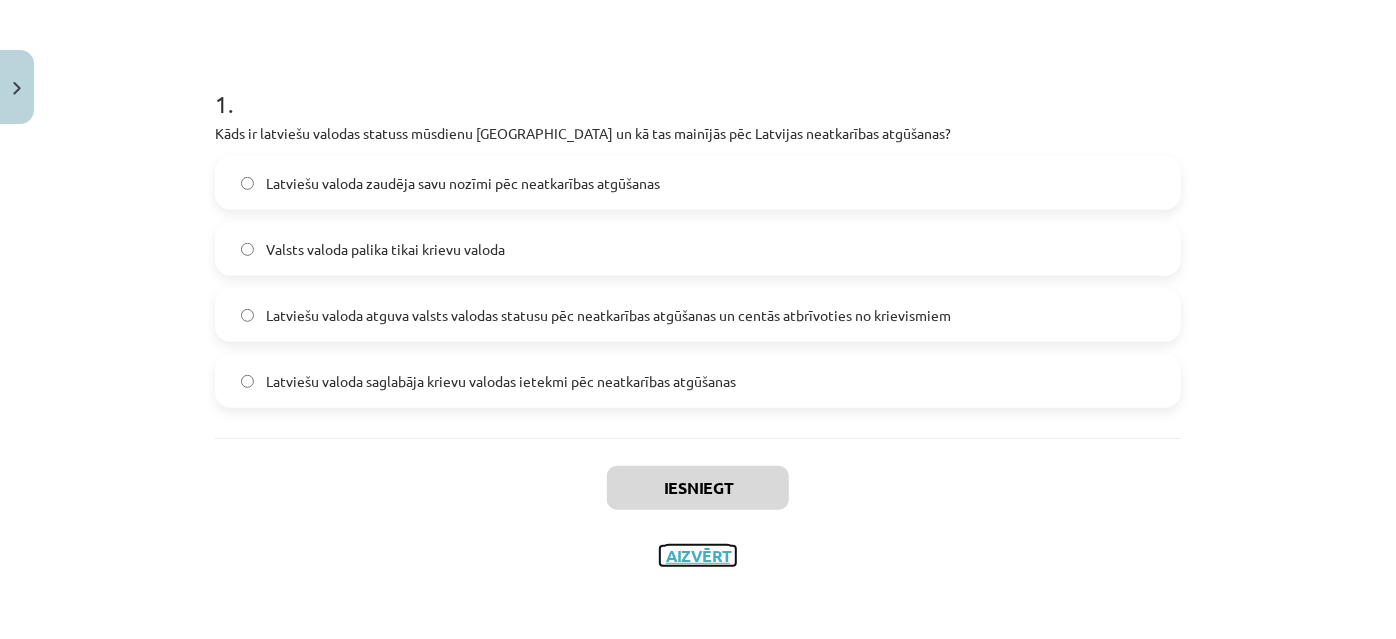 click on "Aizvērt" 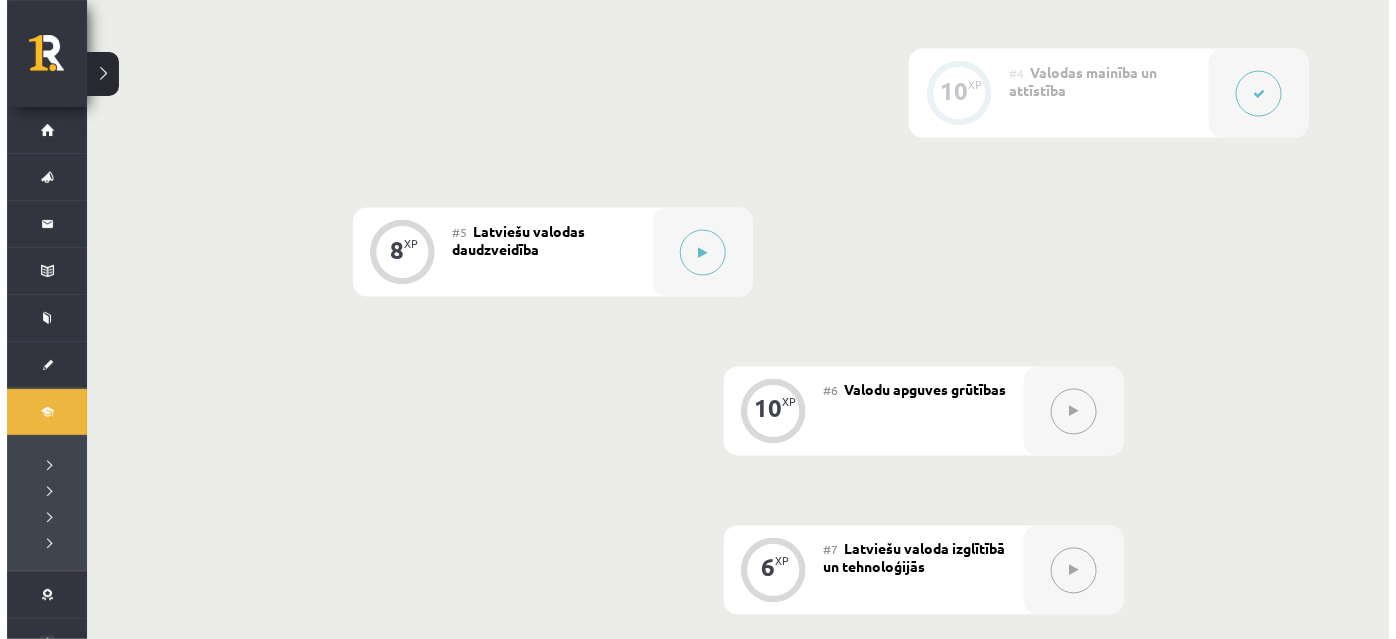 scroll, scrollTop: 1000, scrollLeft: 0, axis: vertical 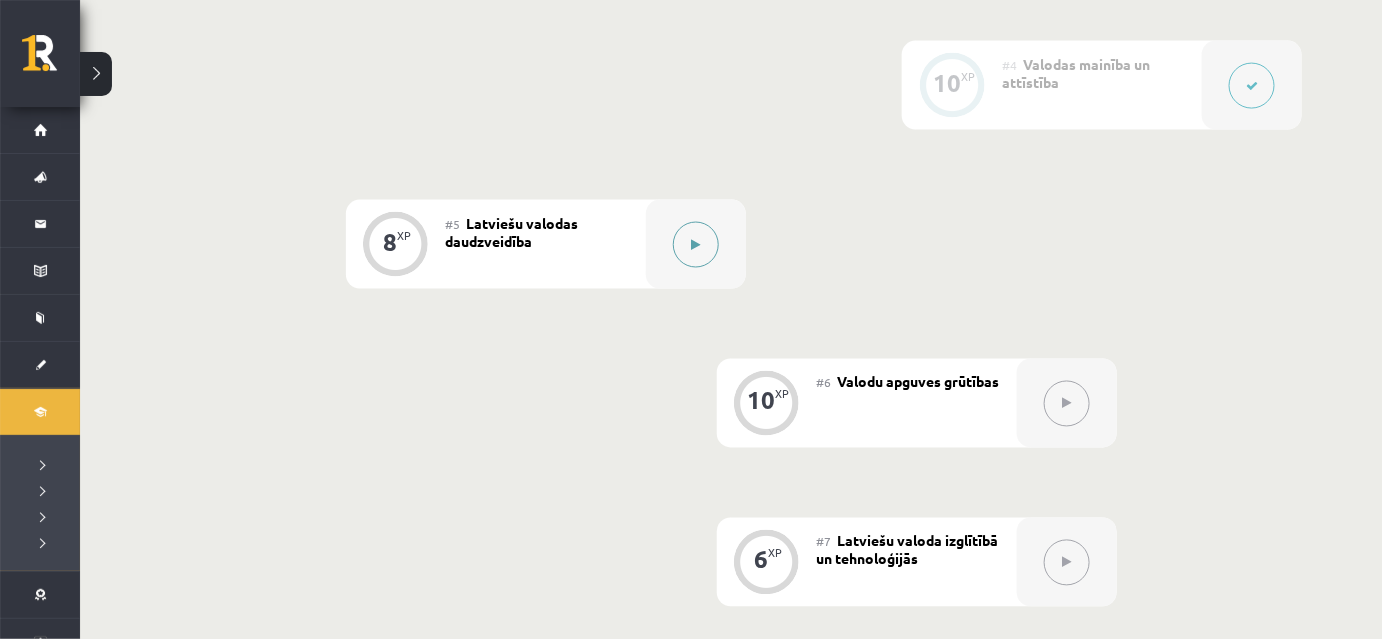 click 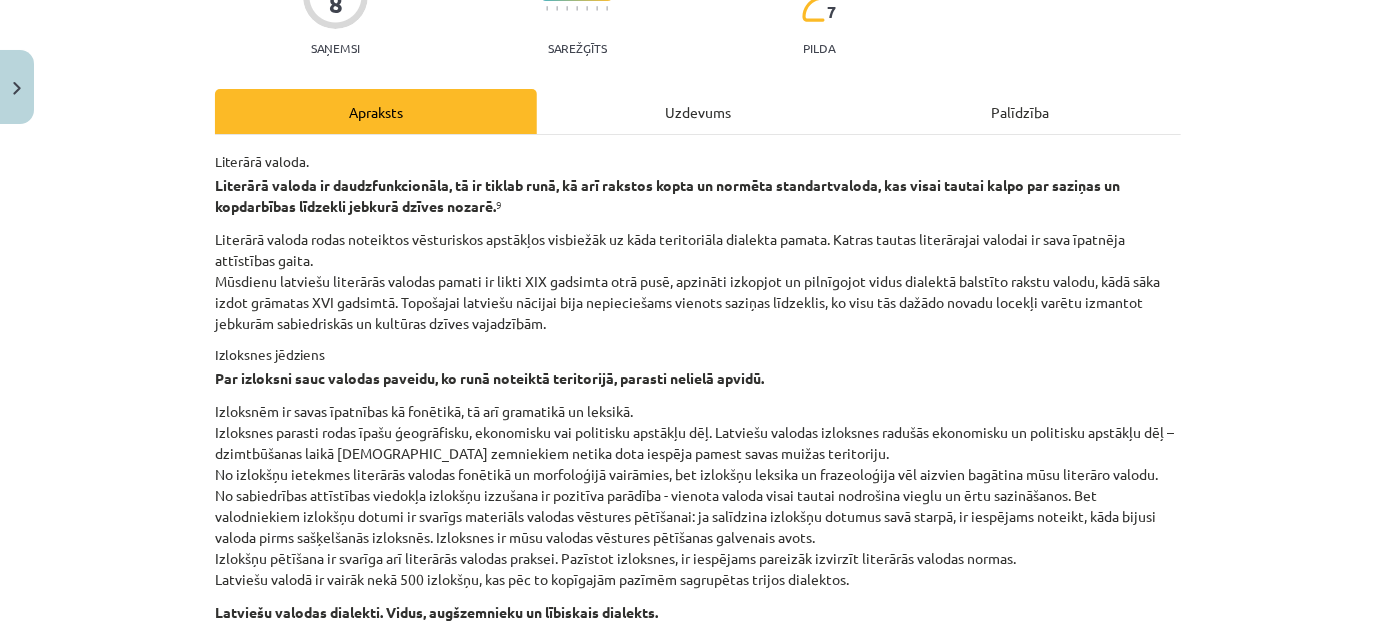 scroll, scrollTop: 181, scrollLeft: 0, axis: vertical 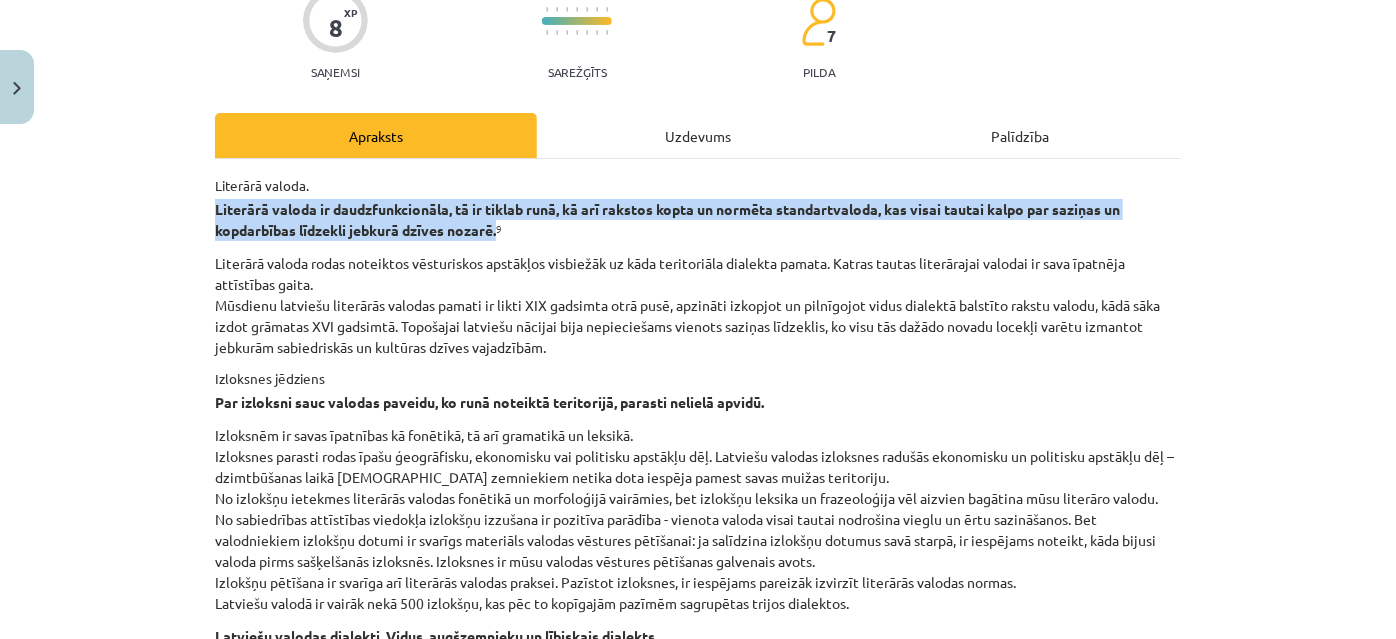 drag, startPoint x: 205, startPoint y: 201, endPoint x: 494, endPoint y: 226, distance: 290.07928 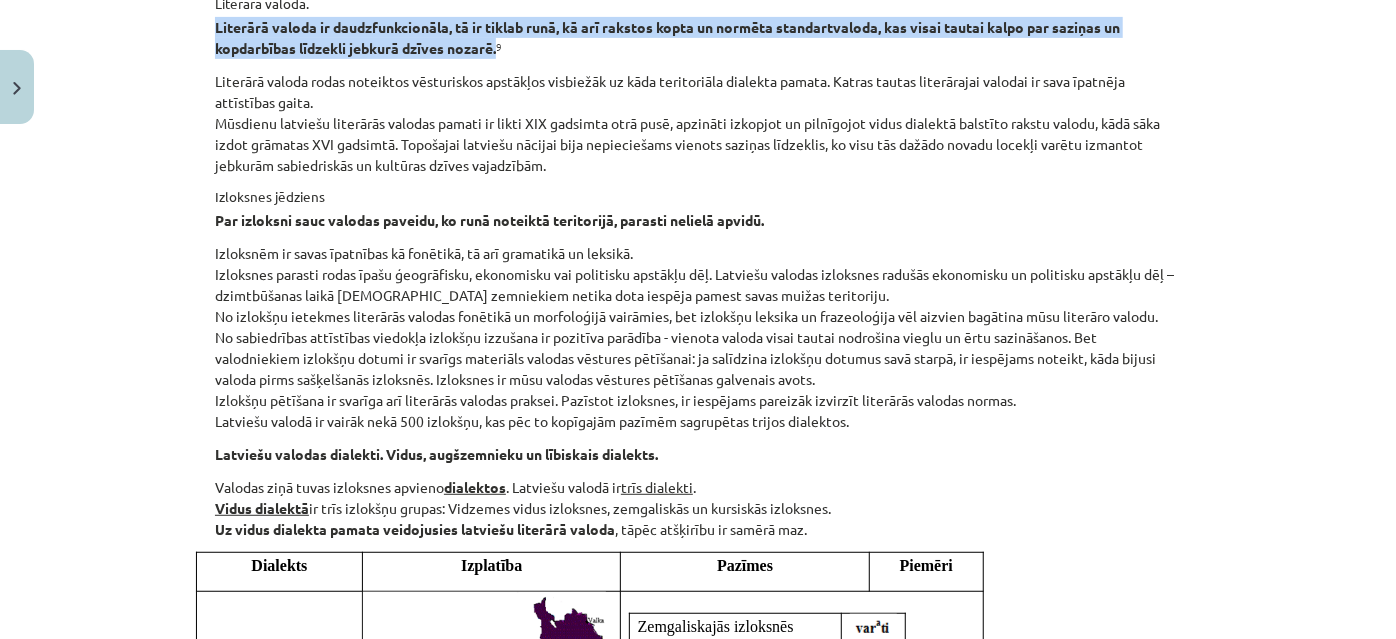 scroll, scrollTop: 454, scrollLeft: 0, axis: vertical 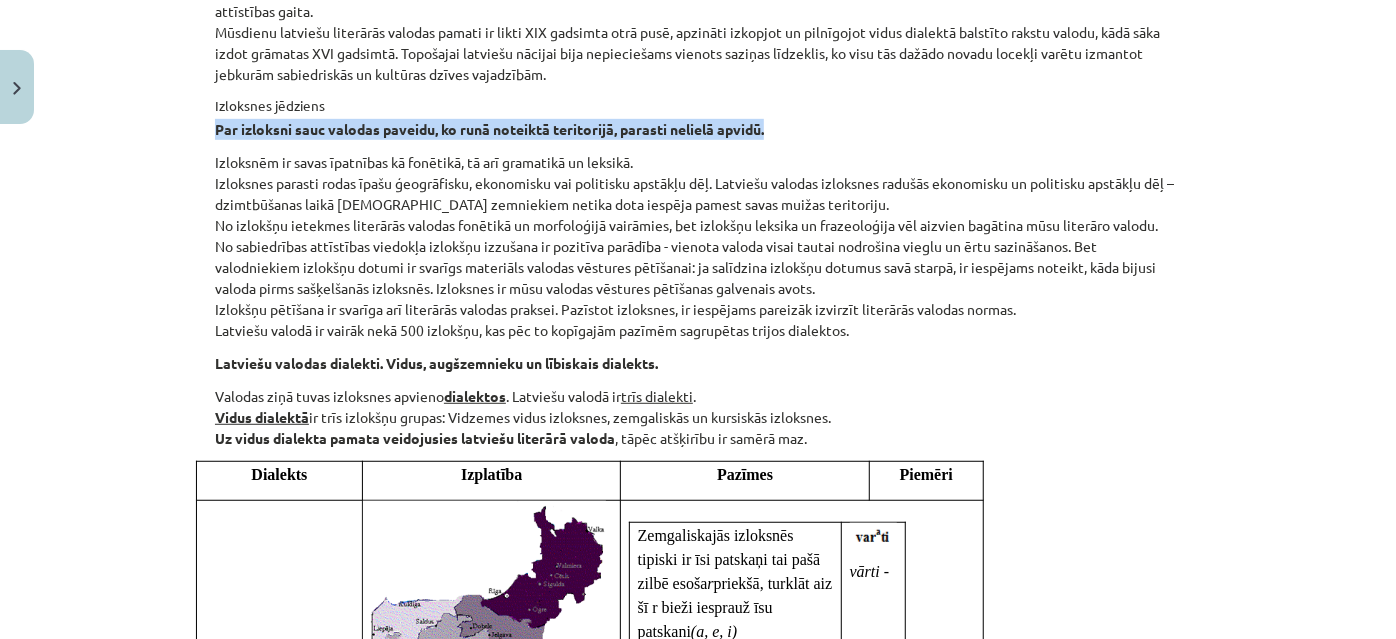 drag, startPoint x: 208, startPoint y: 125, endPoint x: 802, endPoint y: 135, distance: 594.08417 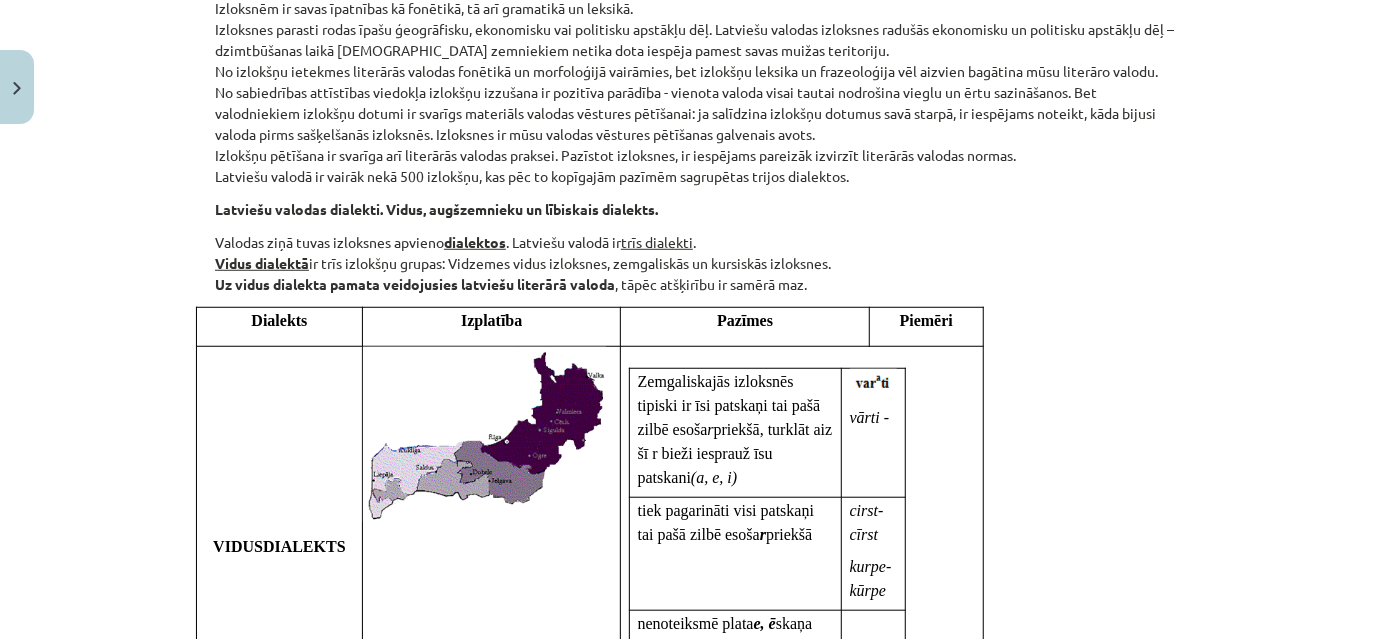 scroll, scrollTop: 636, scrollLeft: 0, axis: vertical 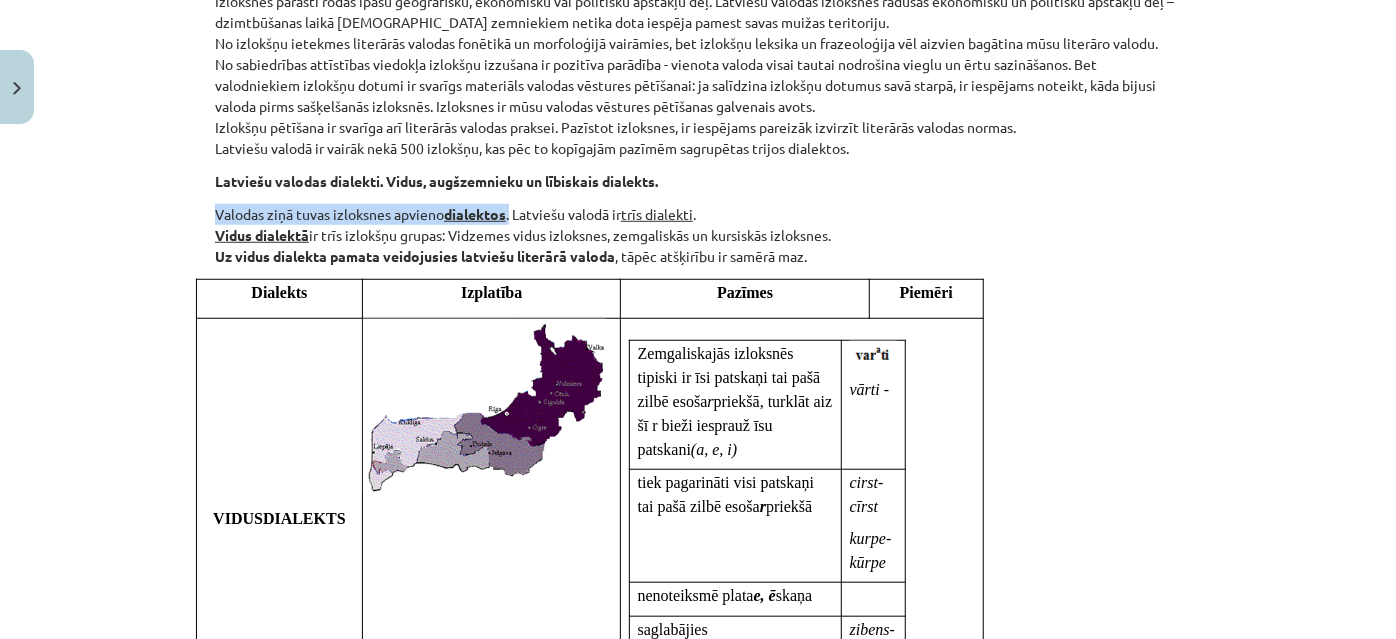 drag, startPoint x: 208, startPoint y: 211, endPoint x: 509, endPoint y: 219, distance: 301.1063 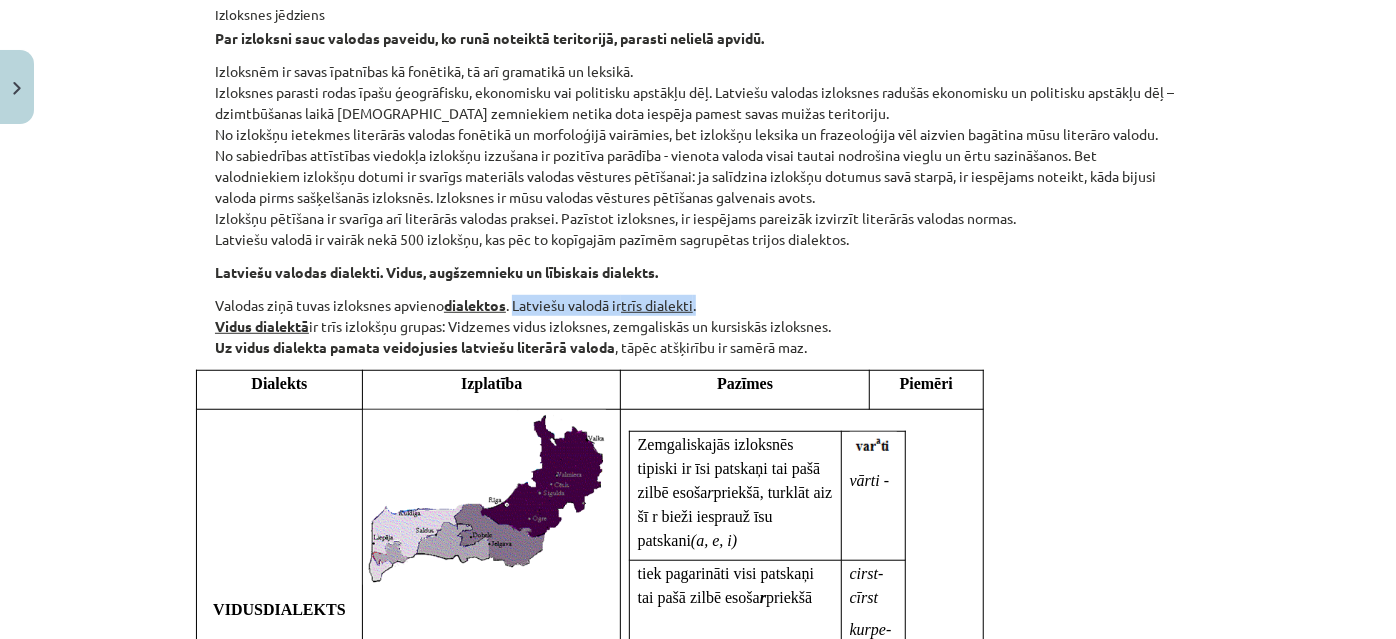 drag, startPoint x: 510, startPoint y: 300, endPoint x: 720, endPoint y: 303, distance: 210.02142 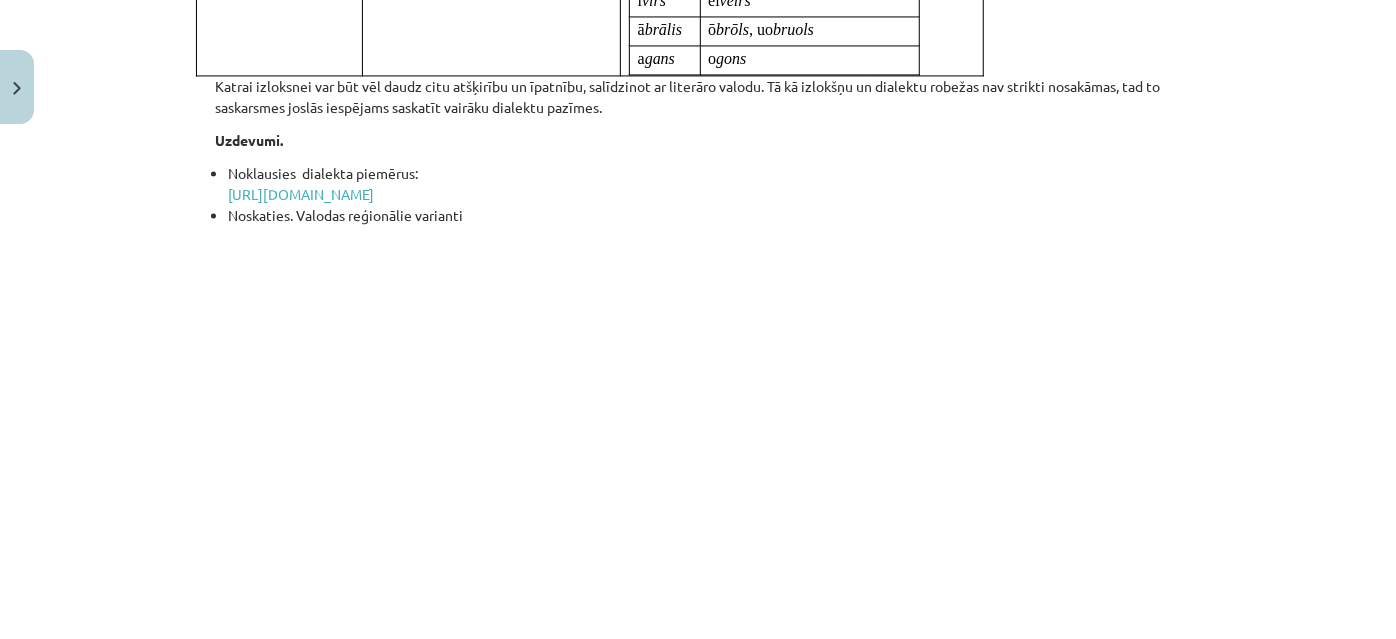 scroll, scrollTop: 2000, scrollLeft: 0, axis: vertical 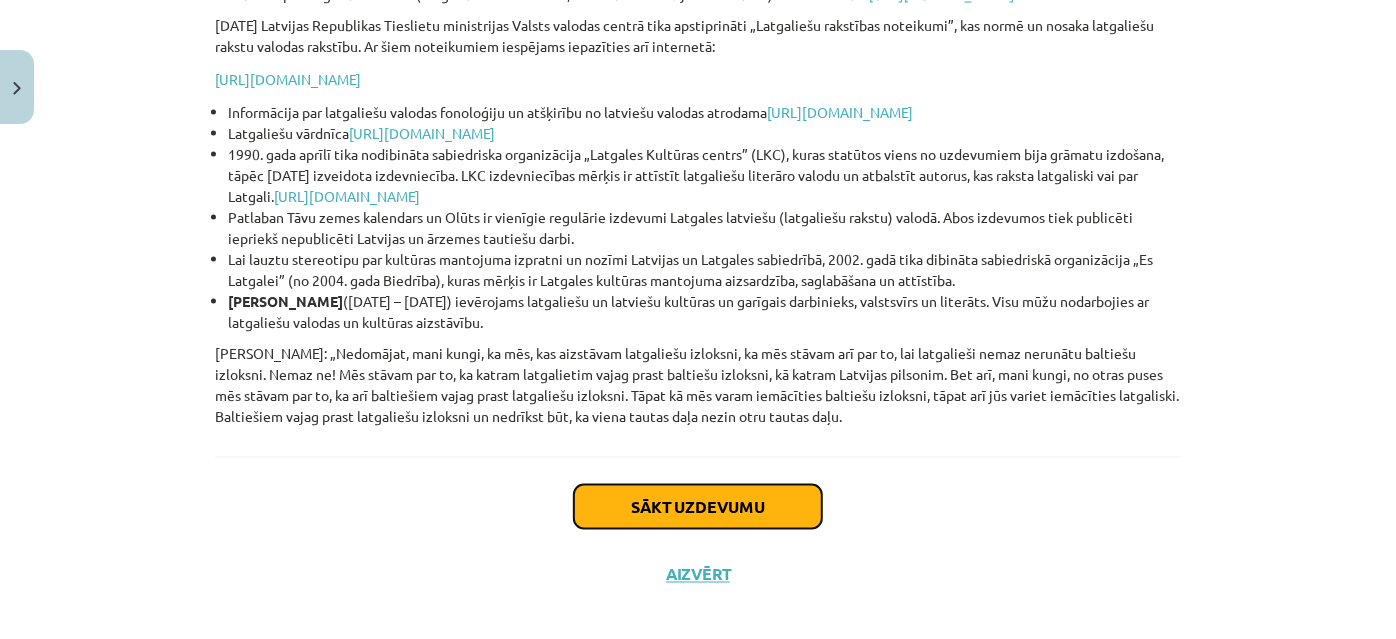 click on "Sākt uzdevumu" 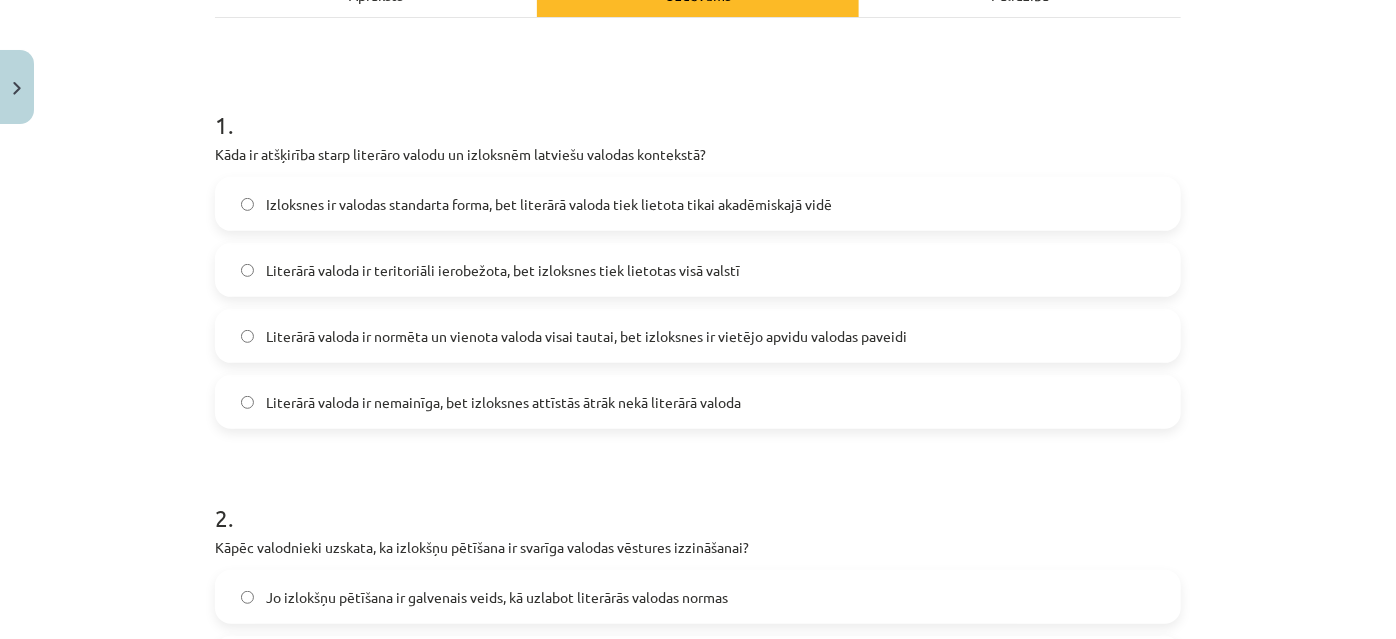 scroll, scrollTop: 322, scrollLeft: 0, axis: vertical 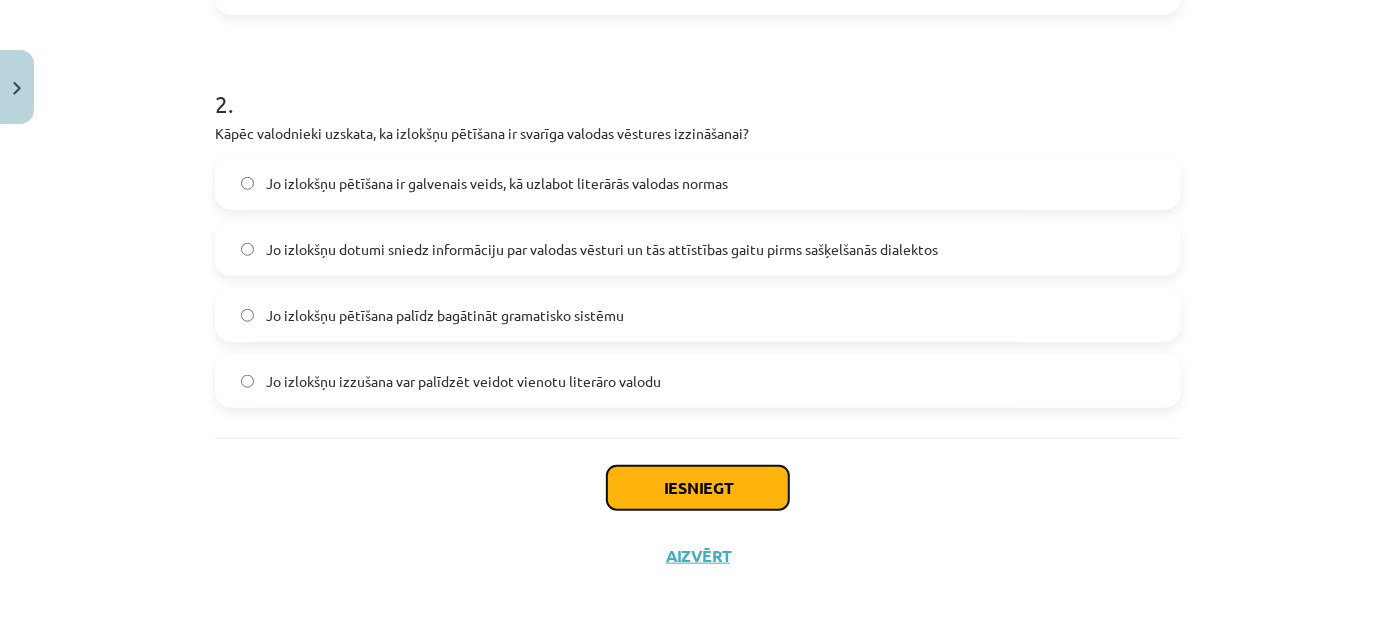 click on "Iesniegt" 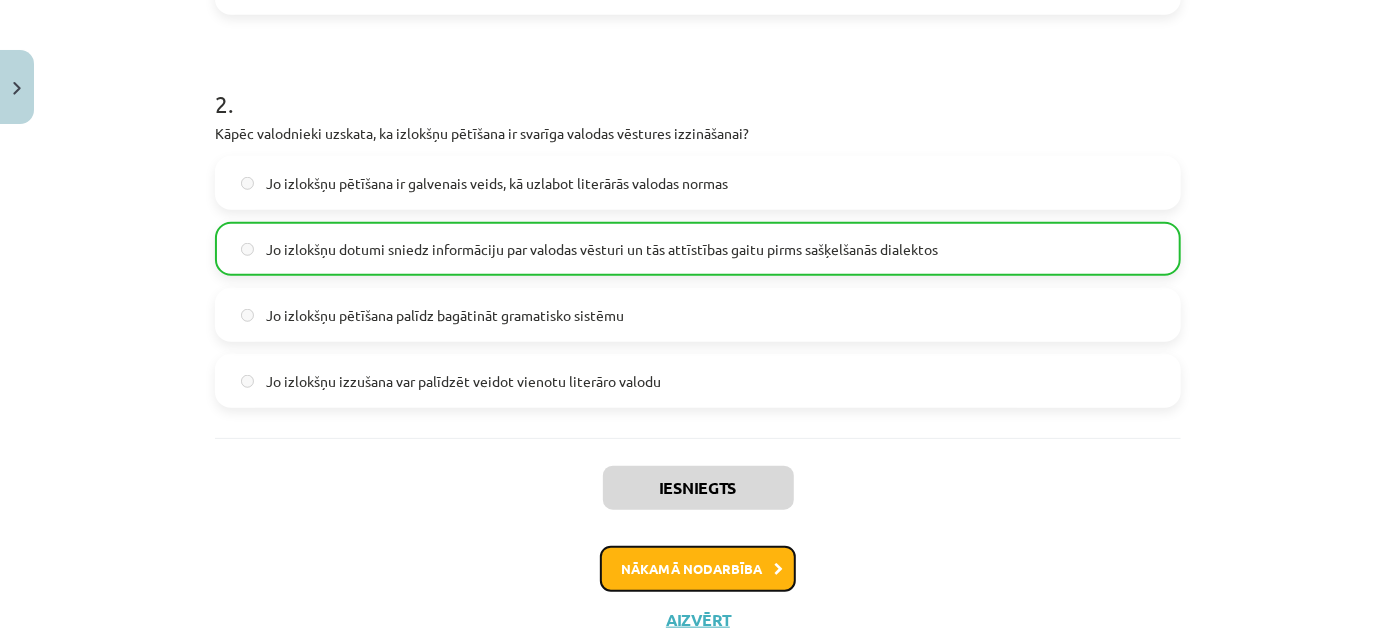 click on "Nākamā nodarbība" 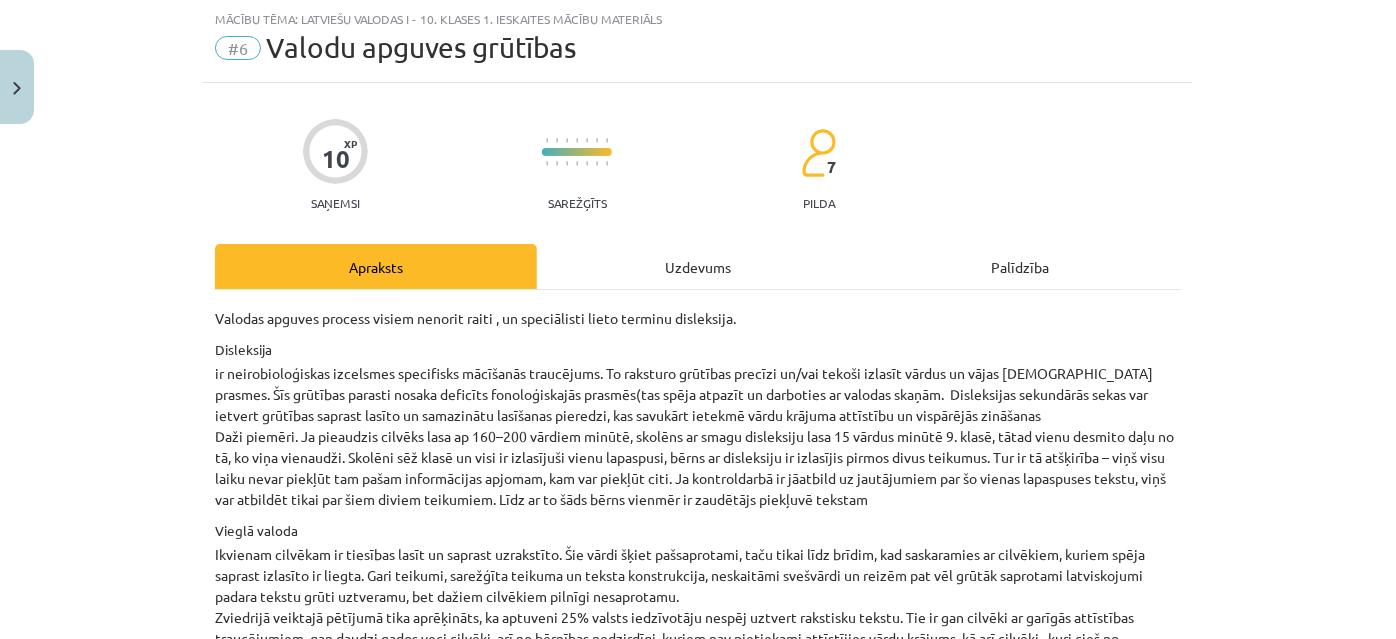 scroll, scrollTop: 0, scrollLeft: 0, axis: both 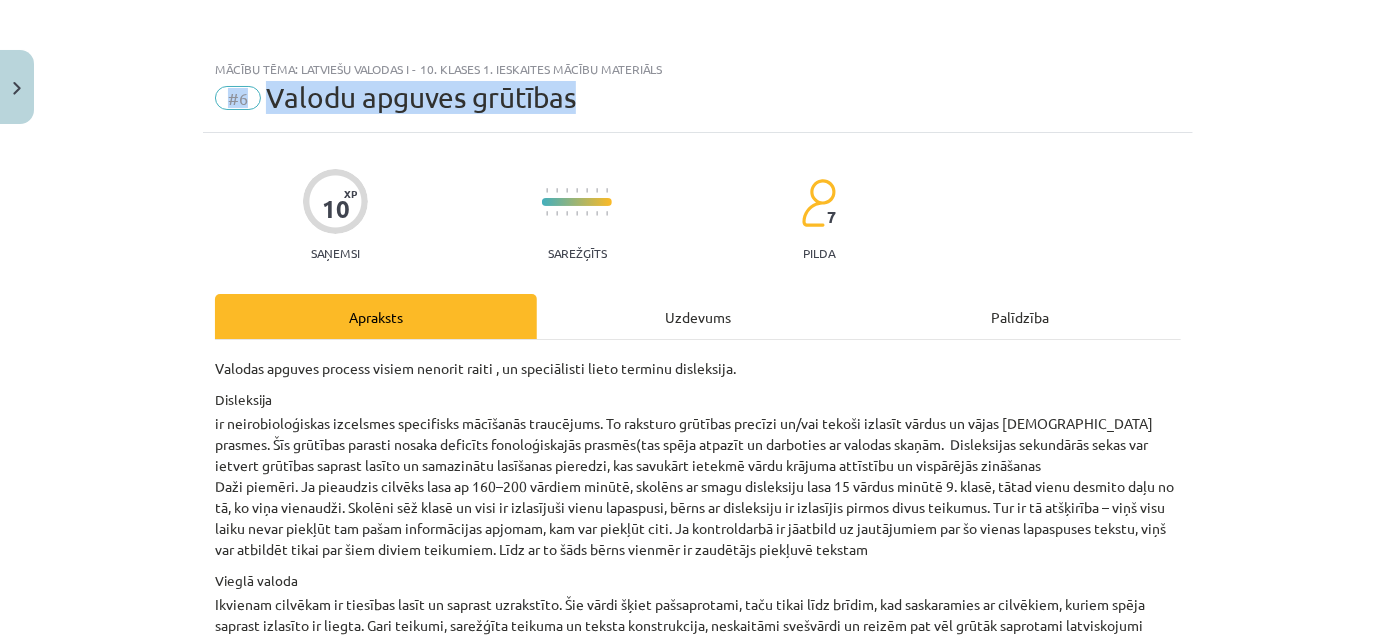 drag, startPoint x: 593, startPoint y: 101, endPoint x: 213, endPoint y: 96, distance: 380.0329 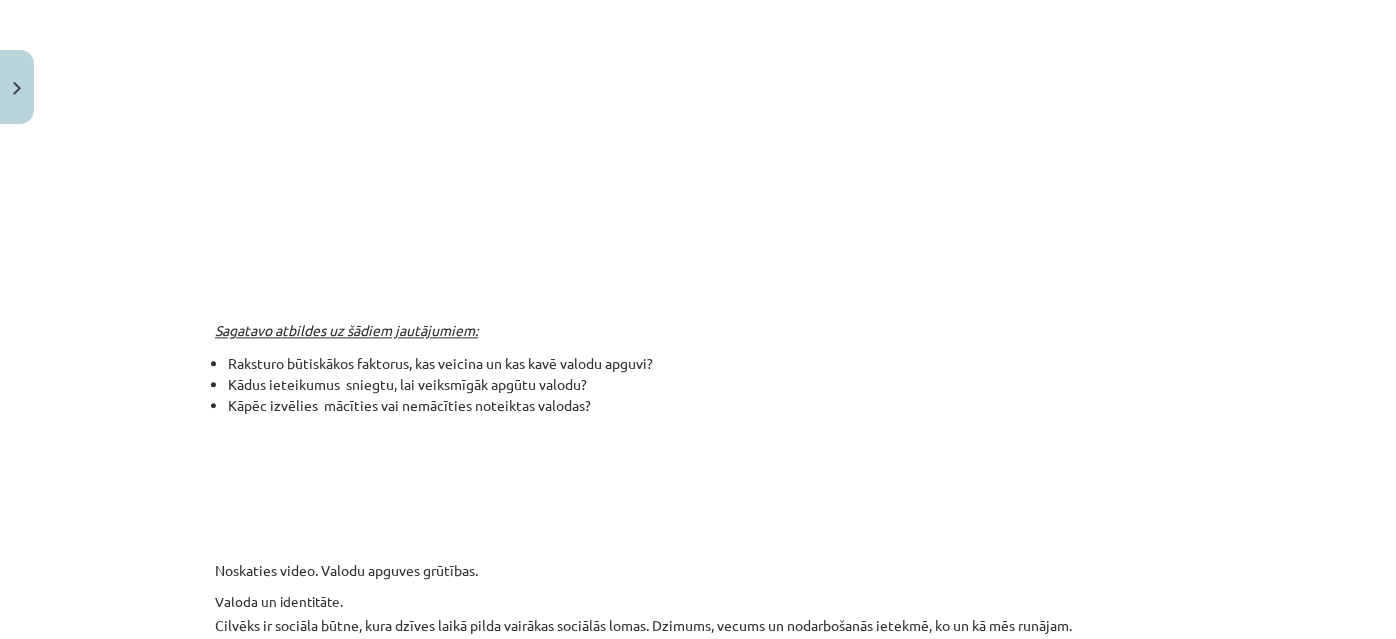scroll, scrollTop: 2181, scrollLeft: 0, axis: vertical 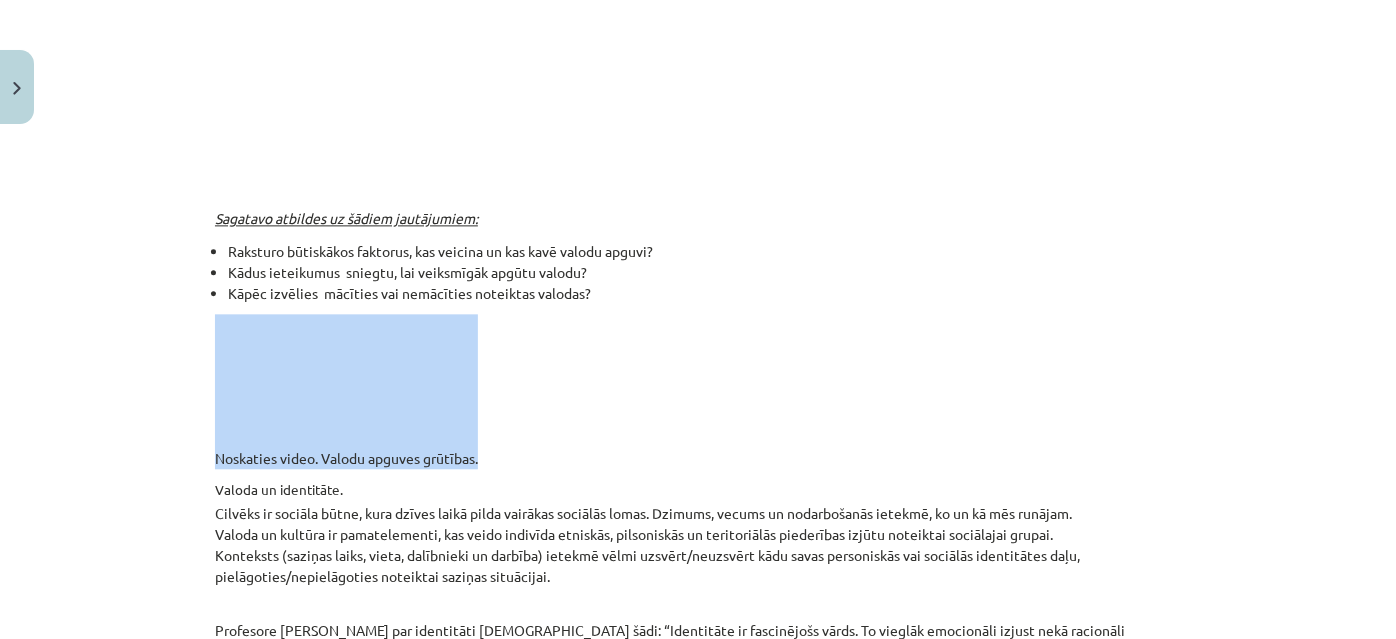 drag, startPoint x: 216, startPoint y: 432, endPoint x: 474, endPoint y: 438, distance: 258.06976 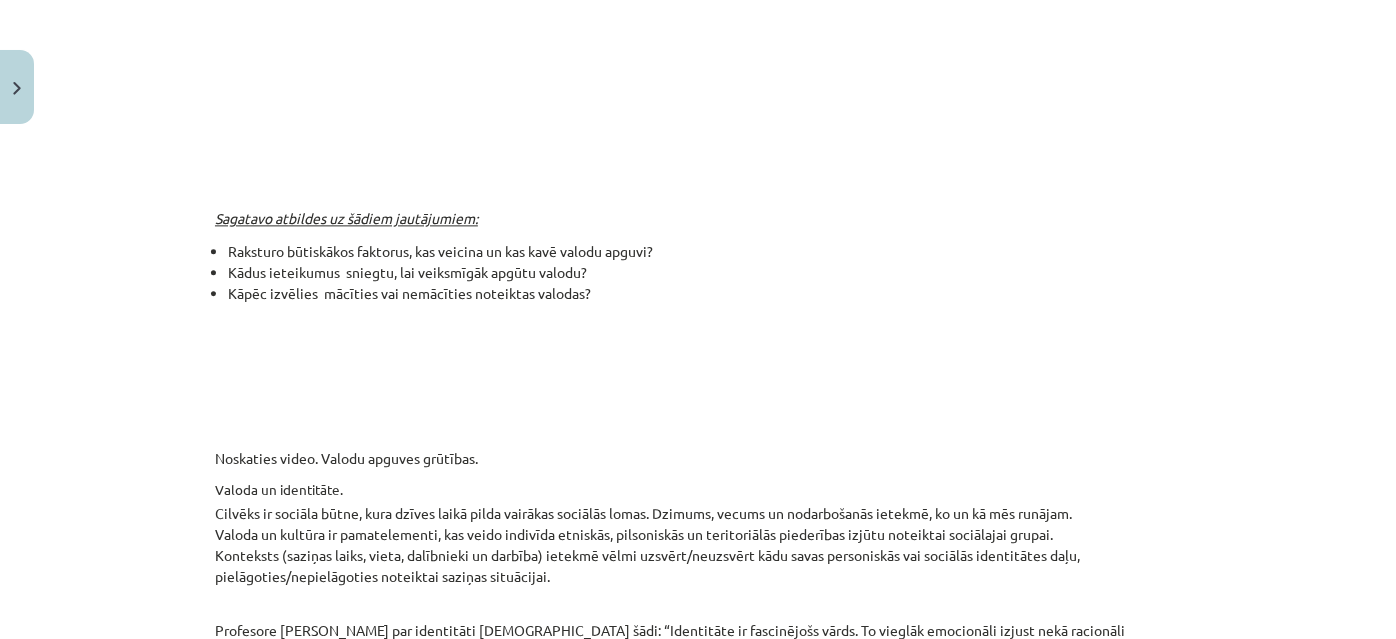 click on "Noskaties video. Valodu apguves grūtības." 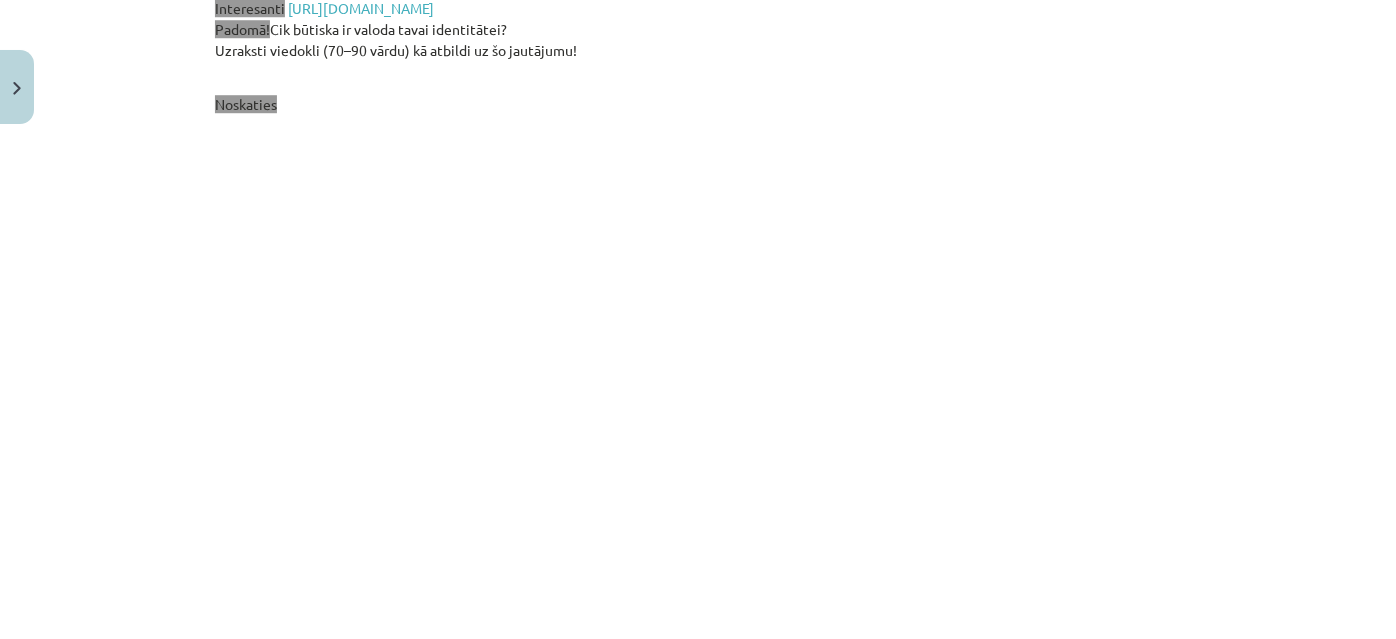 scroll, scrollTop: 3375, scrollLeft: 0, axis: vertical 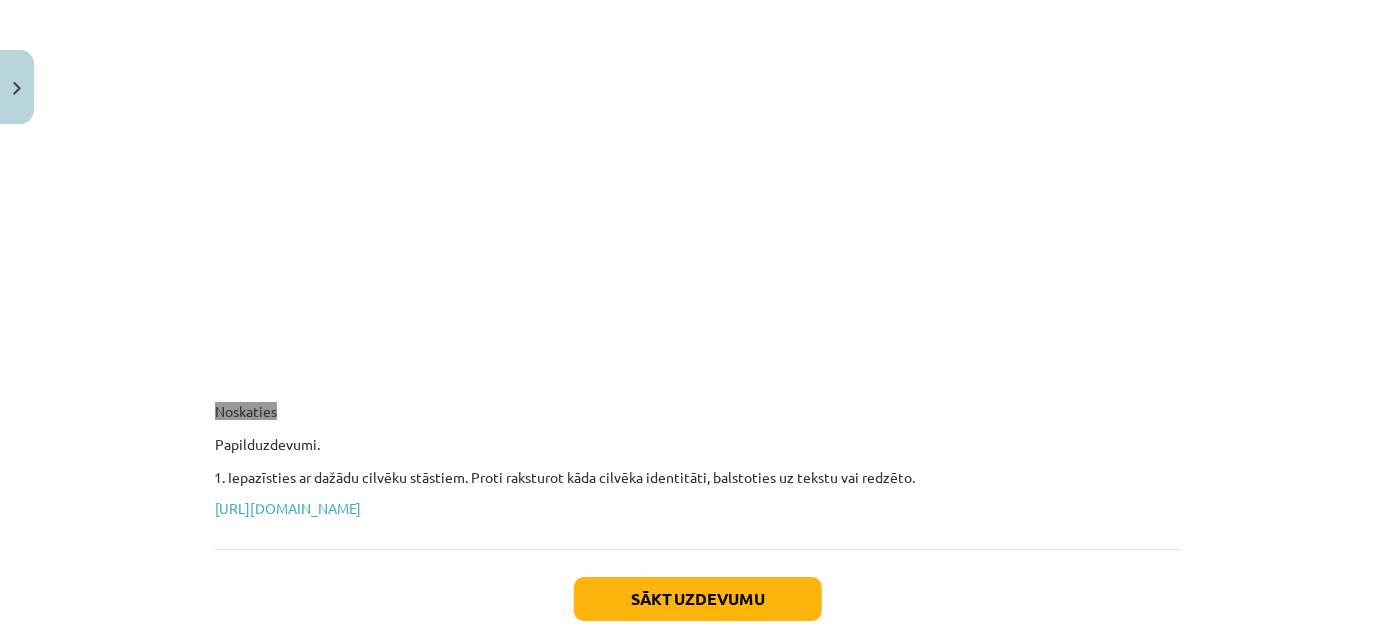 click on "Noskaties" 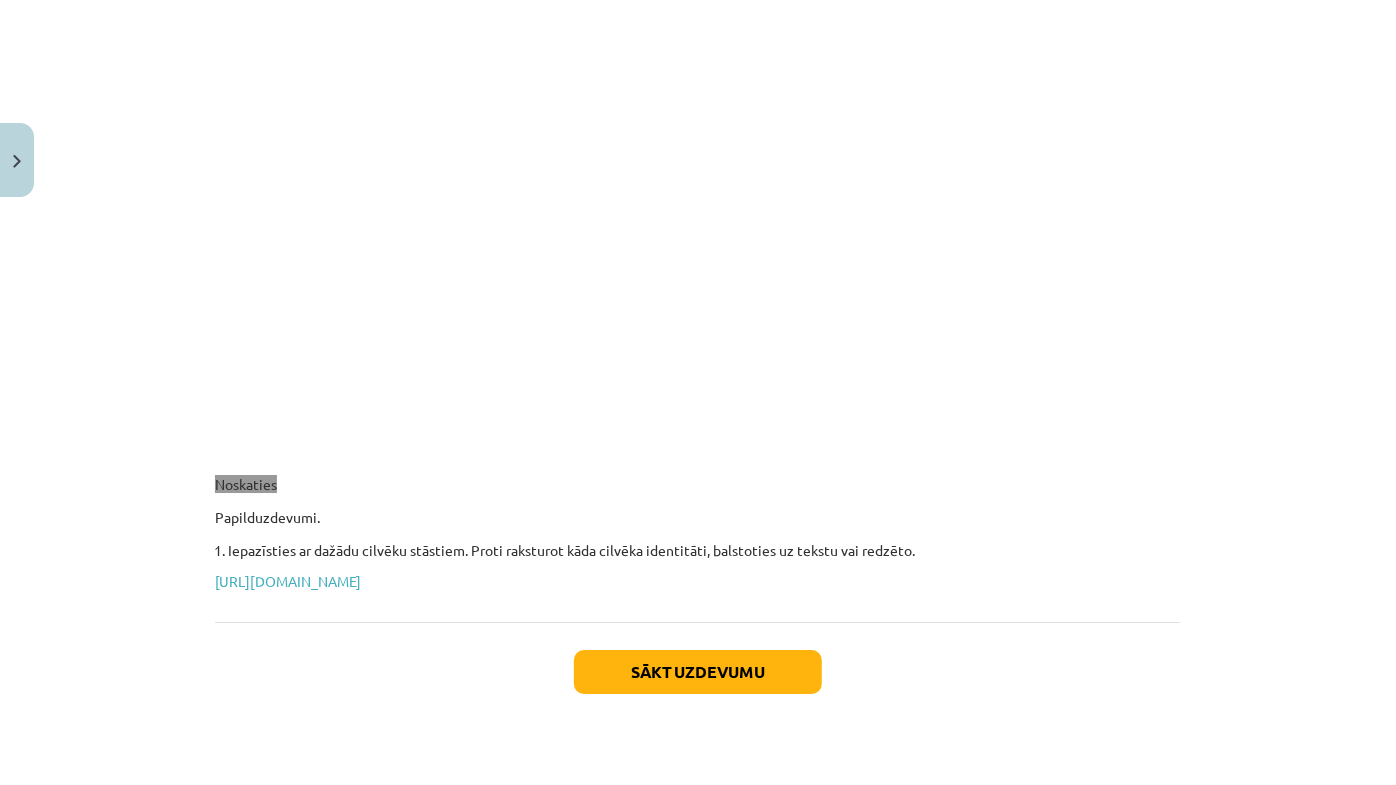 scroll, scrollTop: 893, scrollLeft: 0, axis: vertical 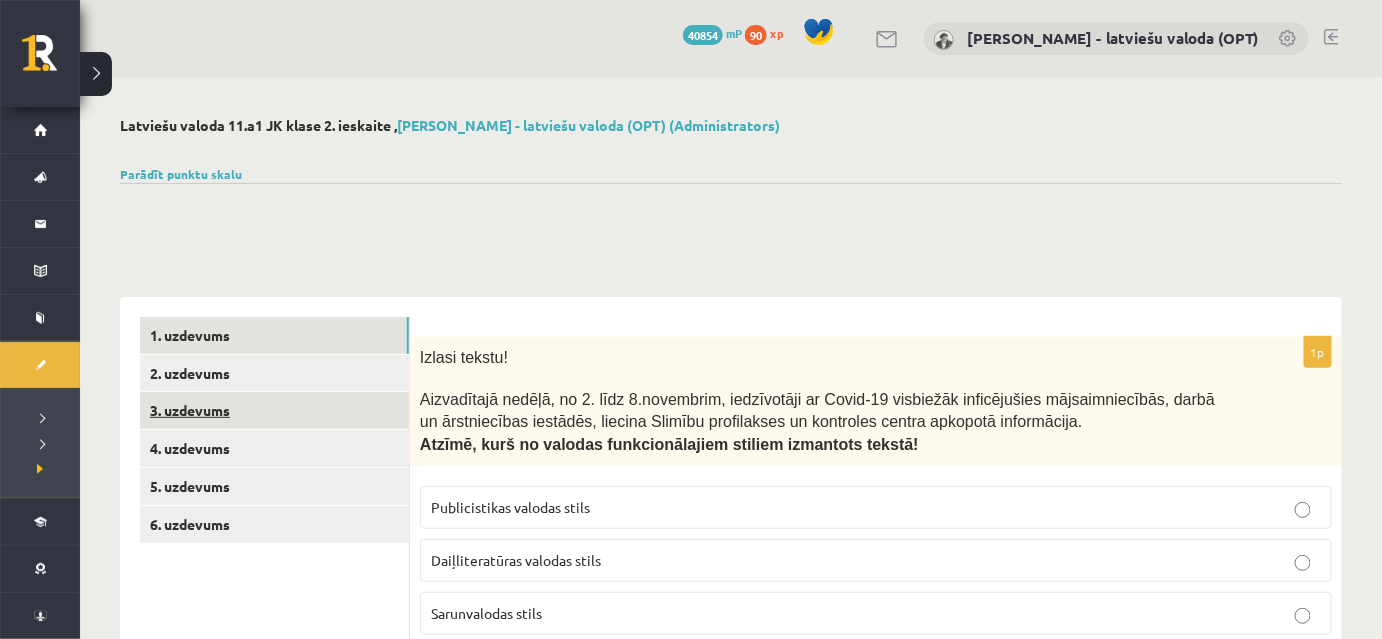 click on "3. uzdevums" at bounding box center (274, 410) 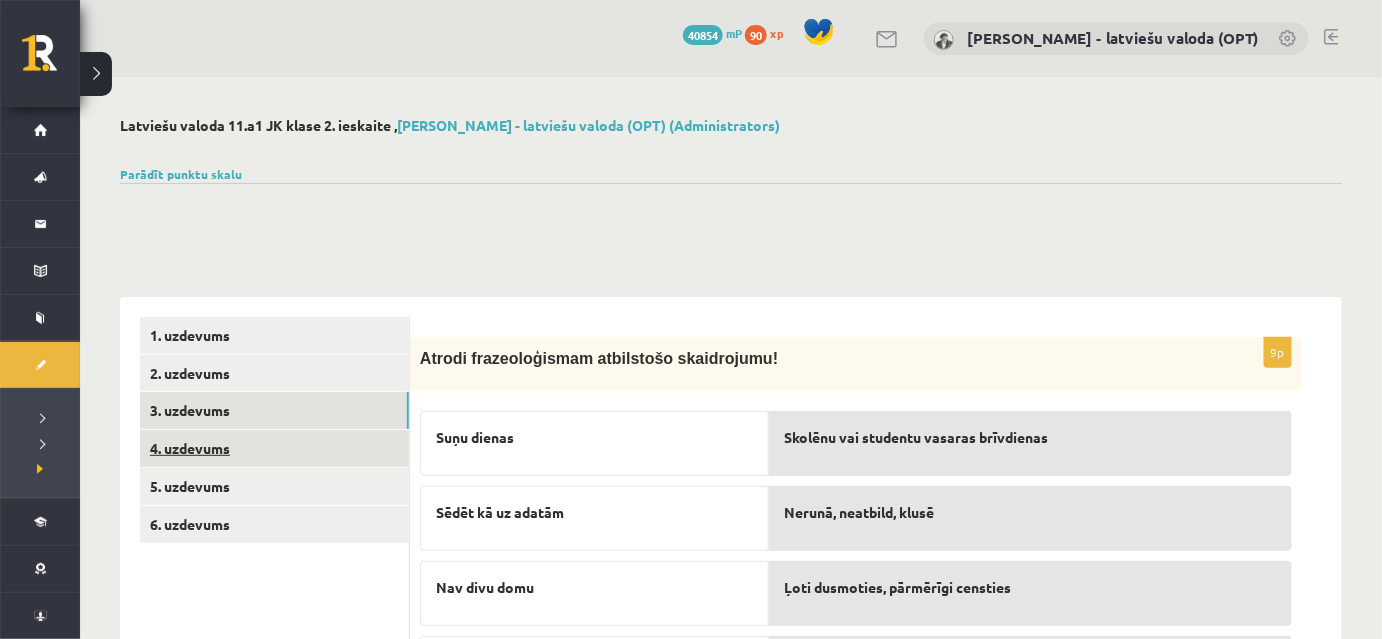 click on "4. uzdevums" at bounding box center [274, 448] 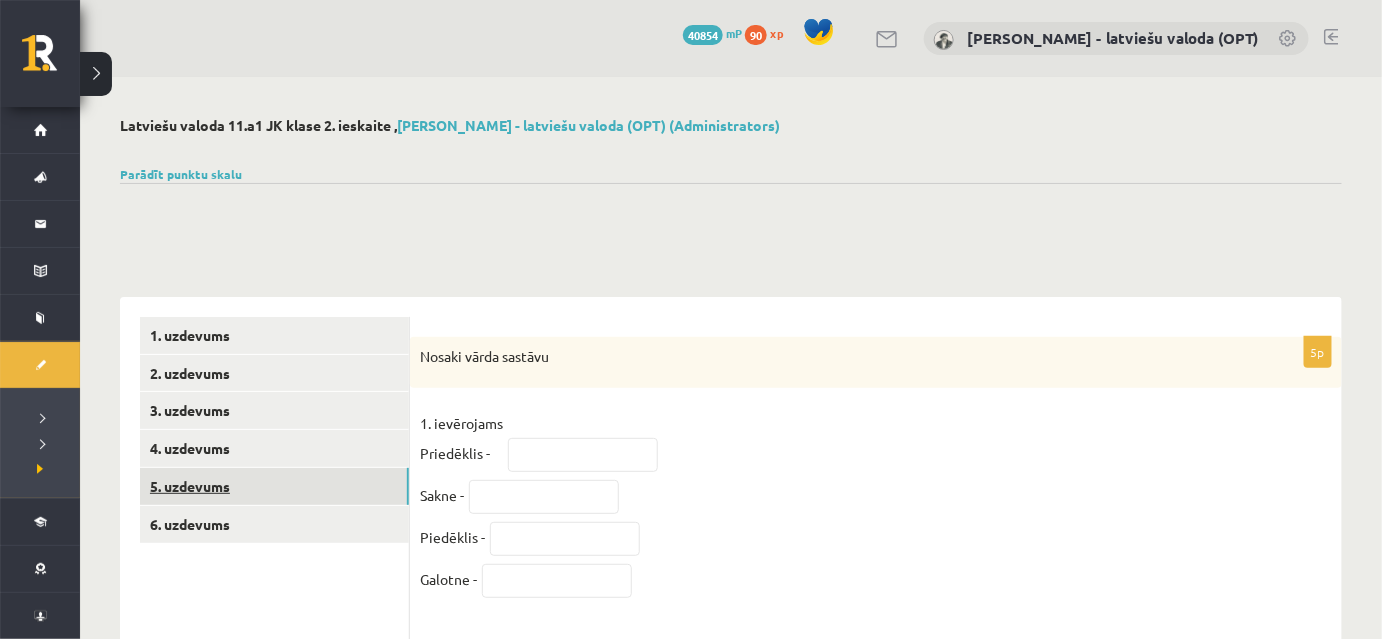 click on "5. uzdevums" at bounding box center (274, 486) 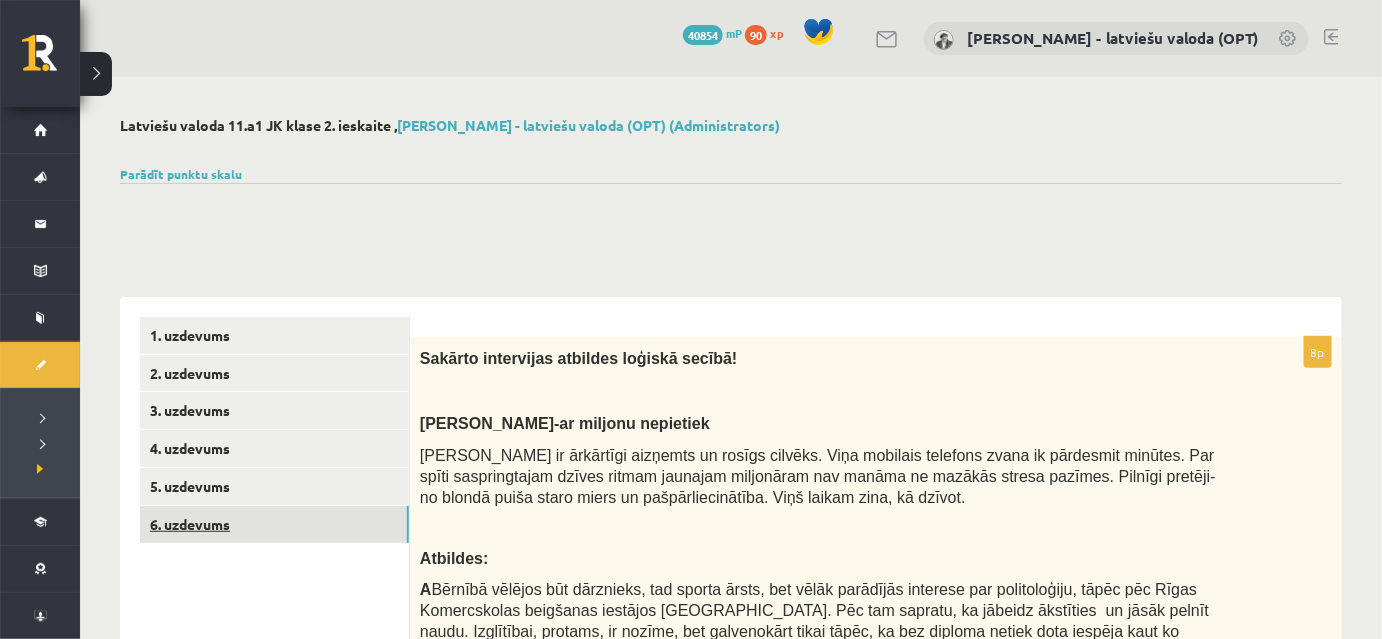 click on "6. uzdevums" at bounding box center (274, 524) 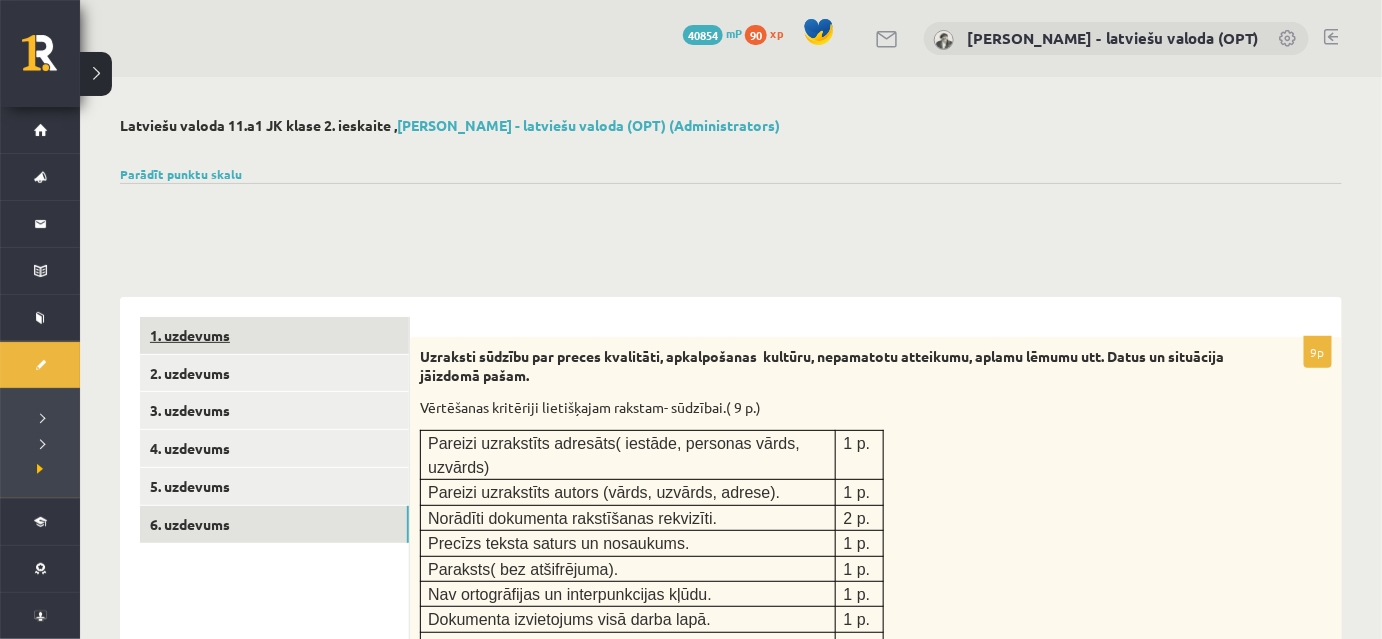 scroll, scrollTop: 0, scrollLeft: 0, axis: both 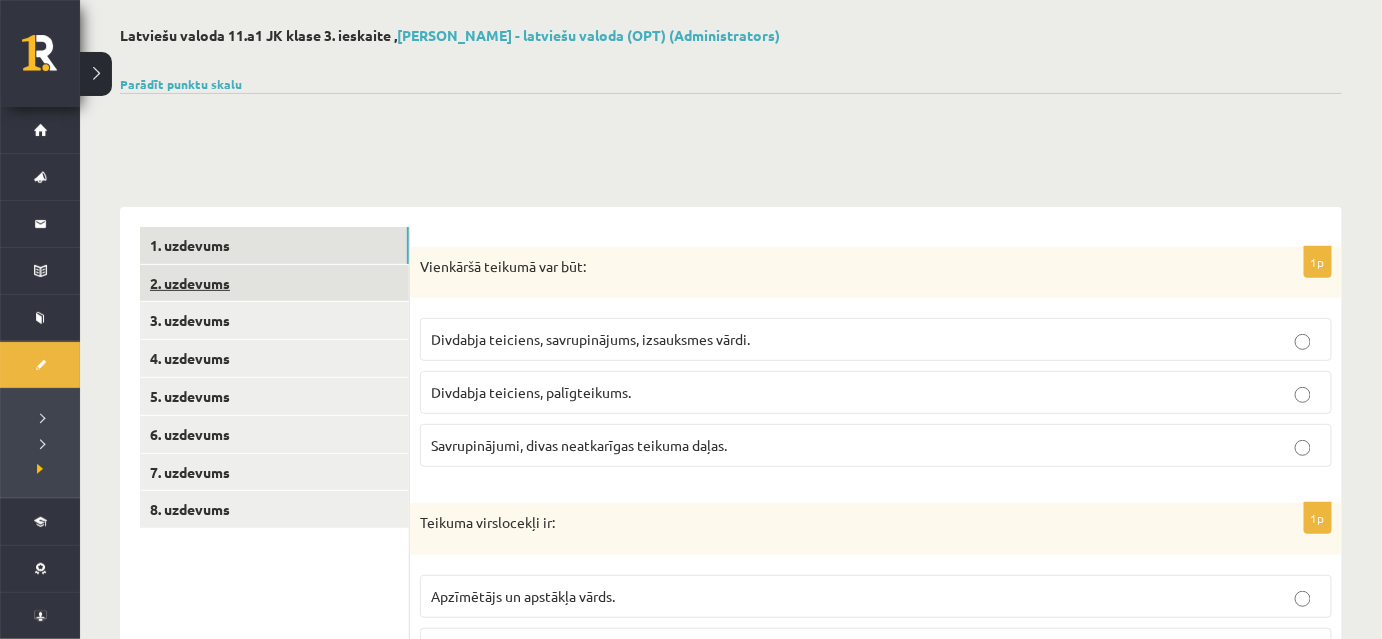 click on "2. uzdevums" at bounding box center (274, 283) 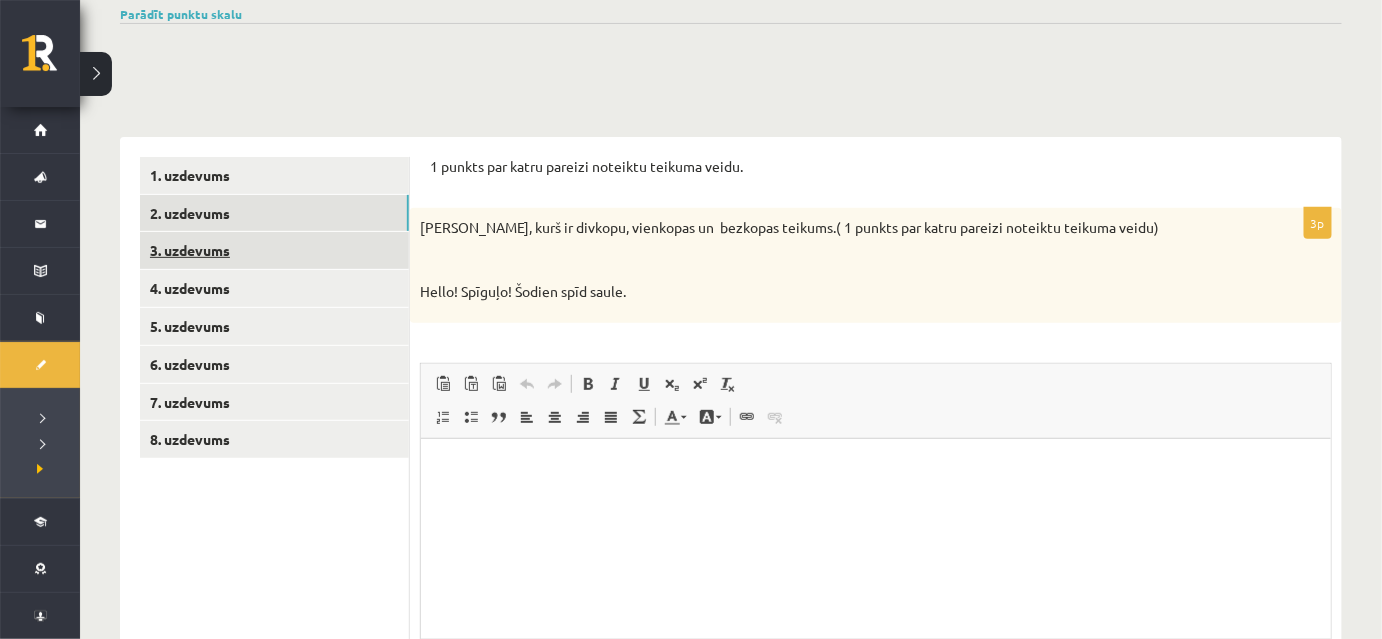 scroll, scrollTop: 0, scrollLeft: 0, axis: both 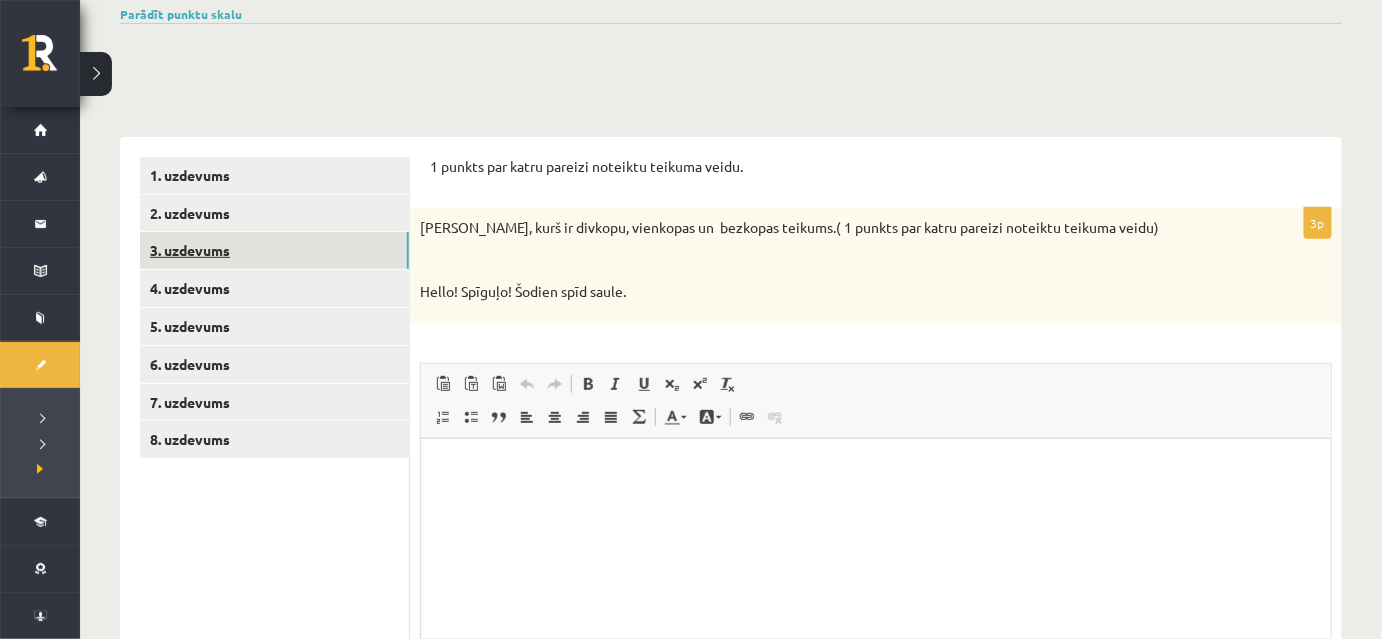 click on "3. uzdevums" at bounding box center [274, 250] 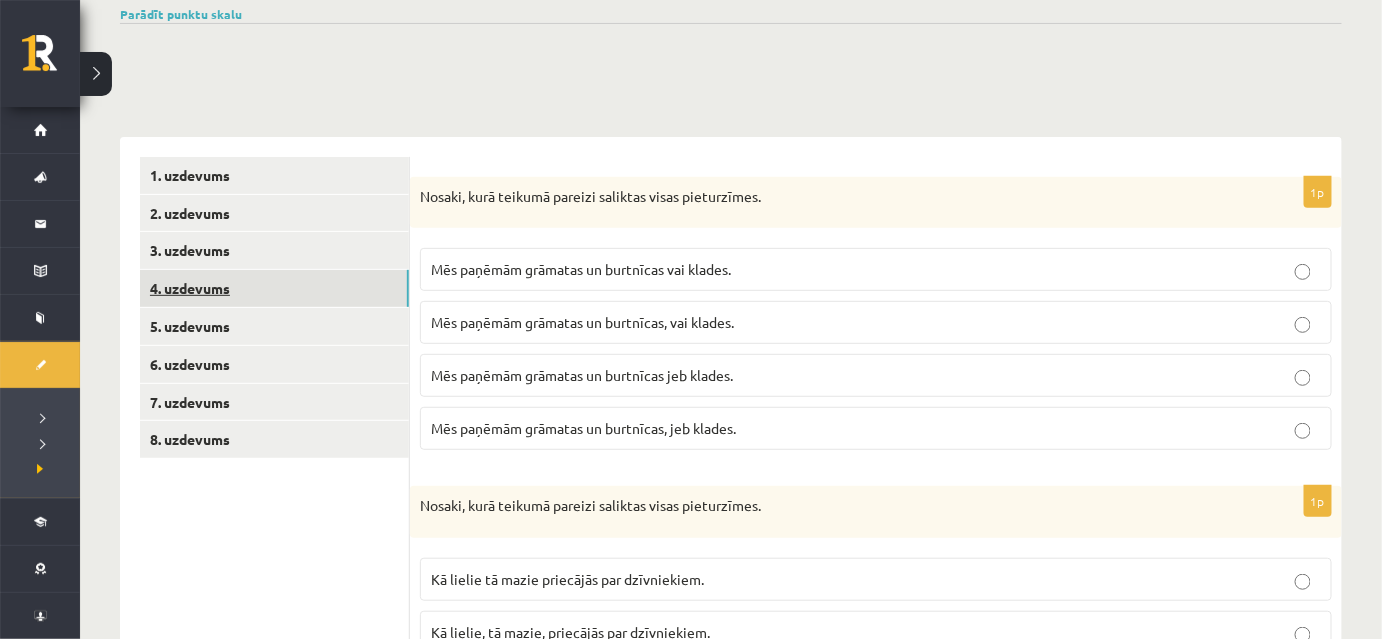 click on "4. uzdevums" at bounding box center (274, 288) 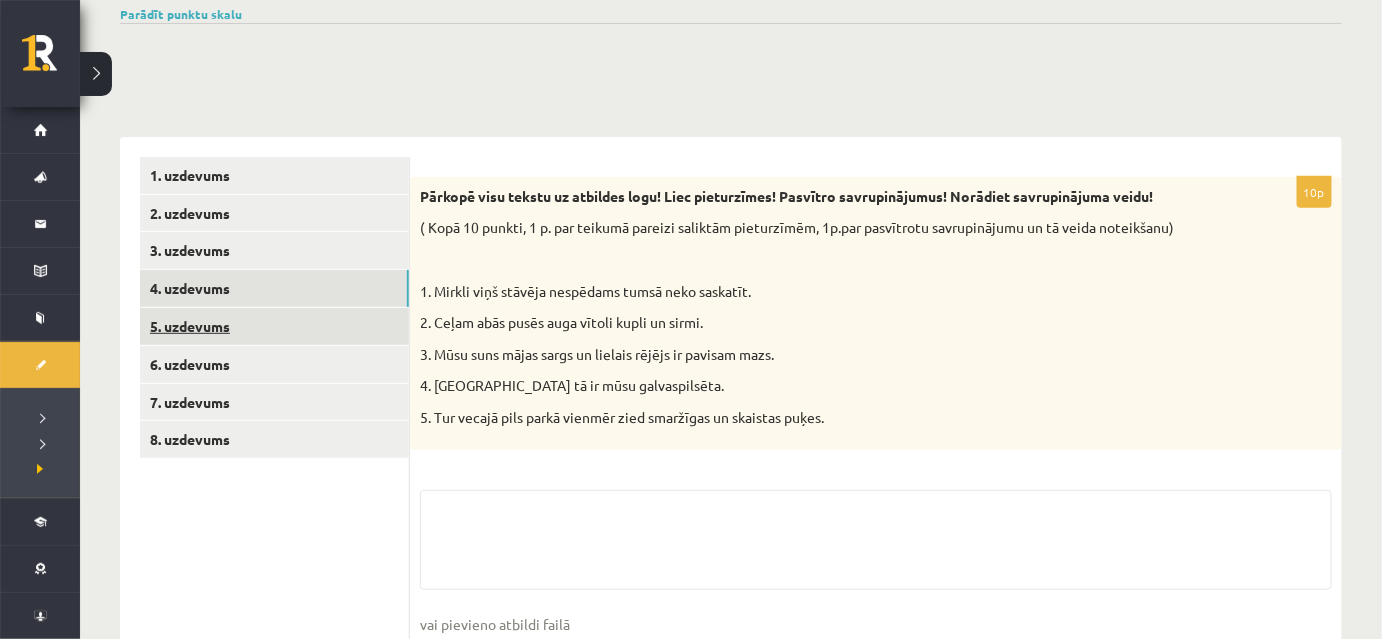 click on "5. uzdevums" at bounding box center [274, 326] 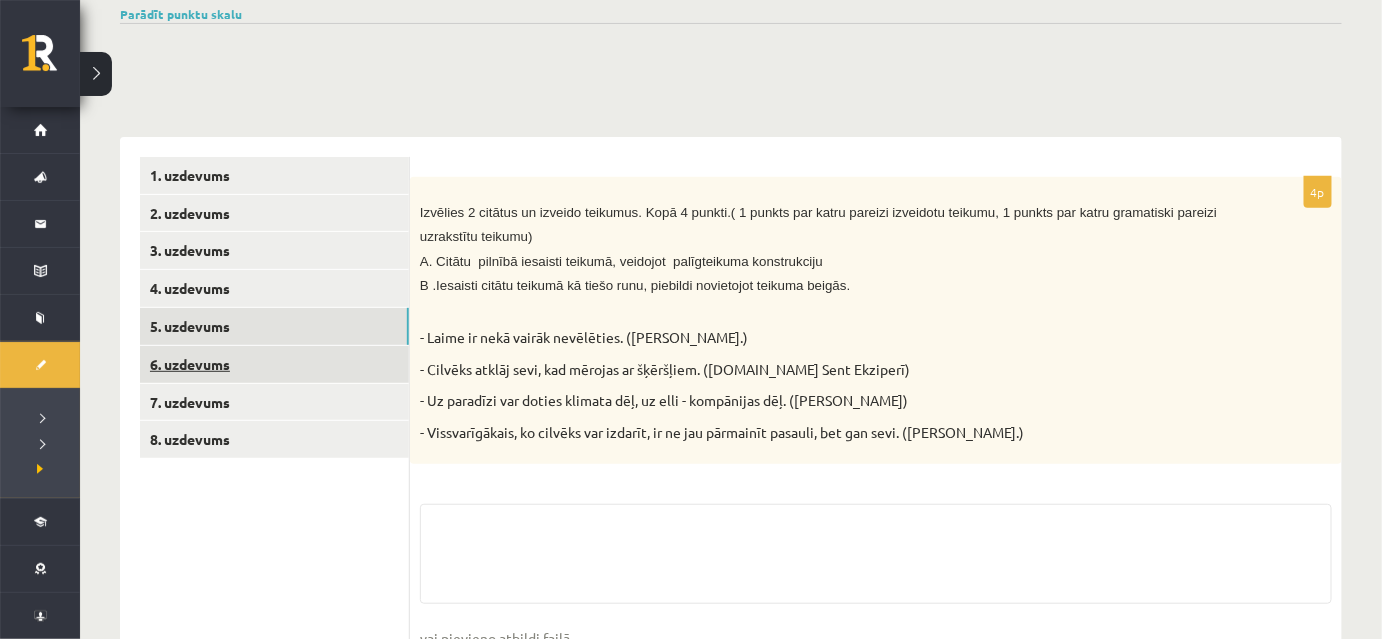 click on "6. uzdevums" at bounding box center [274, 364] 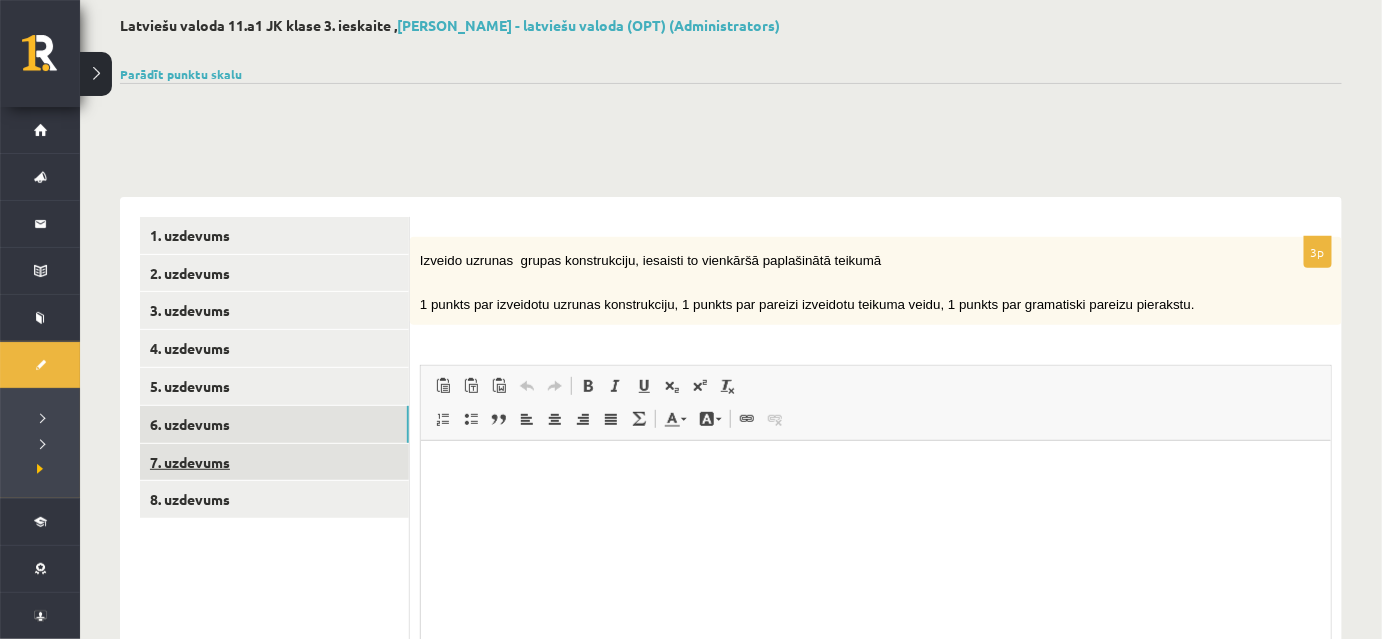scroll, scrollTop: 0, scrollLeft: 0, axis: both 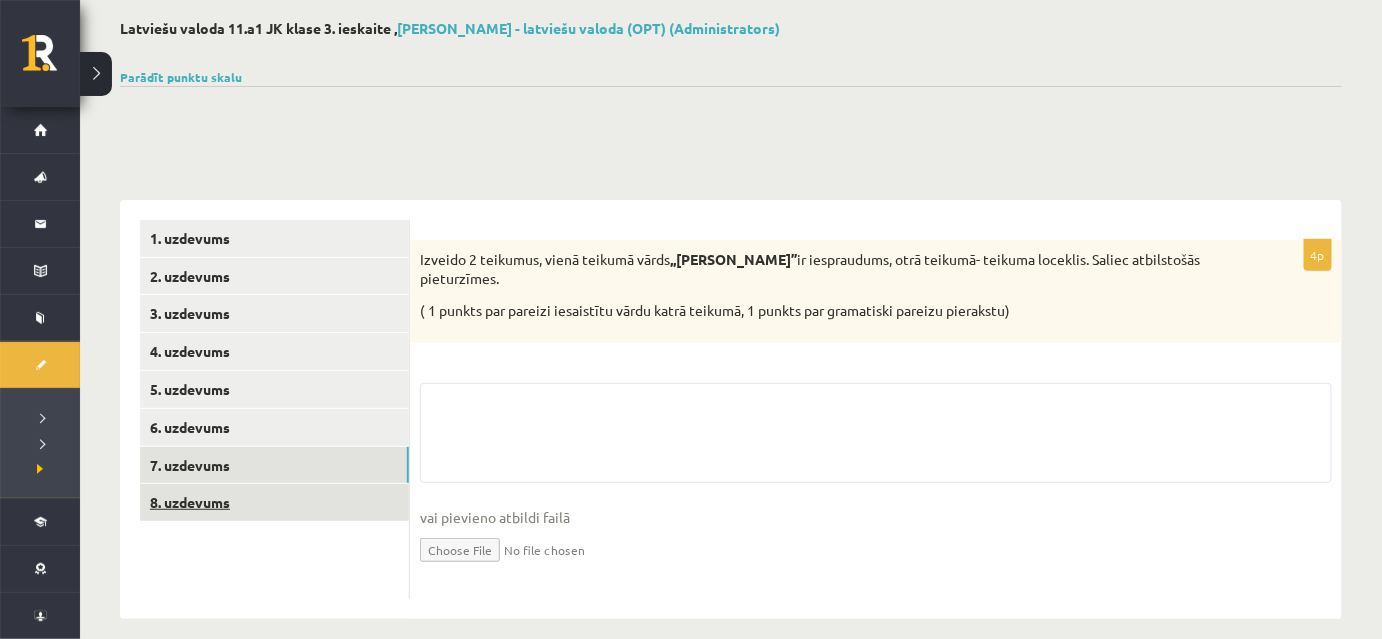 click on "8. uzdevums" at bounding box center [274, 502] 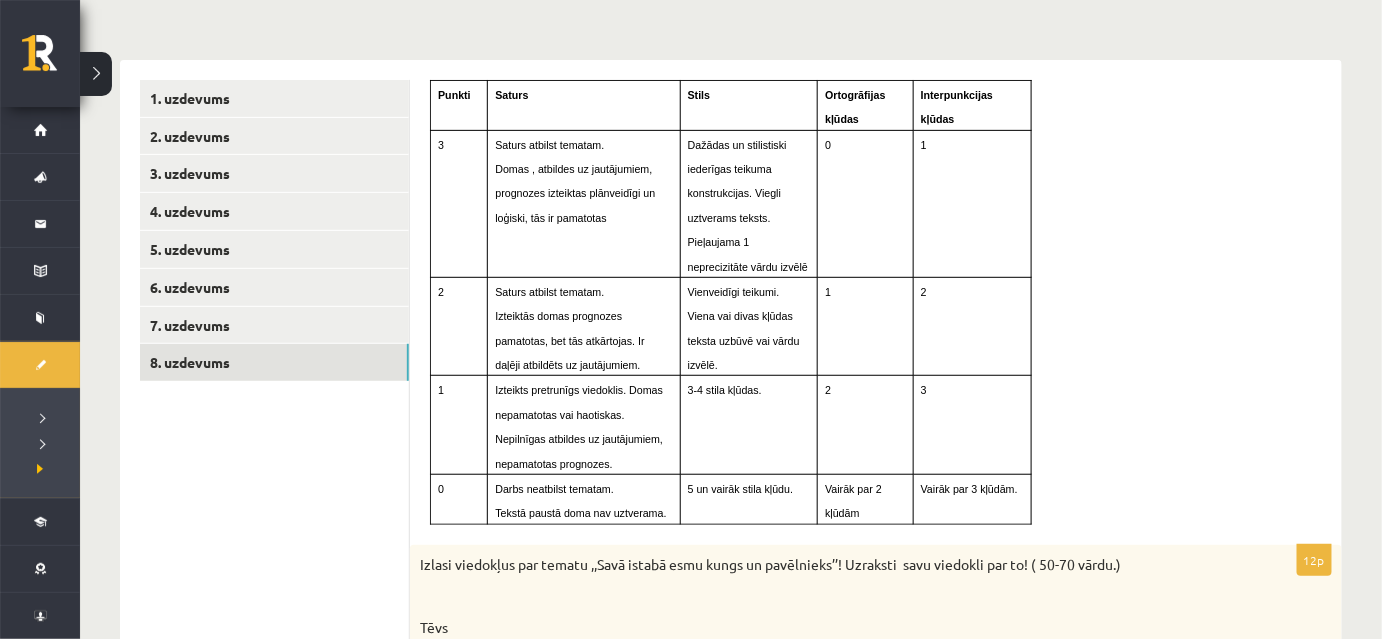 scroll, scrollTop: 0, scrollLeft: 0, axis: both 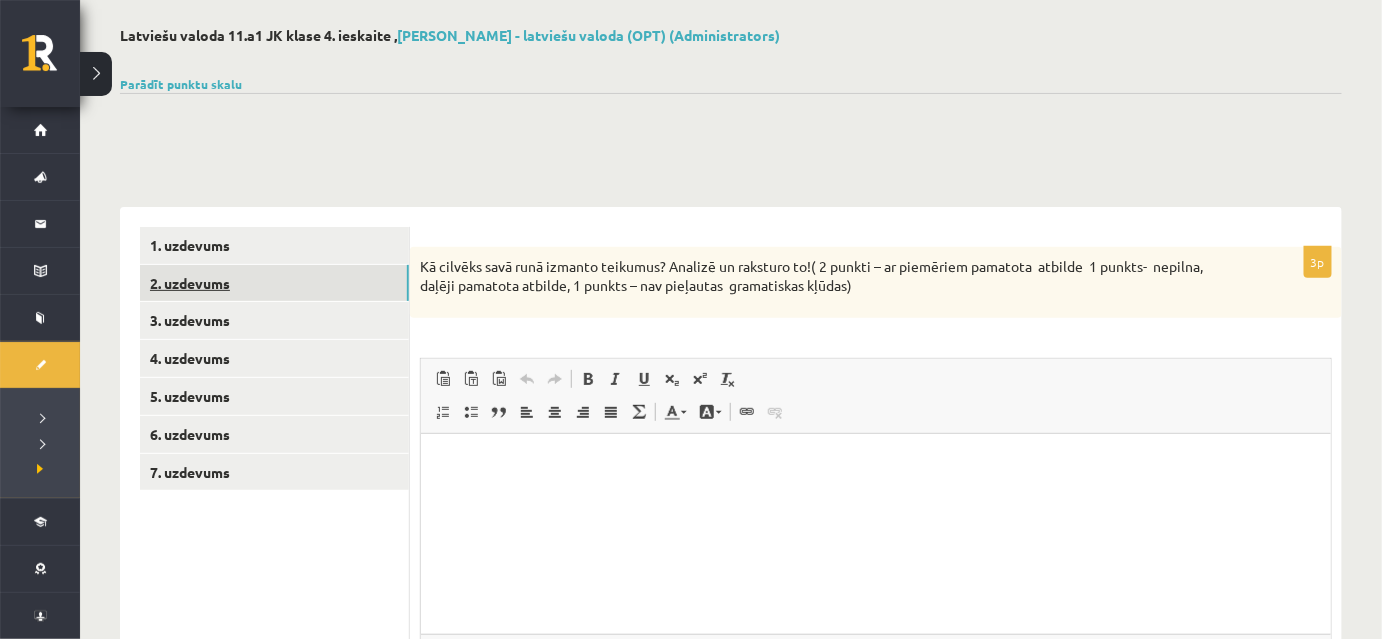 click on "2. uzdevums" at bounding box center (274, 283) 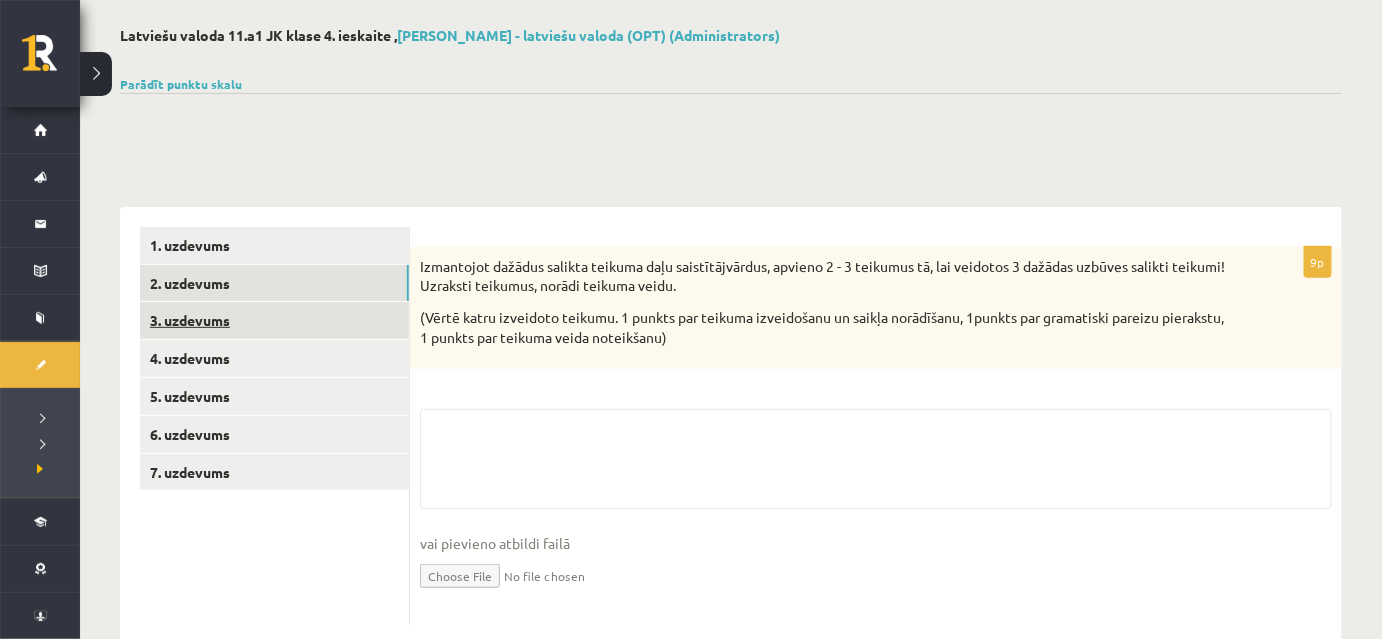 click on "3. uzdevums" at bounding box center [274, 320] 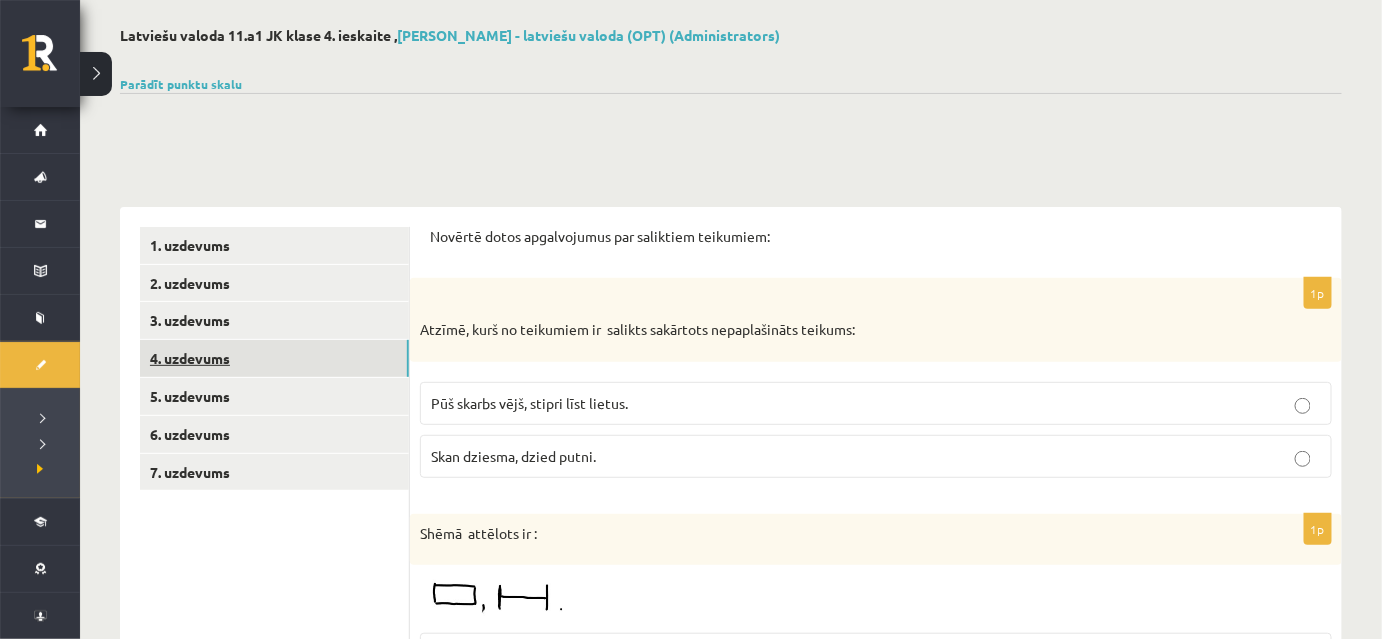 click on "4. uzdevums" at bounding box center (274, 358) 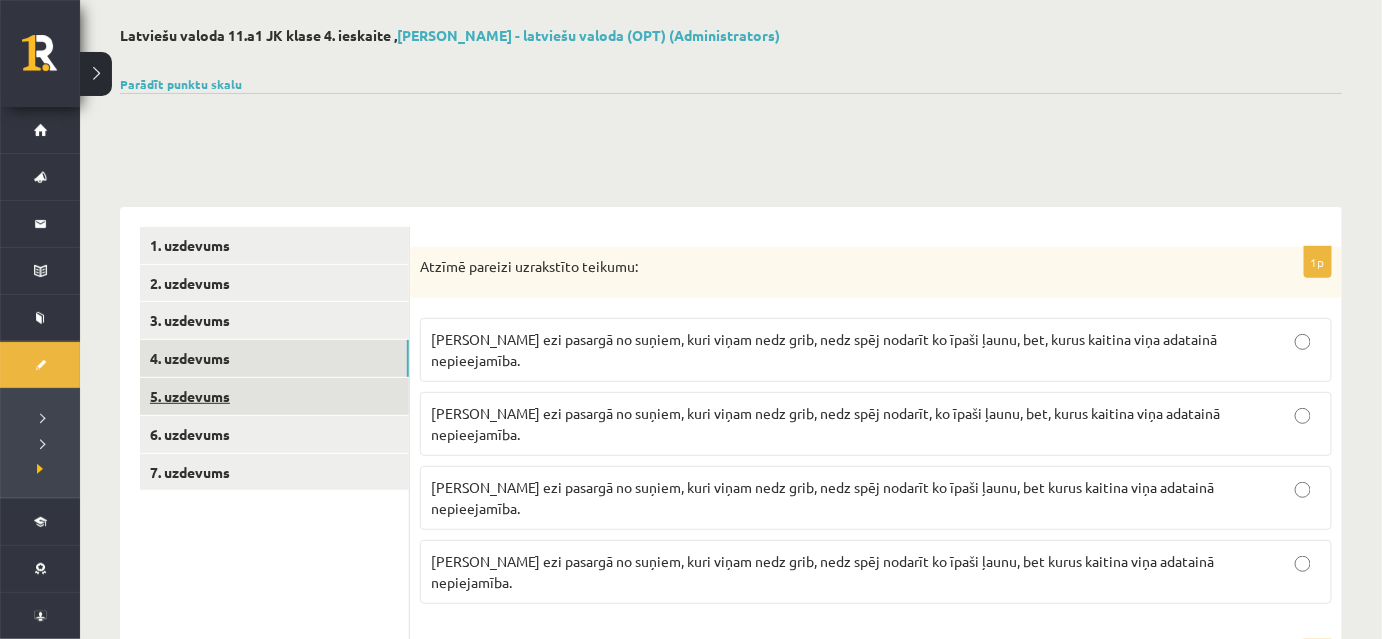 click on "5. uzdevums" at bounding box center (274, 396) 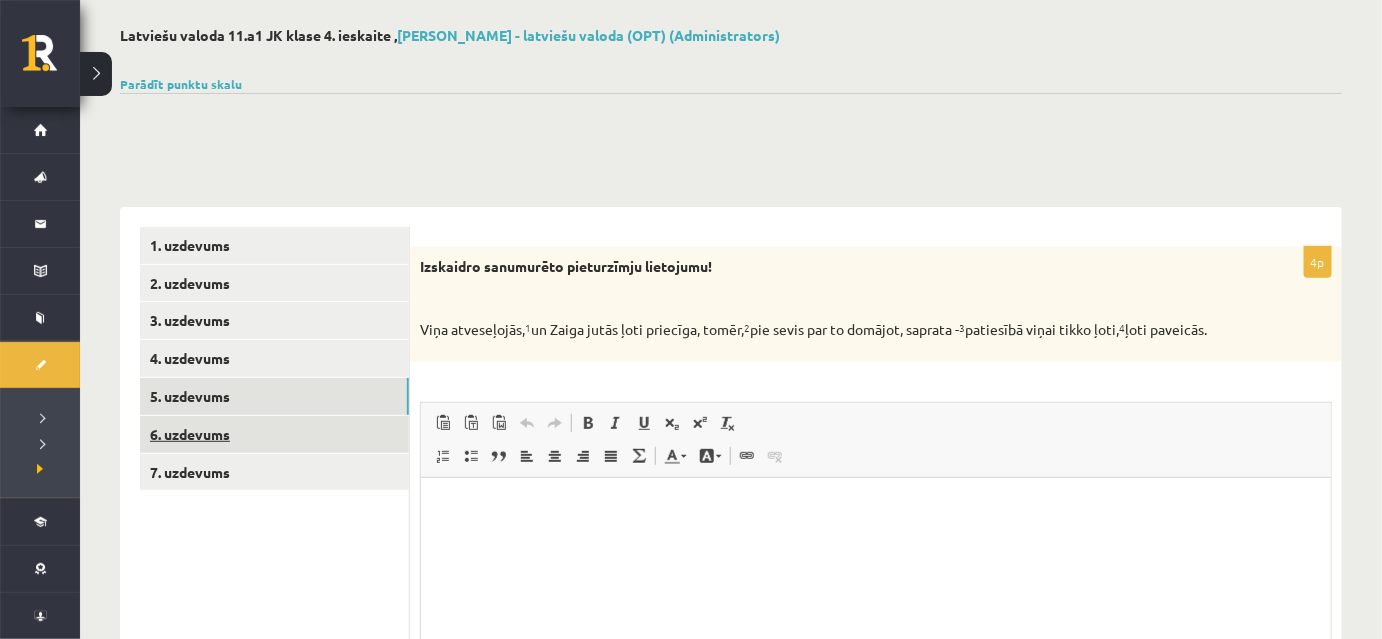 scroll, scrollTop: 0, scrollLeft: 0, axis: both 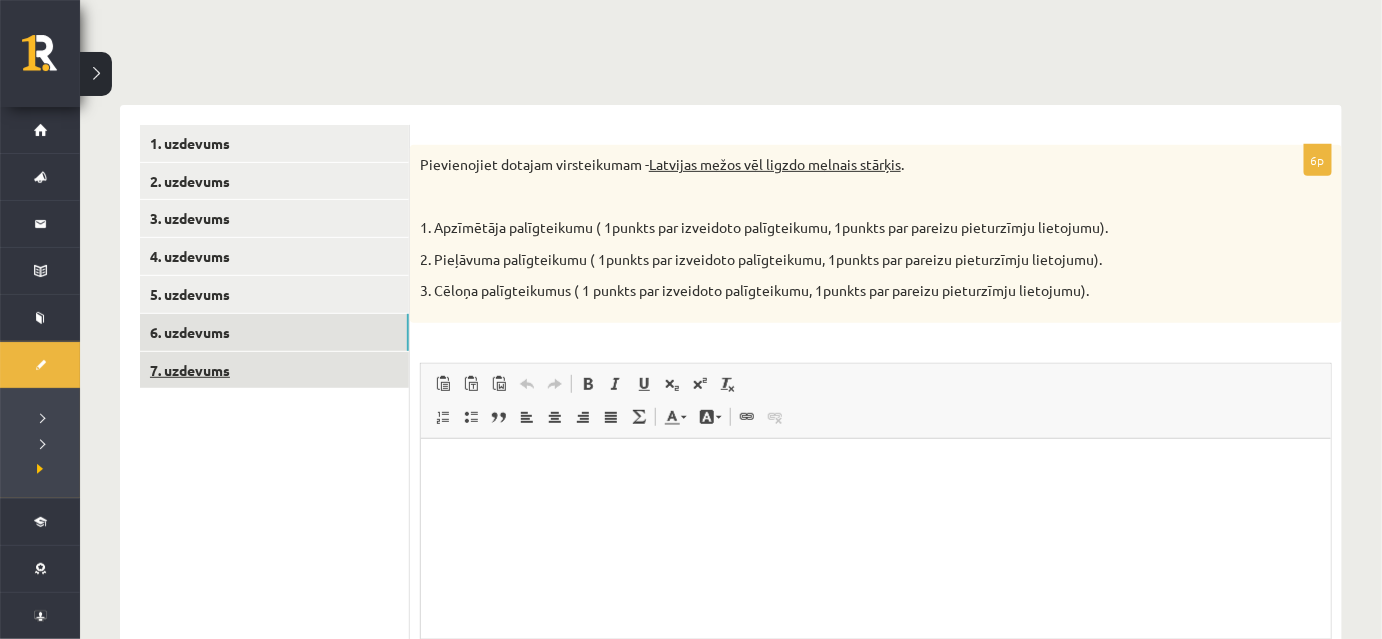click on "7. uzdevums" at bounding box center (274, 370) 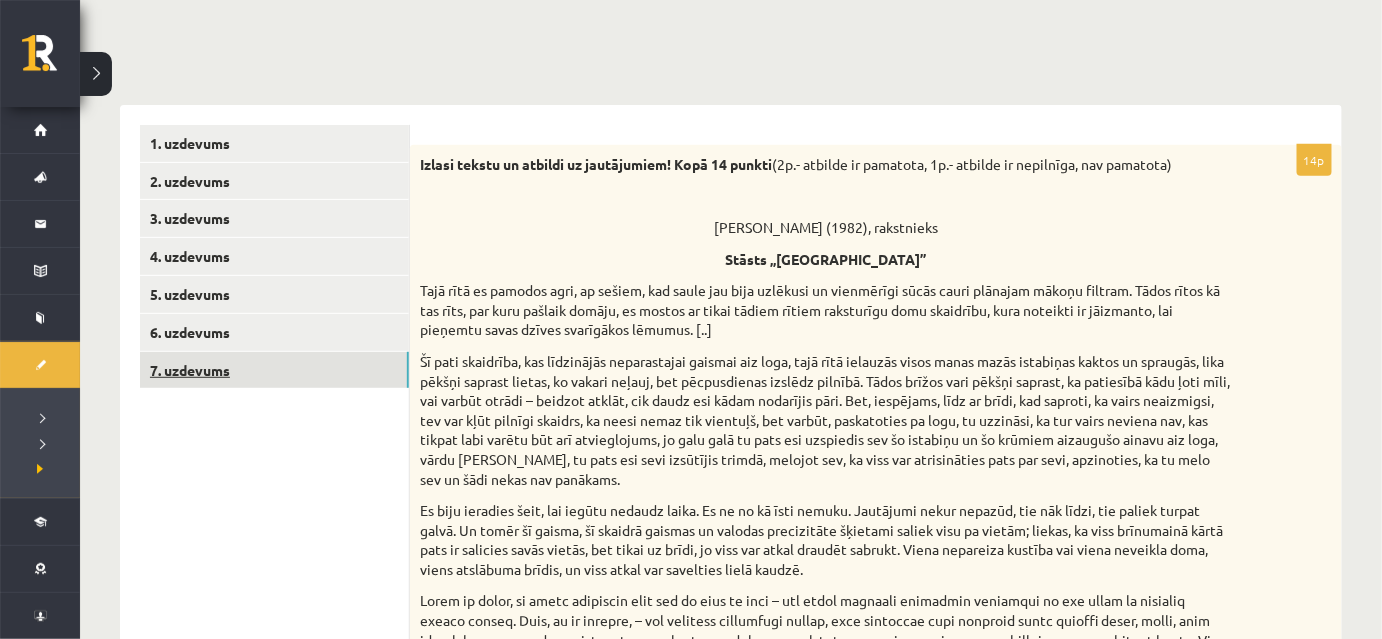 scroll, scrollTop: 0, scrollLeft: 0, axis: both 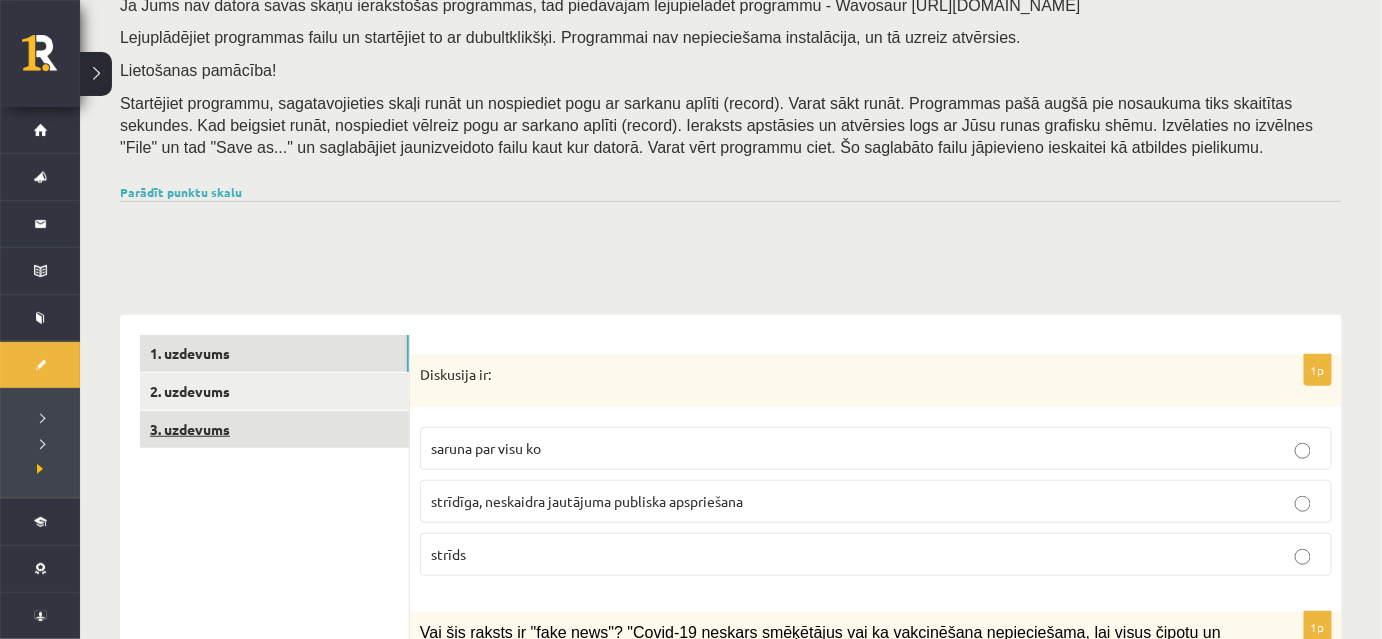 click on "3. uzdevums" at bounding box center [274, 429] 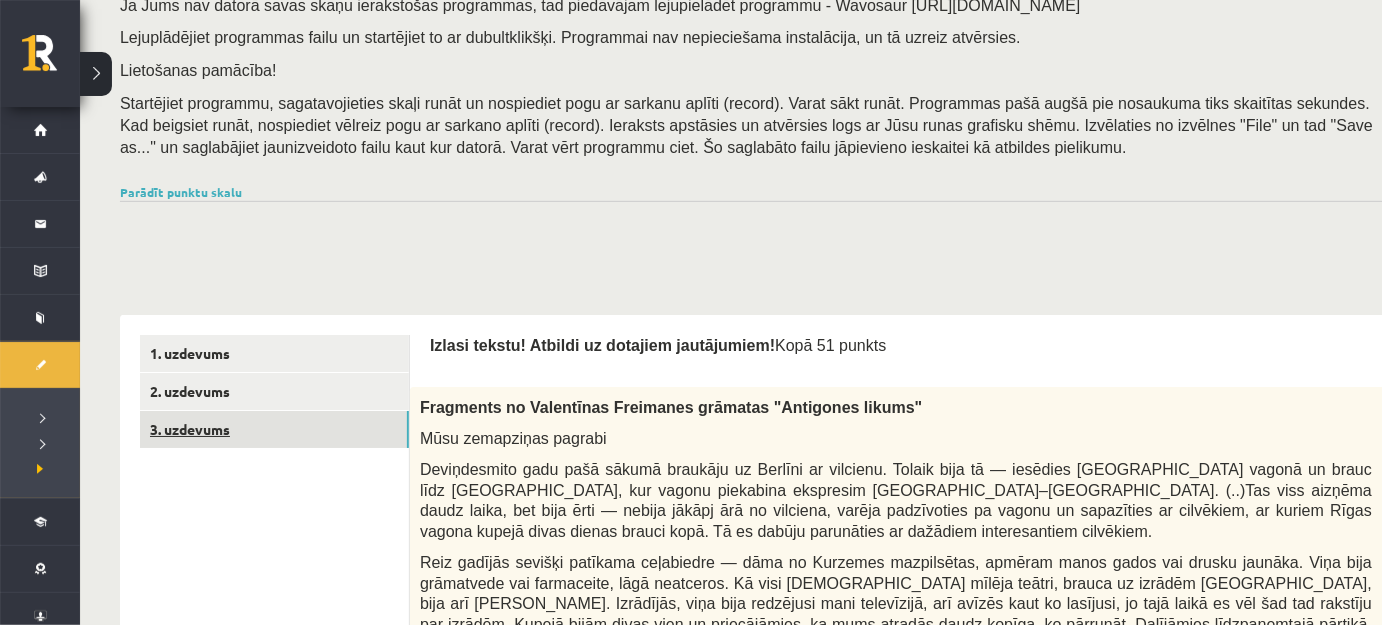 scroll, scrollTop: 0, scrollLeft: 0, axis: both 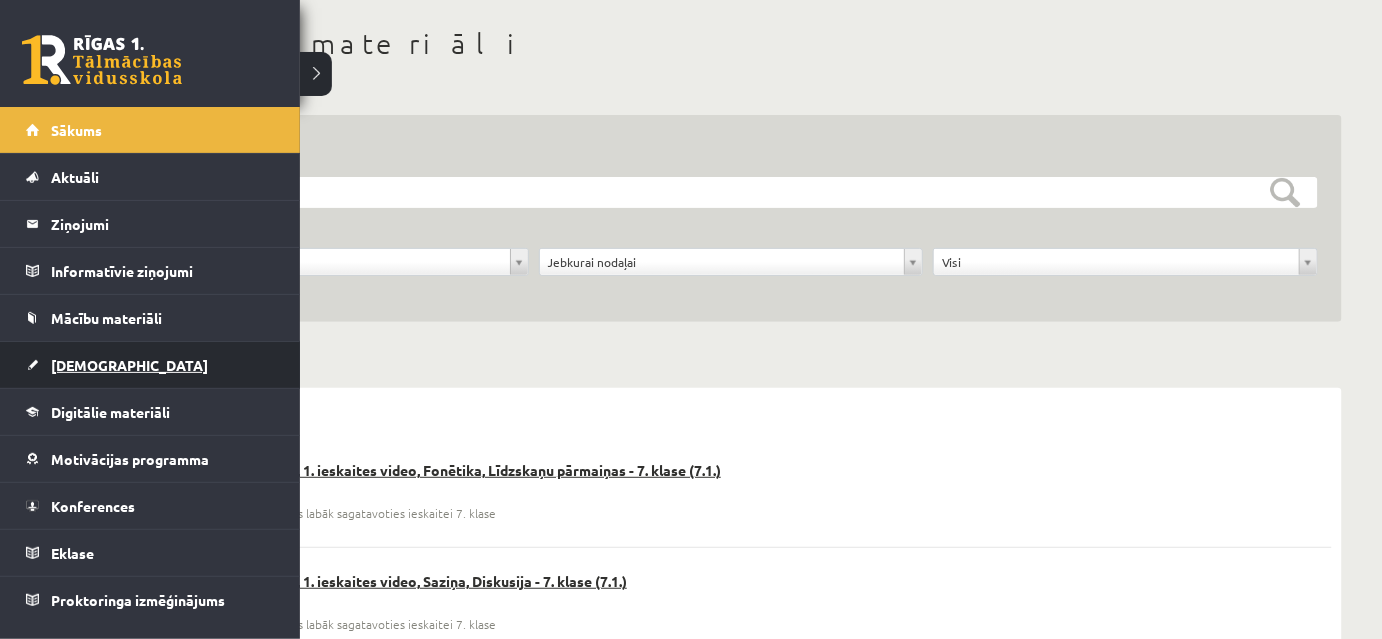 click on "[DEMOGRAPHIC_DATA]" at bounding box center [129, 365] 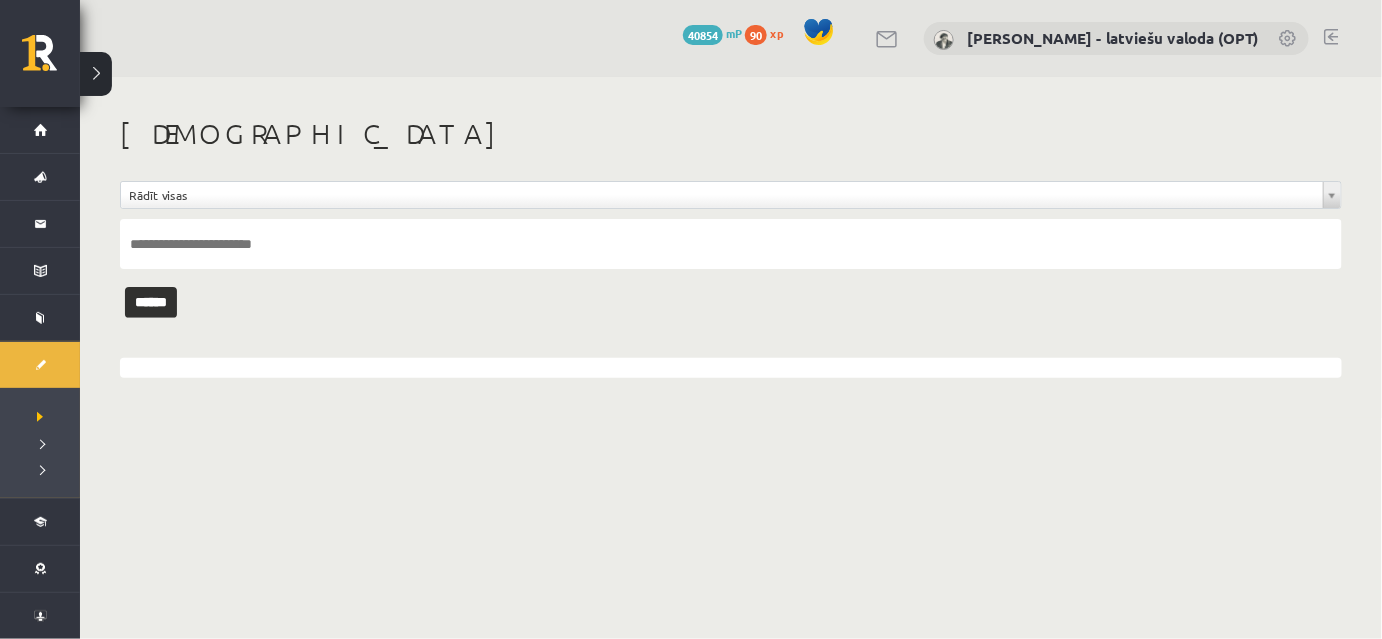 scroll, scrollTop: 0, scrollLeft: 0, axis: both 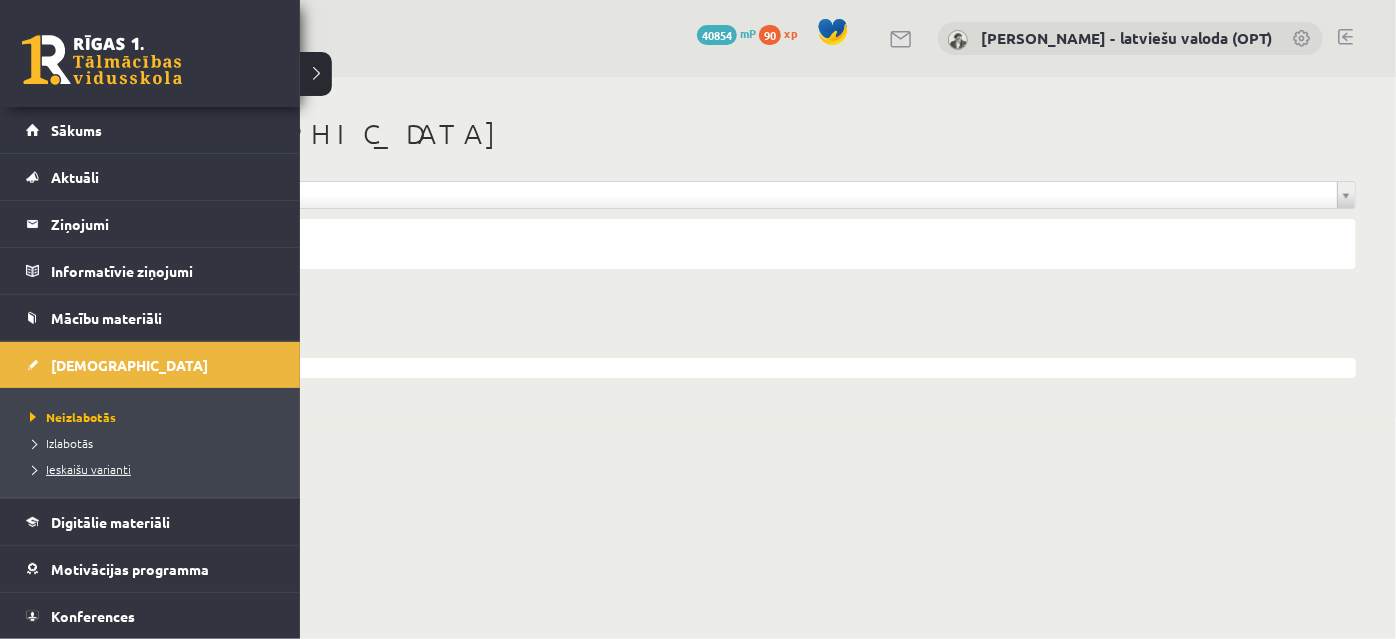click on "Ieskaišu varianti" at bounding box center (78, 469) 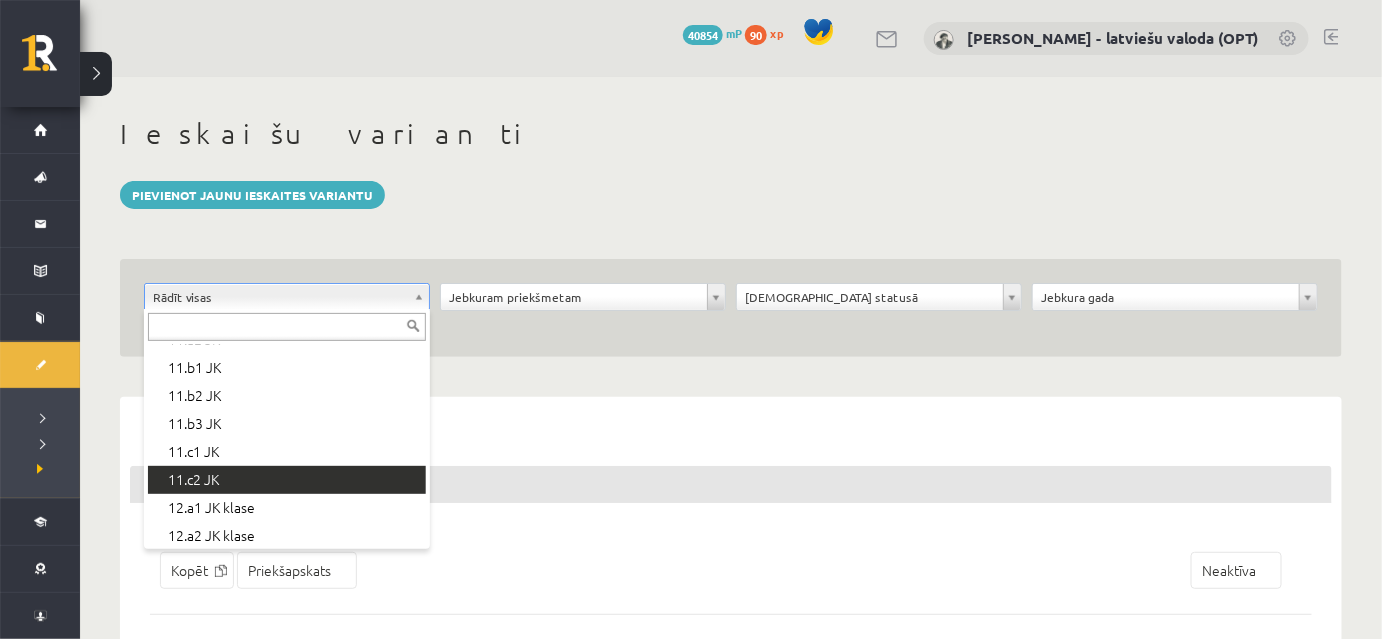 scroll, scrollTop: 545, scrollLeft: 0, axis: vertical 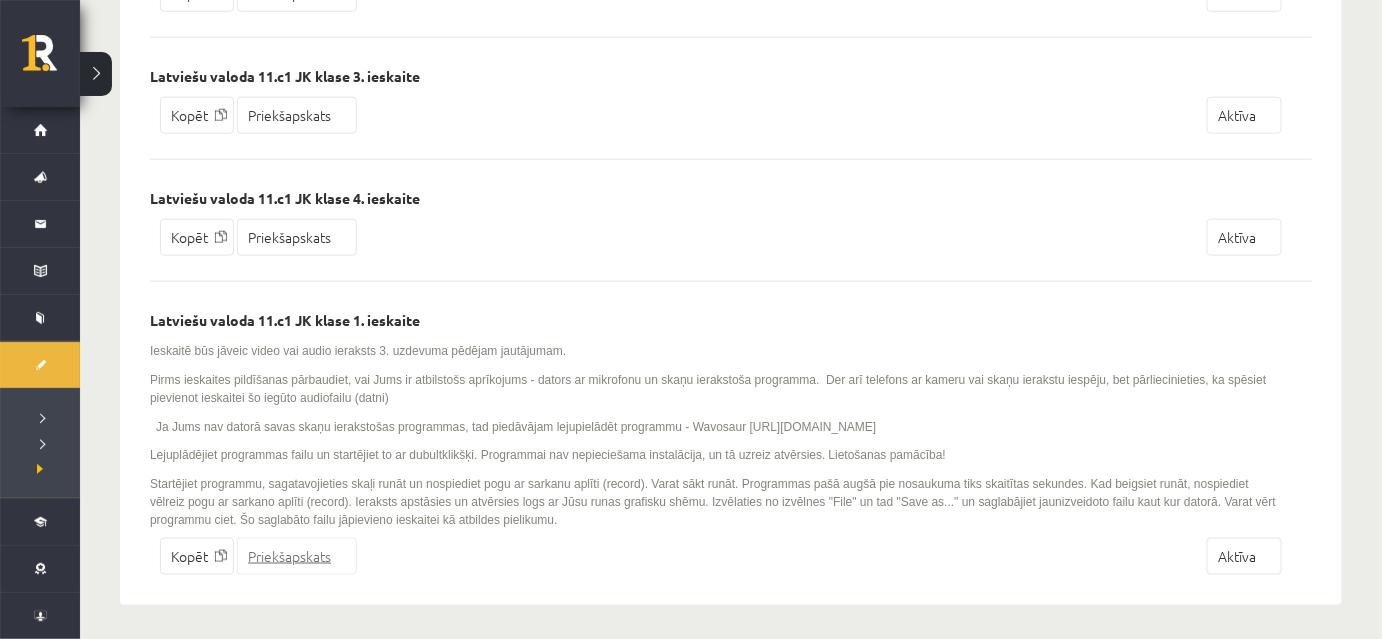 click on "Priekšapskats" at bounding box center (297, 556) 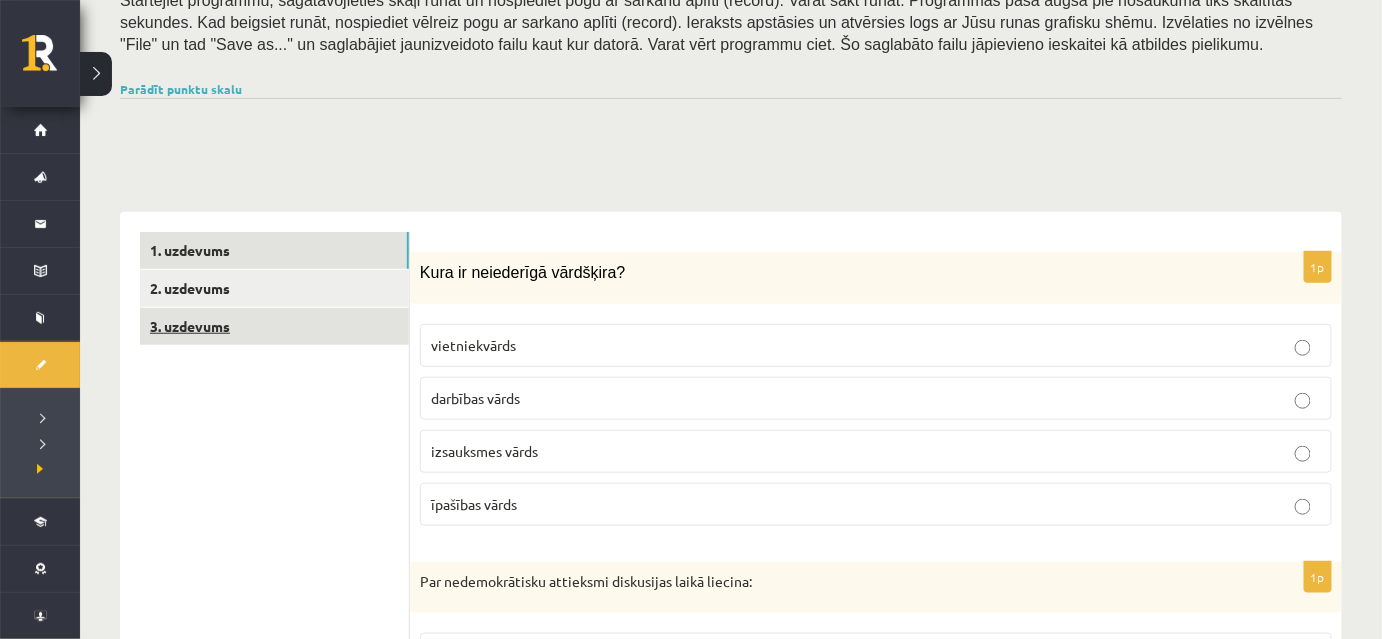 scroll, scrollTop: 363, scrollLeft: 0, axis: vertical 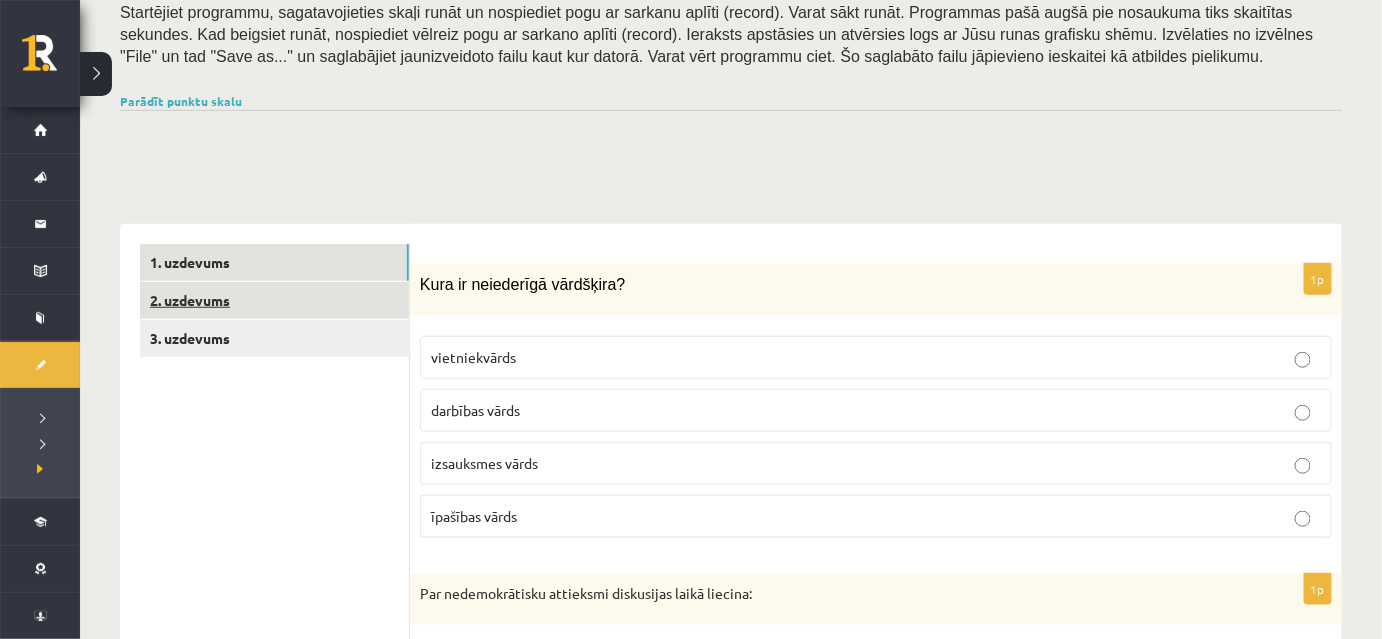 click on "2. uzdevums" at bounding box center (274, 300) 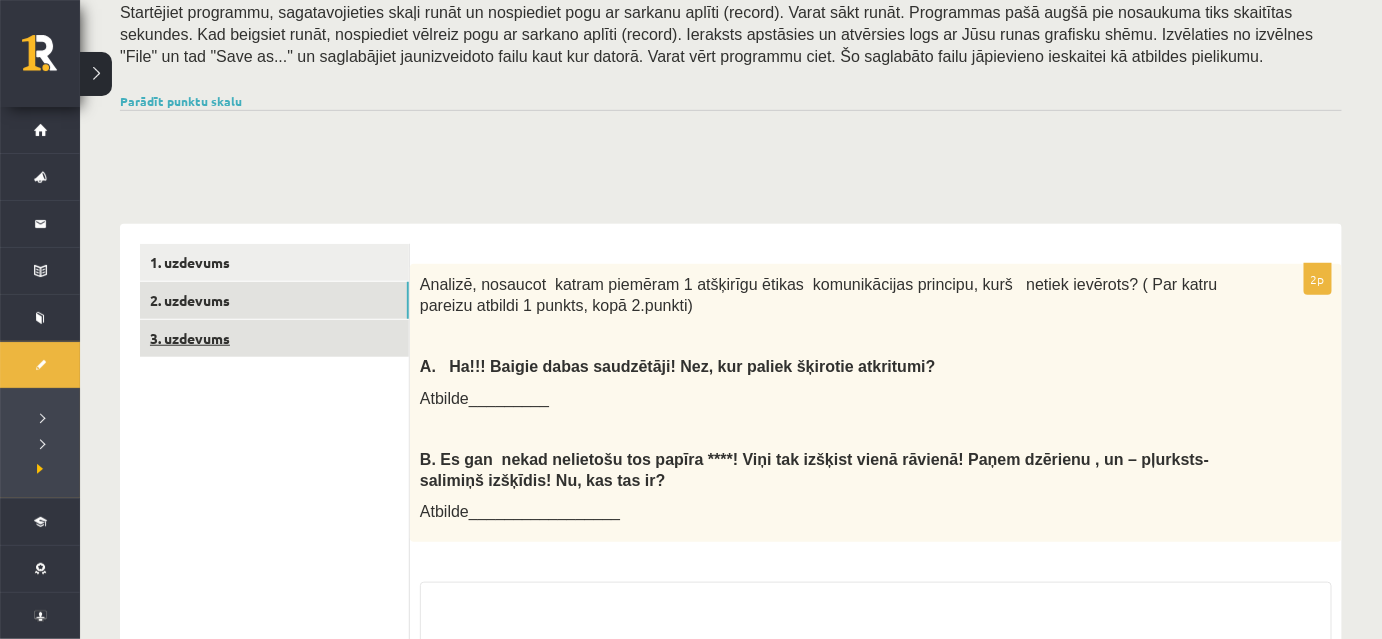 click on "3. uzdevums" at bounding box center (274, 338) 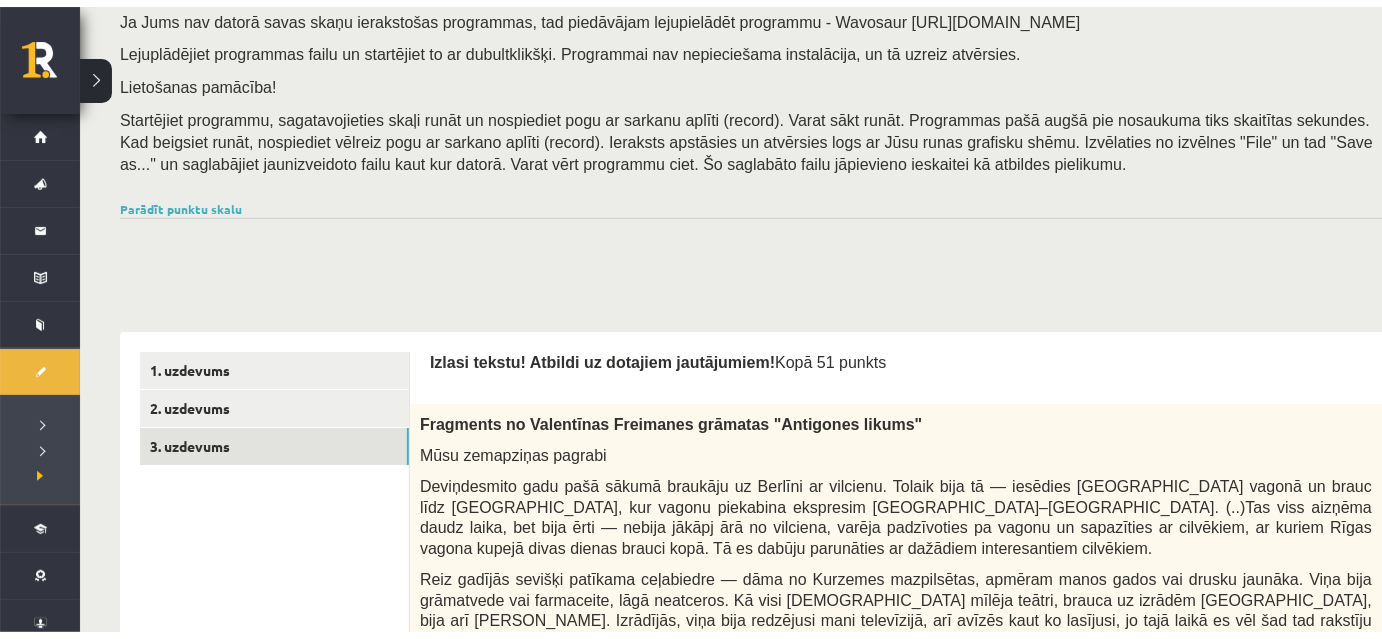 scroll, scrollTop: 363, scrollLeft: 0, axis: vertical 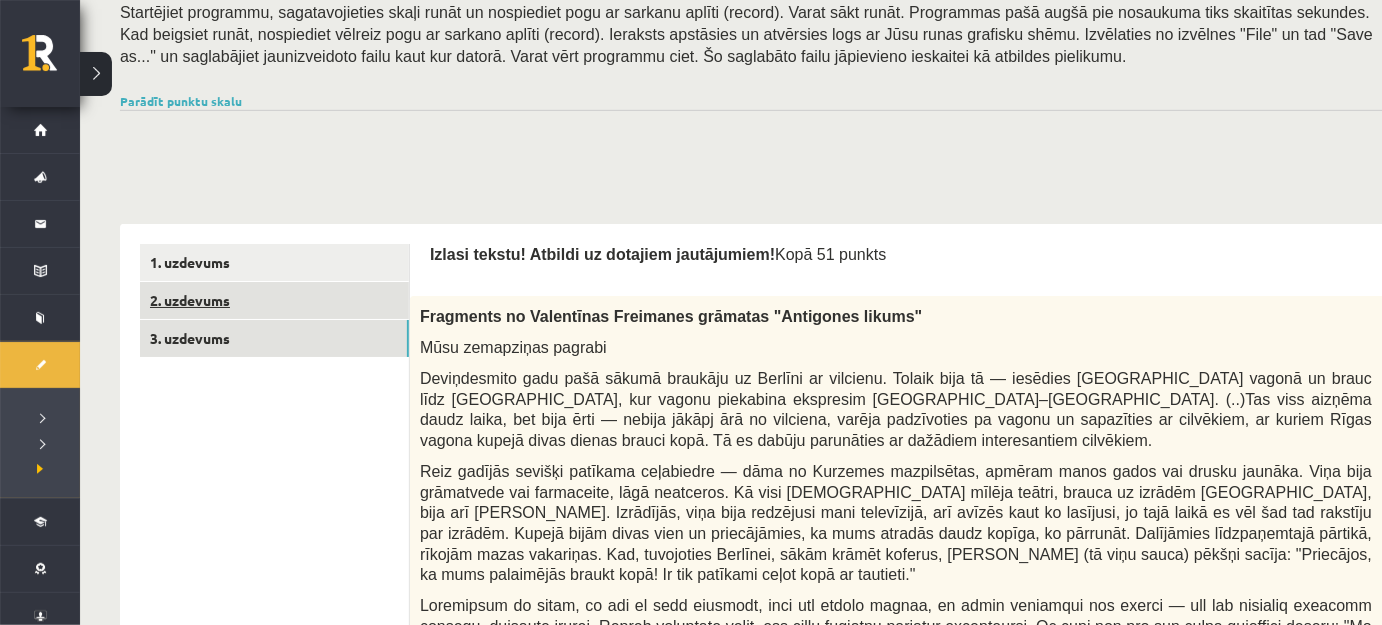click on "2. uzdevums" at bounding box center [274, 300] 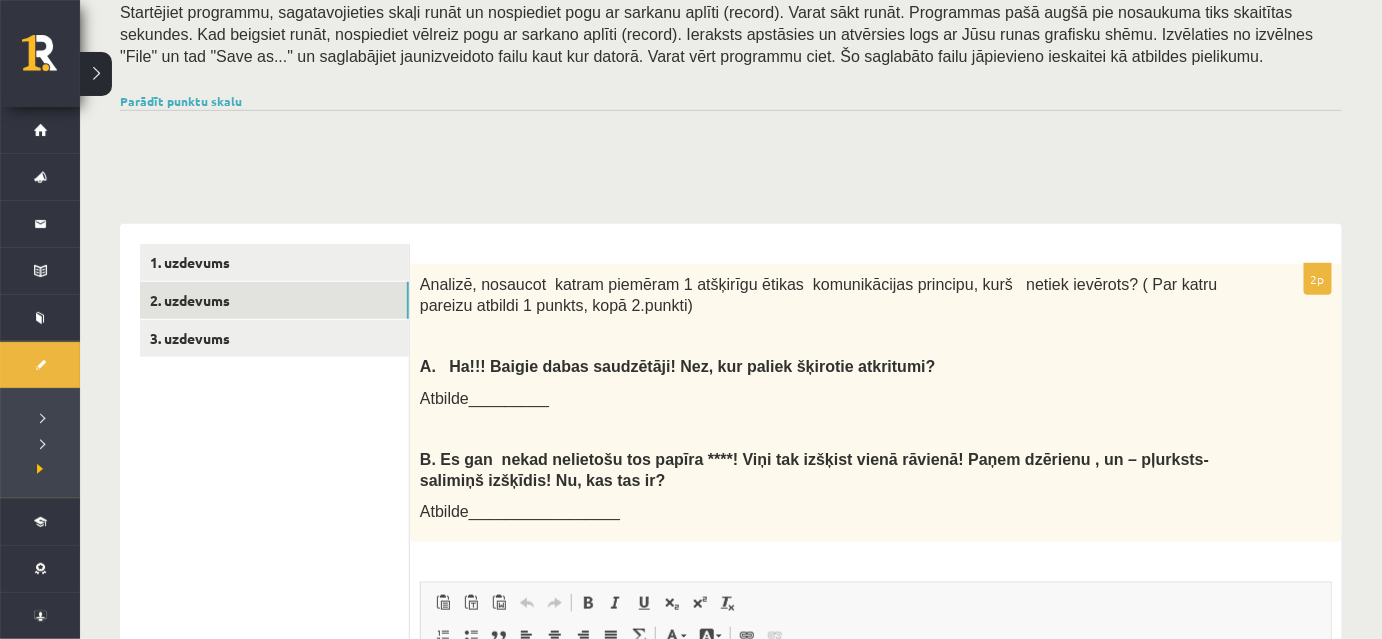 scroll, scrollTop: 0, scrollLeft: 0, axis: both 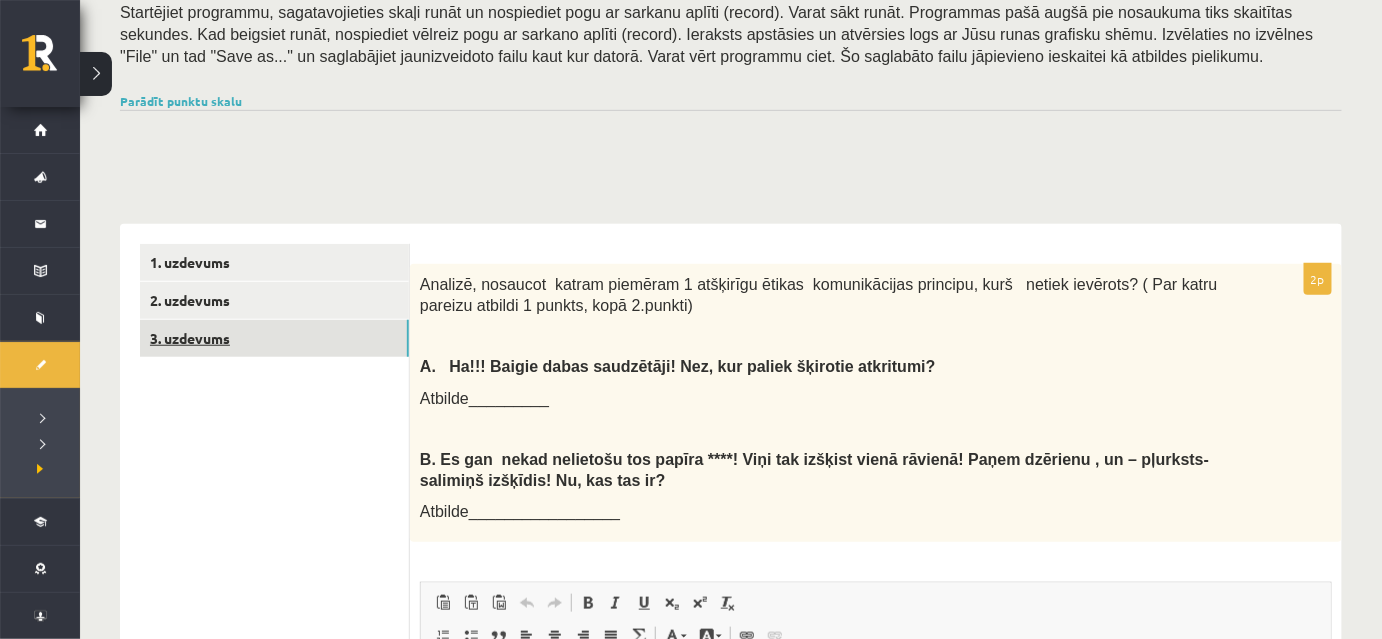 click on "3. uzdevums" at bounding box center (274, 338) 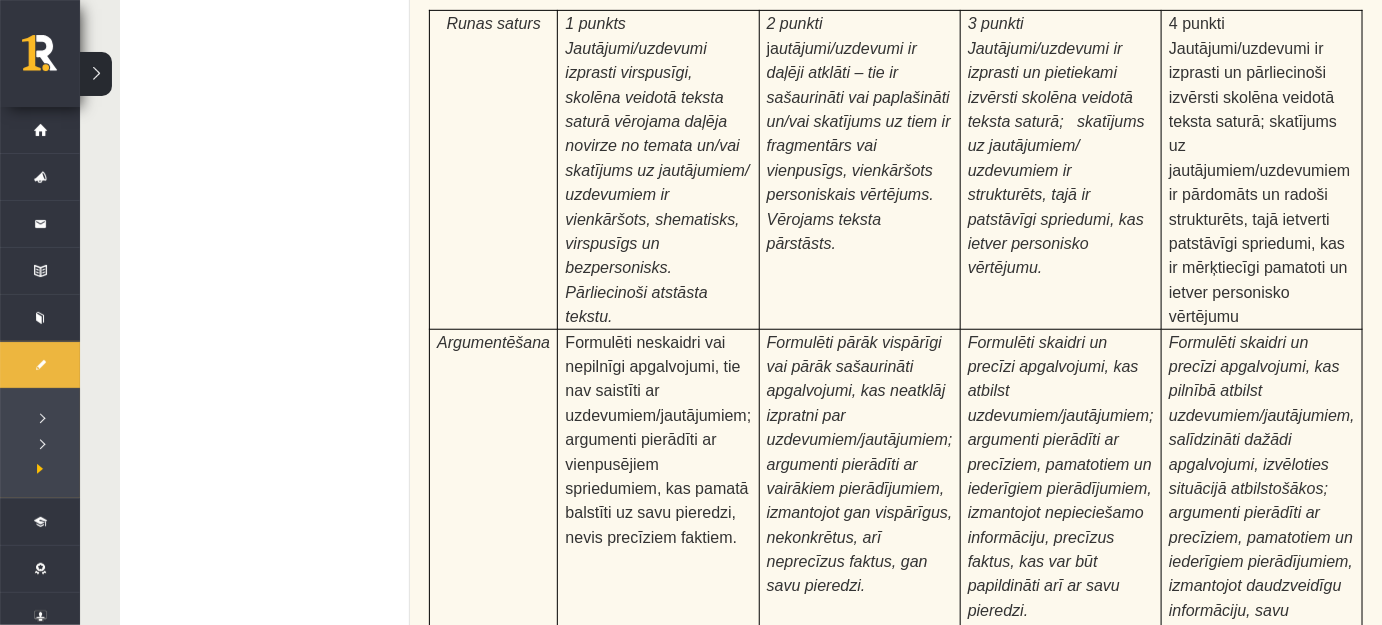 scroll, scrollTop: 6377, scrollLeft: 0, axis: vertical 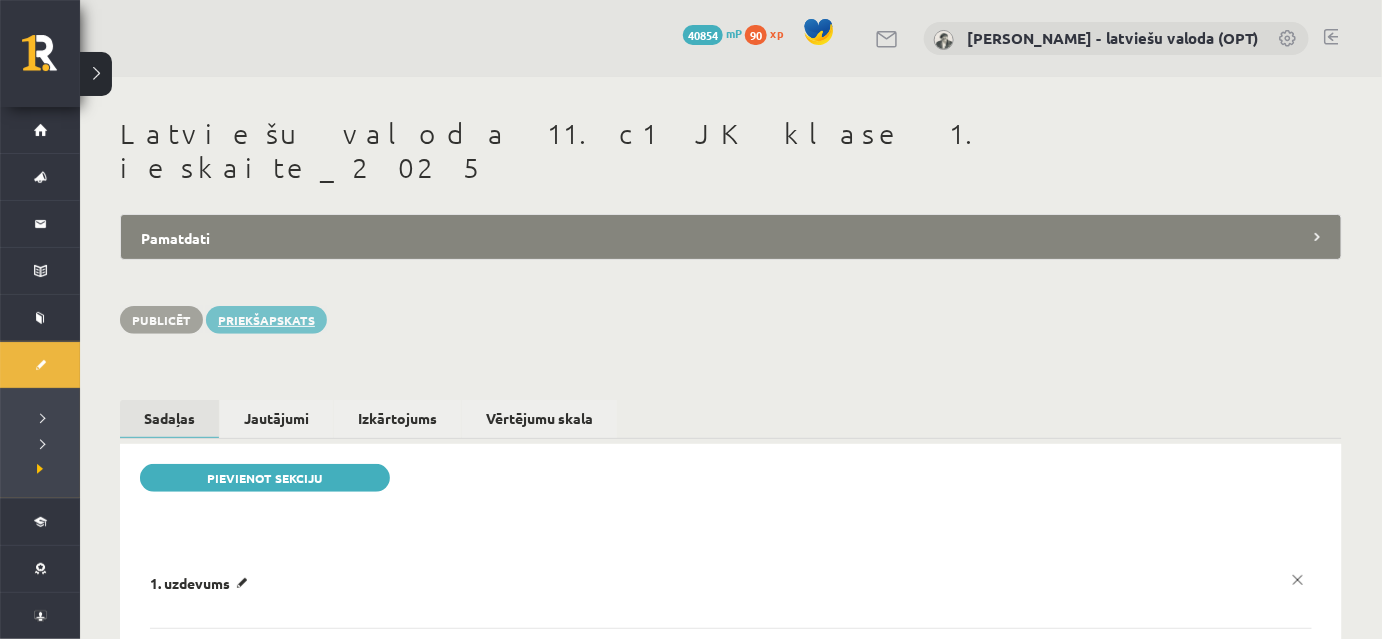 click on "Priekšapskats" at bounding box center (266, 320) 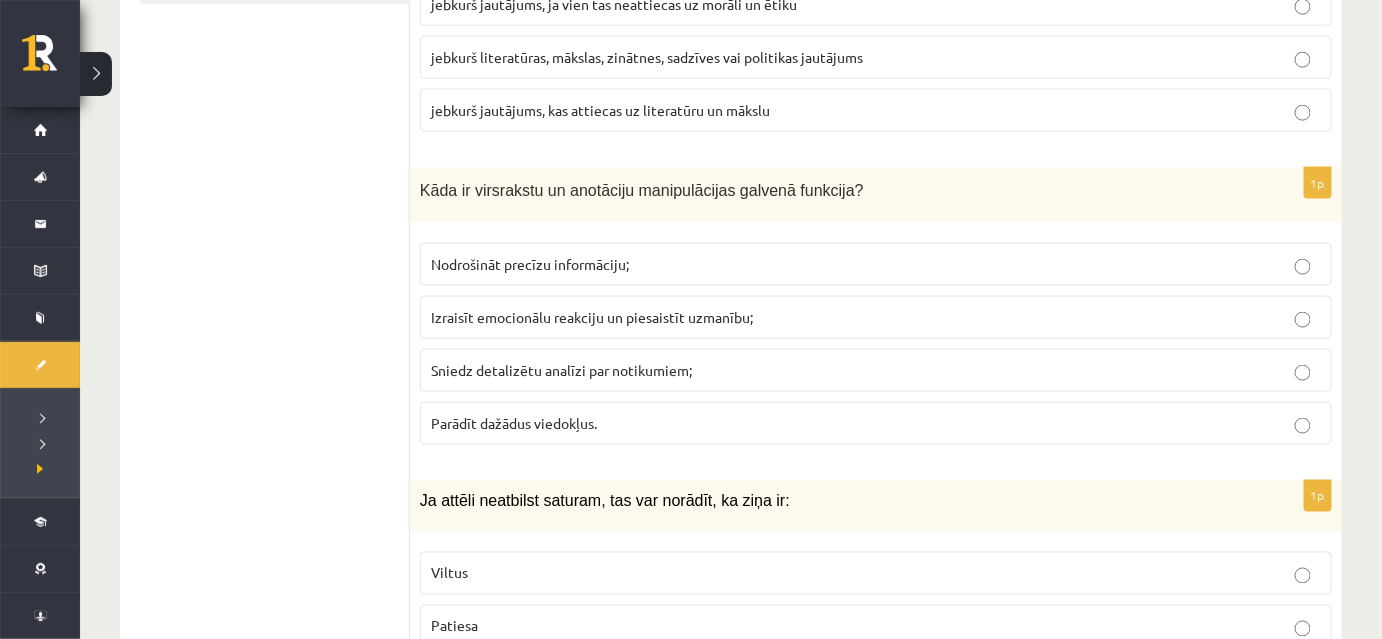 scroll, scrollTop: 1000, scrollLeft: 0, axis: vertical 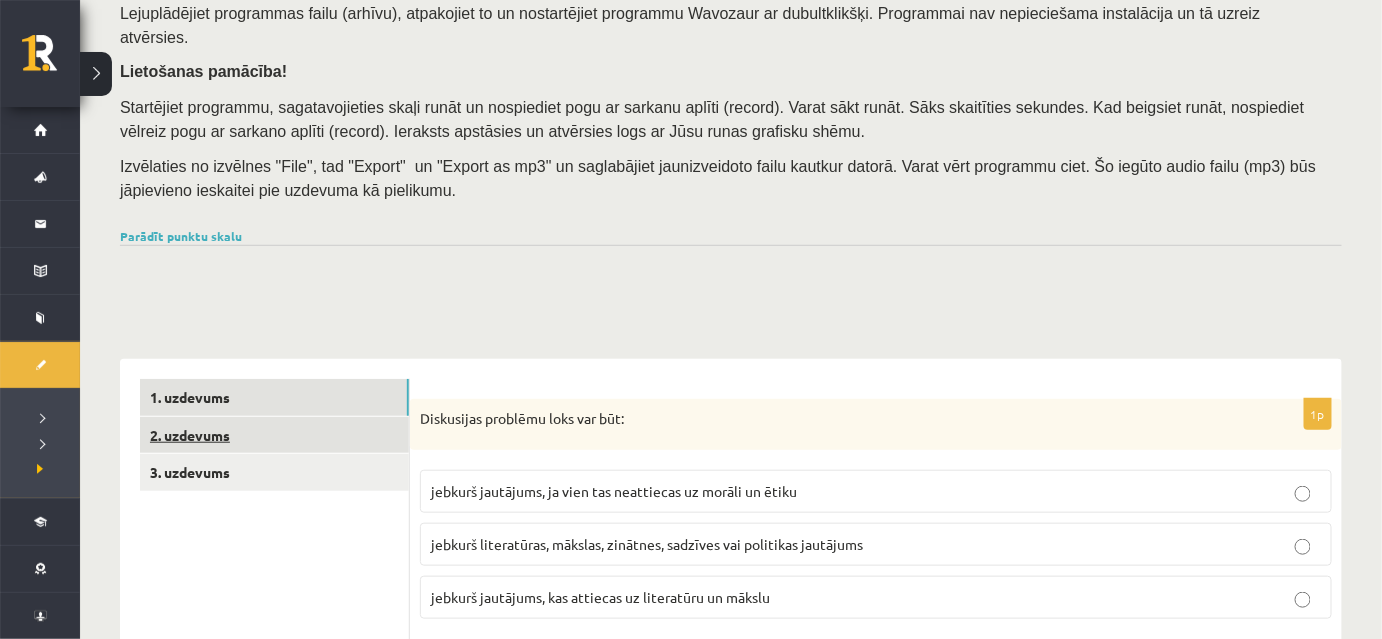 click on "2. uzdevums" at bounding box center [274, 435] 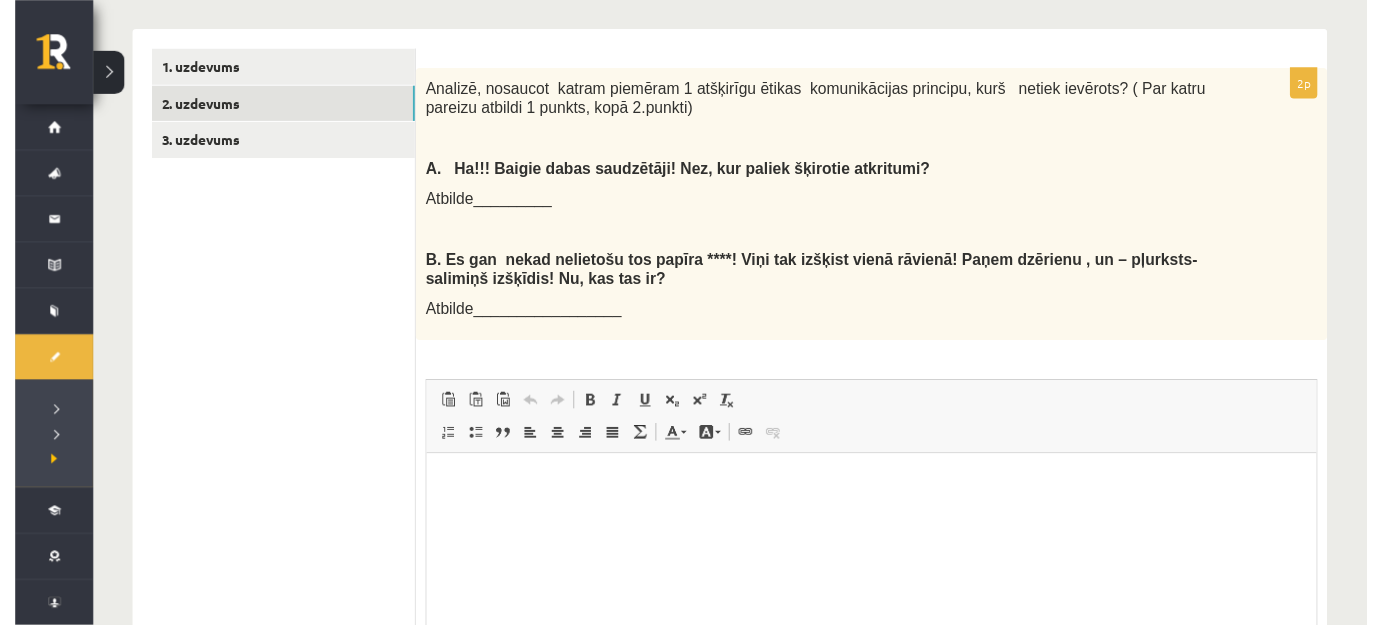 scroll, scrollTop: 0, scrollLeft: 0, axis: both 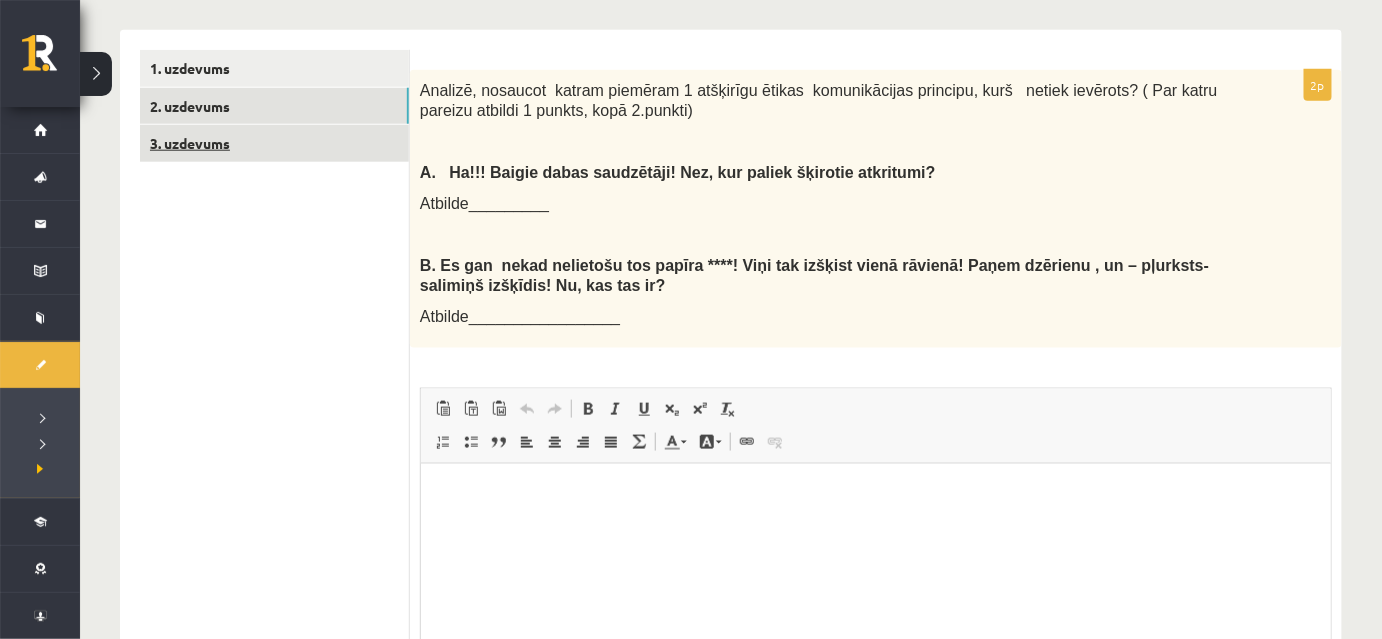 click on "3. uzdevums" at bounding box center [274, 143] 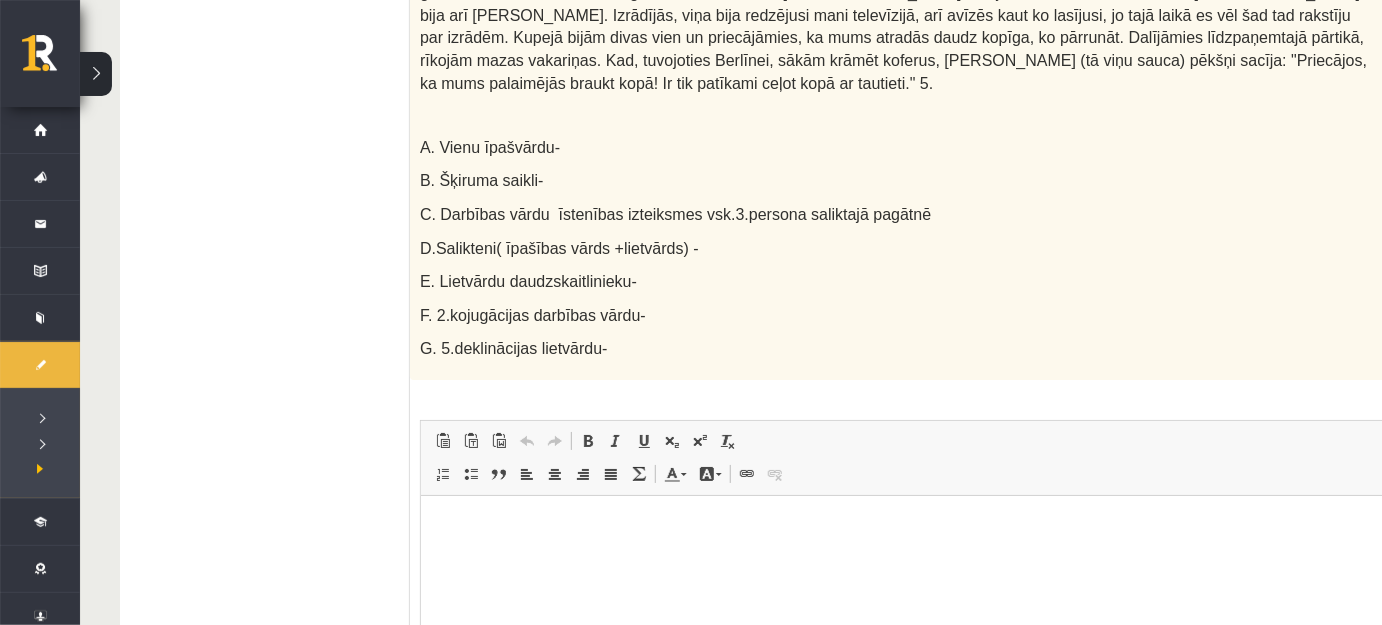 scroll, scrollTop: 2916, scrollLeft: 0, axis: vertical 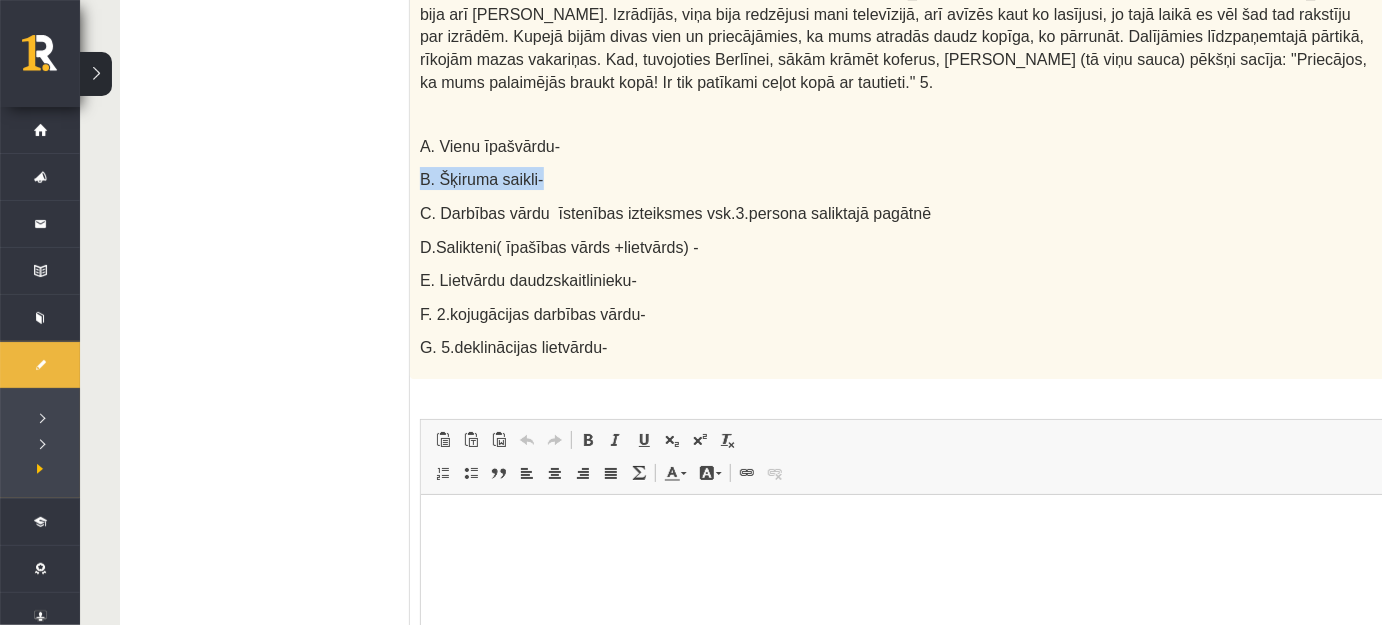 drag, startPoint x: 420, startPoint y: 120, endPoint x: 557, endPoint y: 120, distance: 137 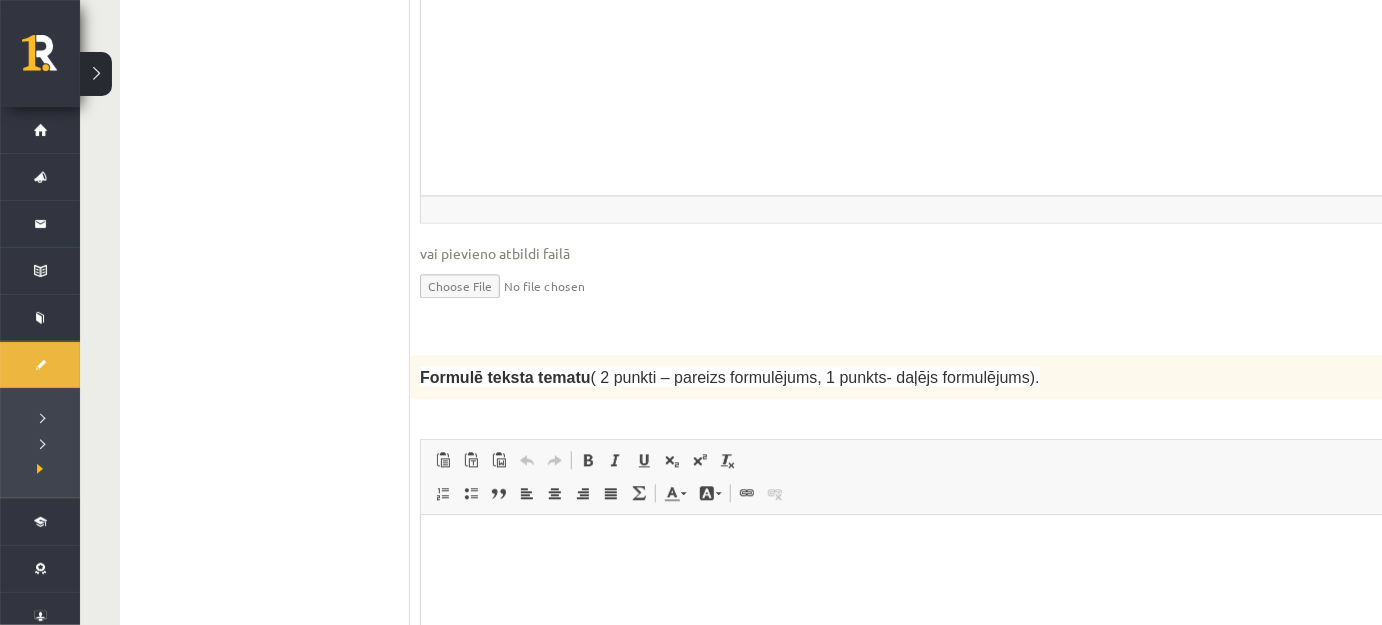 scroll, scrollTop: 1916, scrollLeft: 0, axis: vertical 